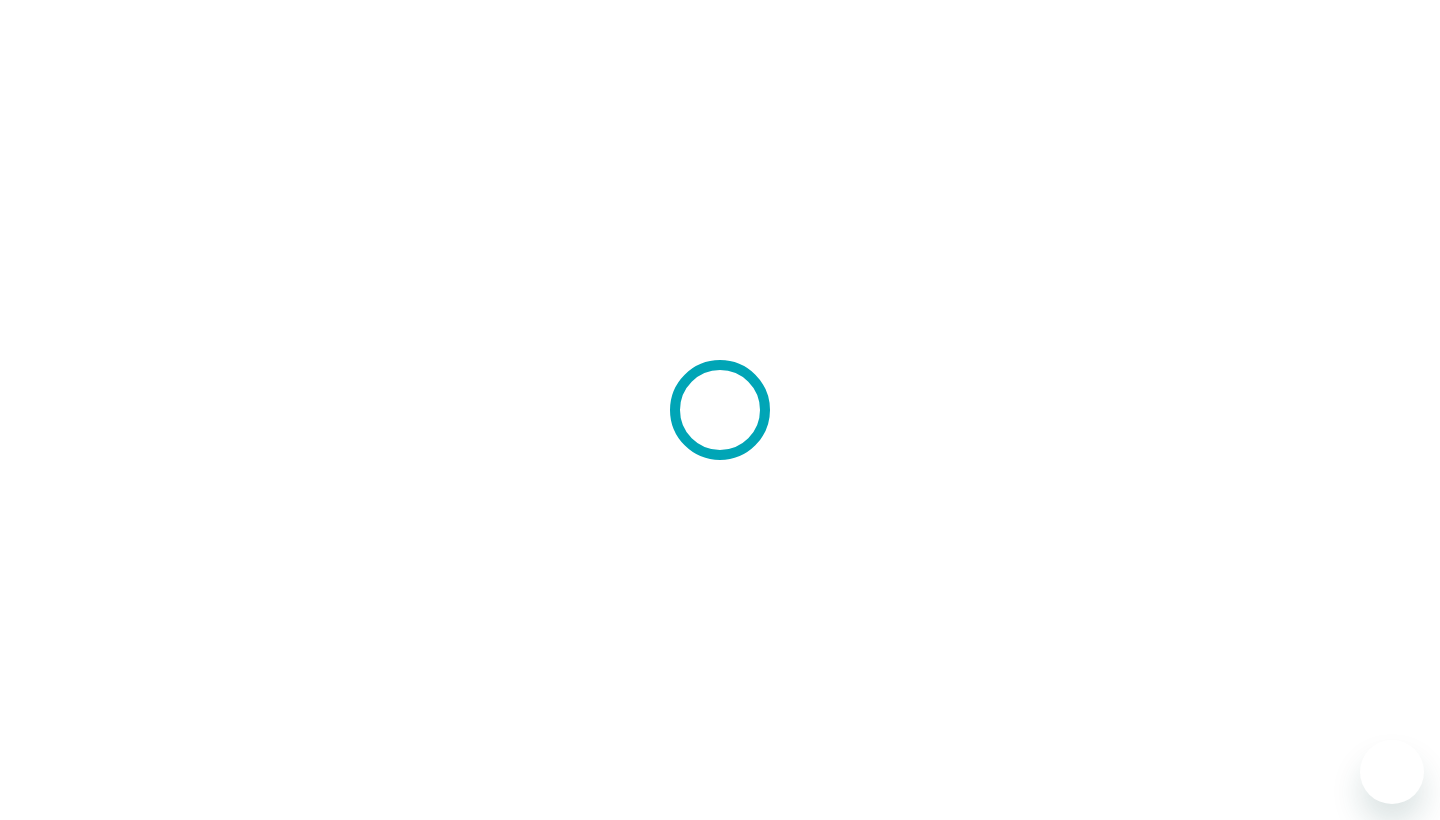 scroll, scrollTop: 0, scrollLeft: 0, axis: both 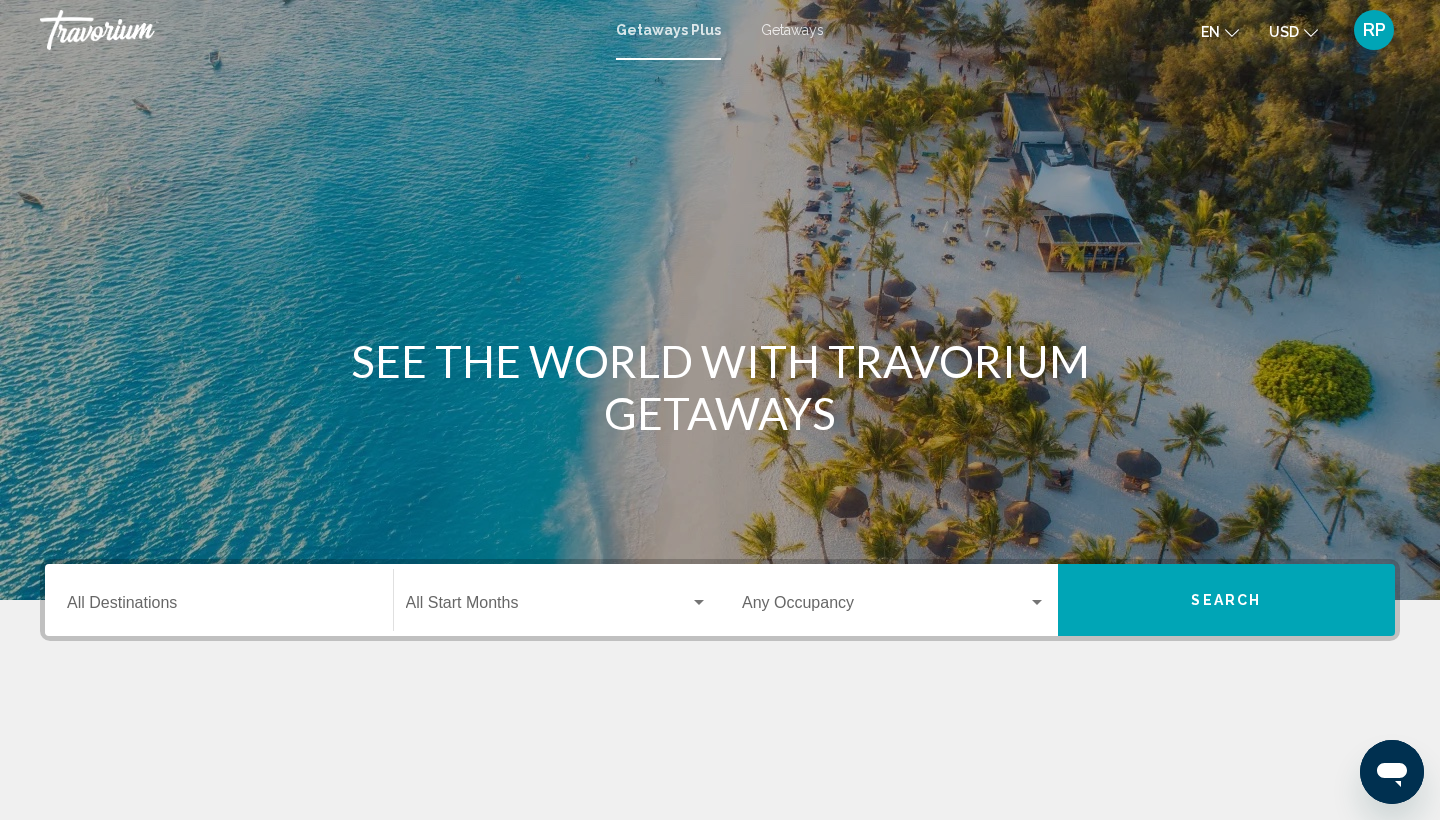 click on "Destination All Destinations" at bounding box center (219, 607) 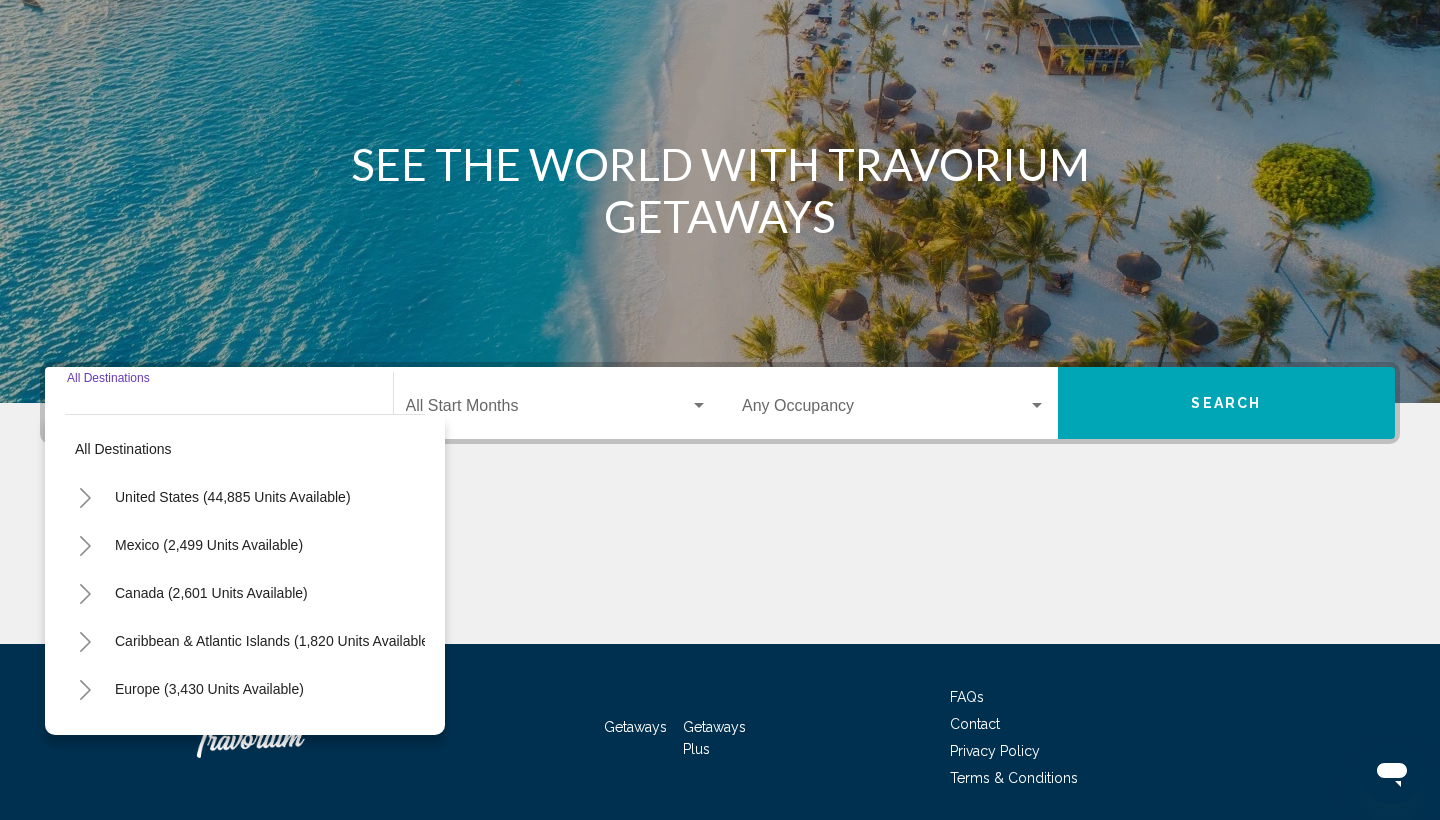 scroll, scrollTop: 266, scrollLeft: 0, axis: vertical 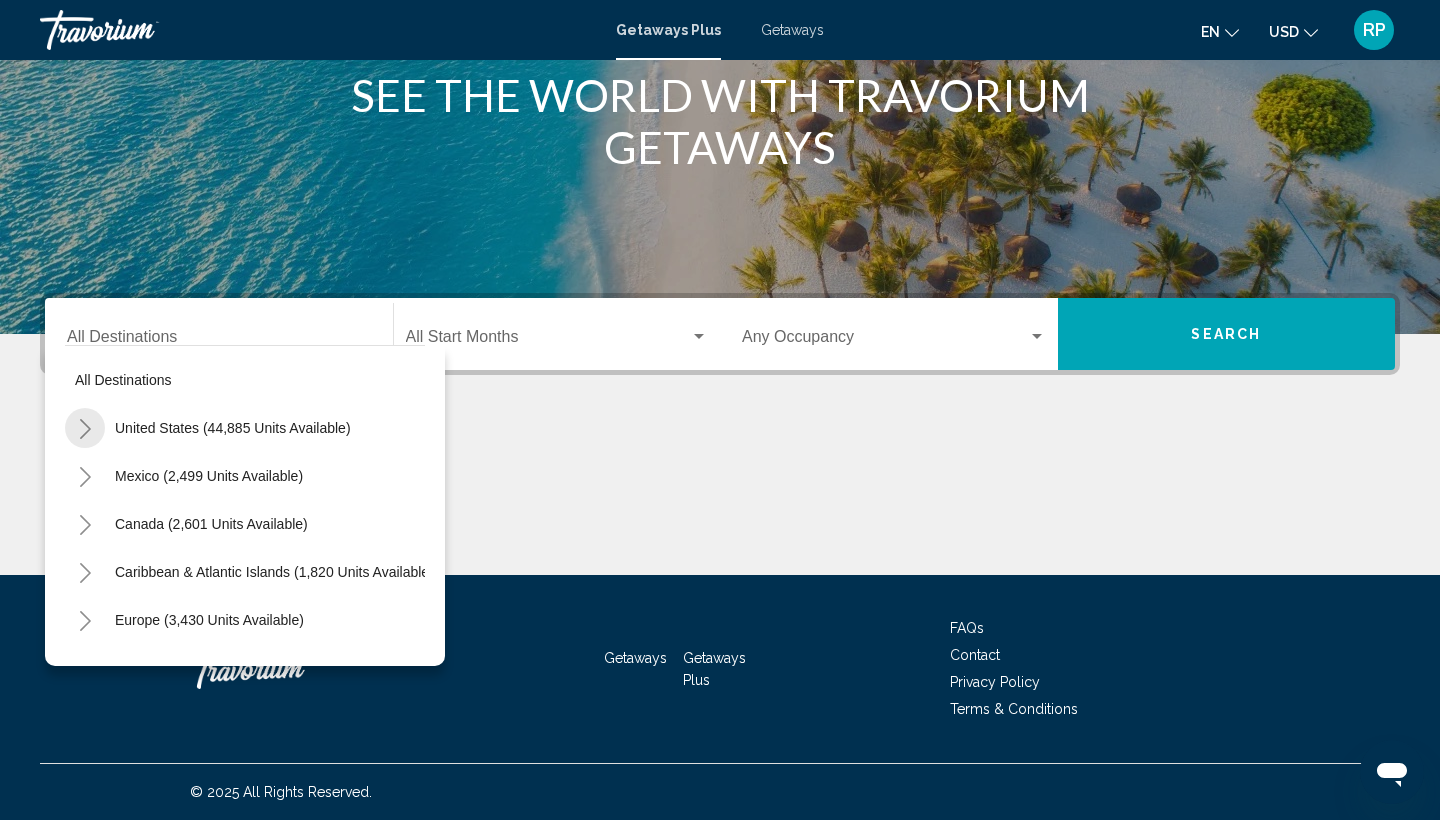 click 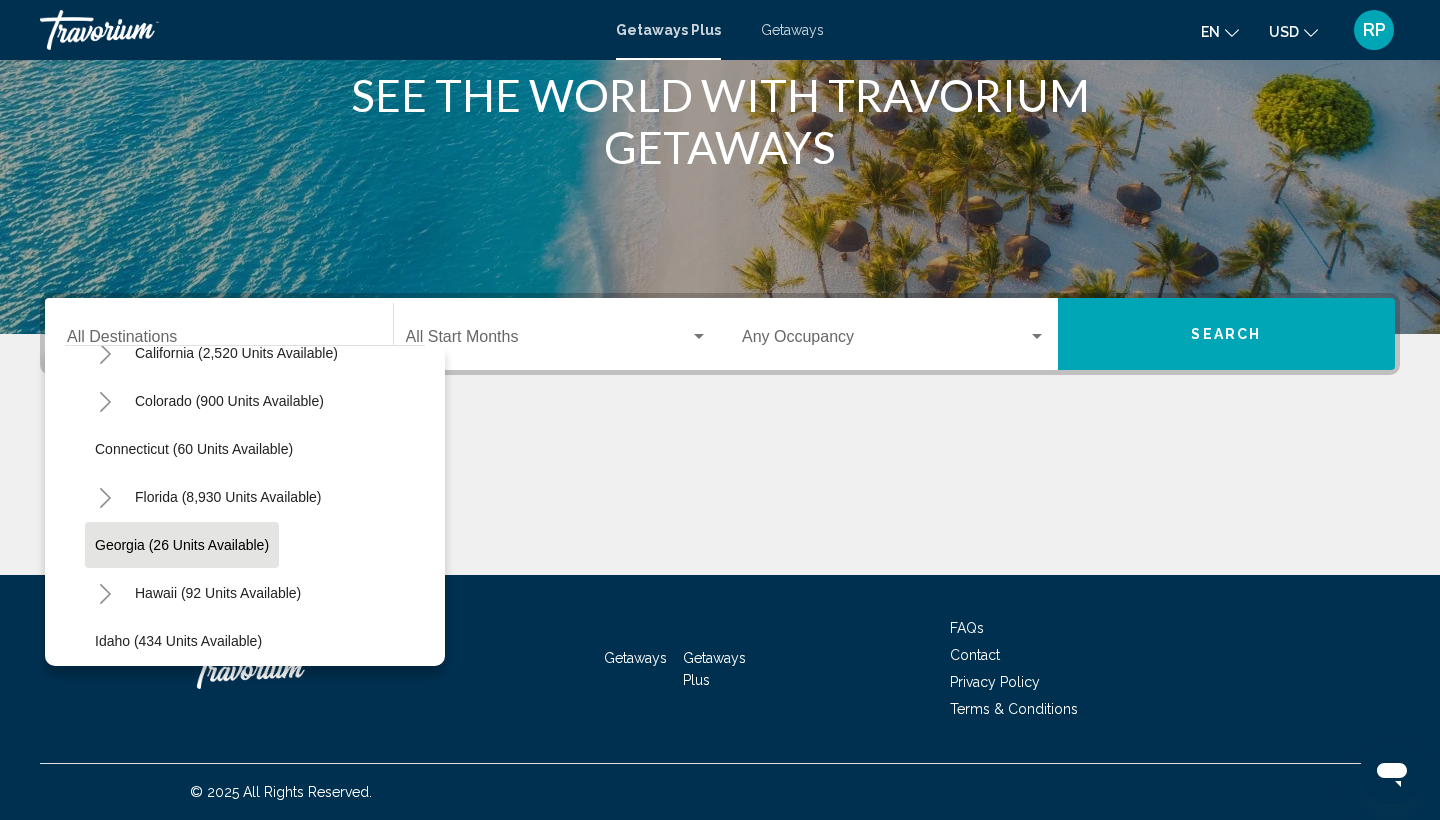scroll, scrollTop: 269, scrollLeft: 1, axis: both 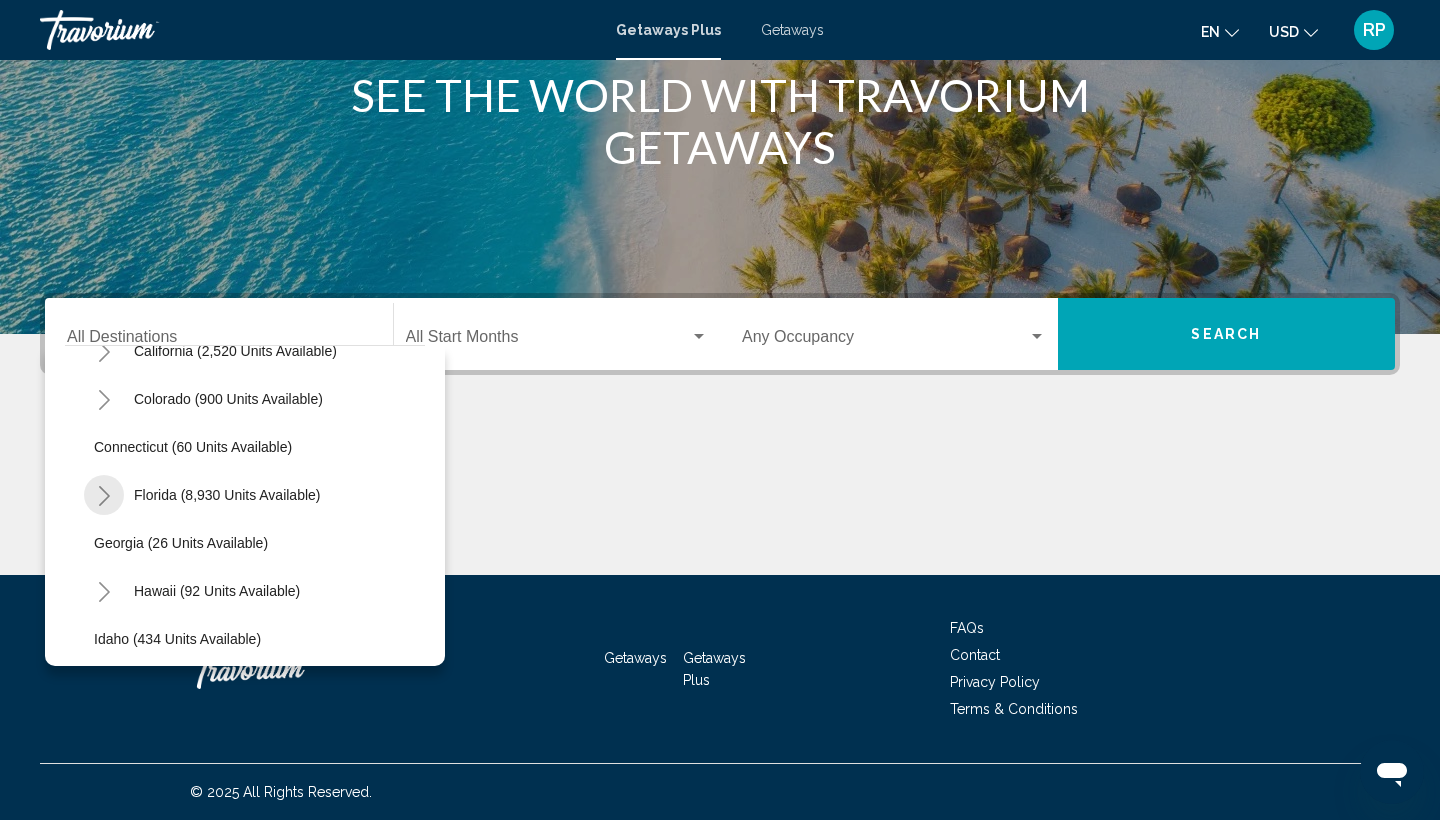 click 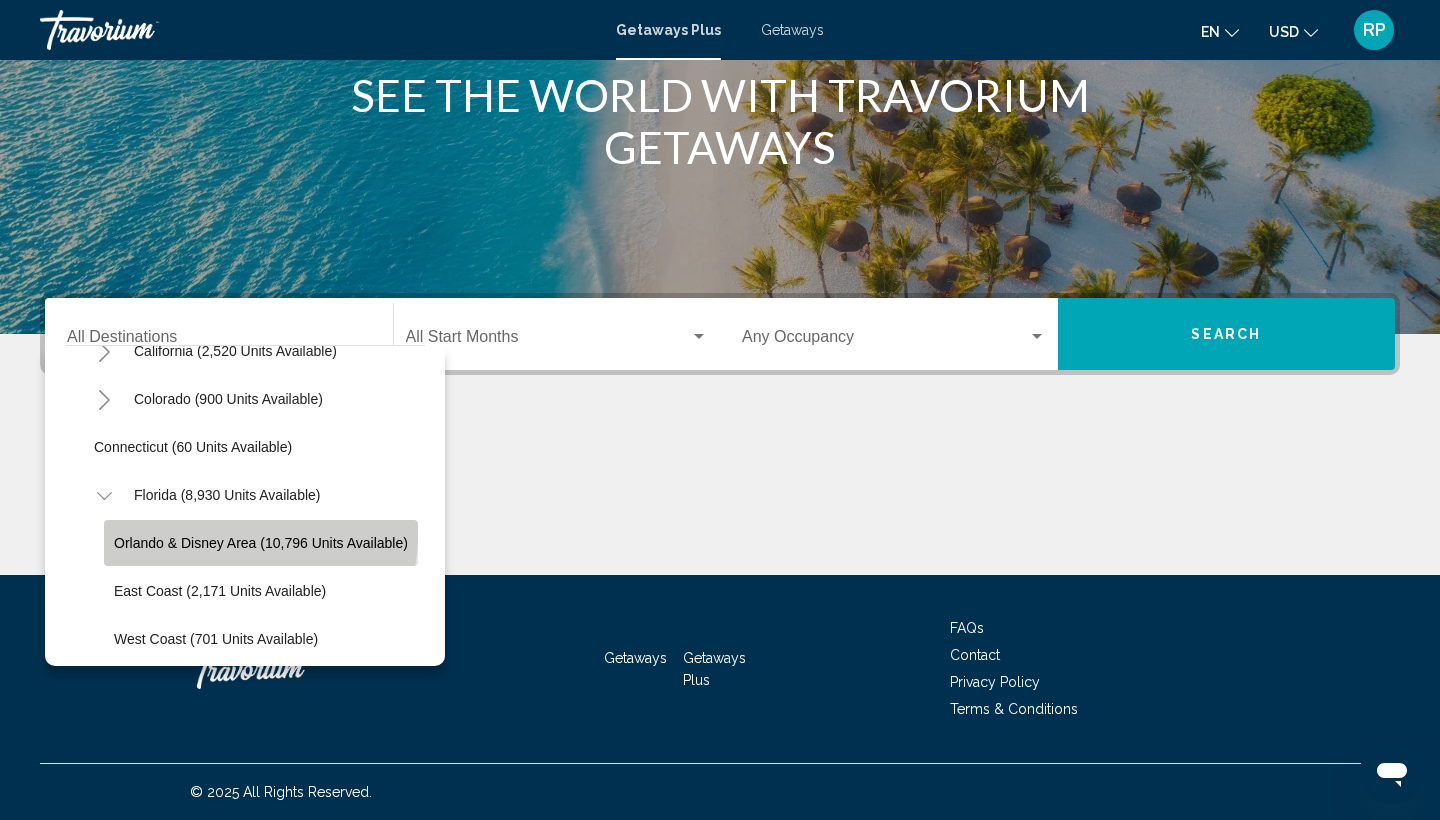 click on "Orlando & Disney Area (10,796 units available)" 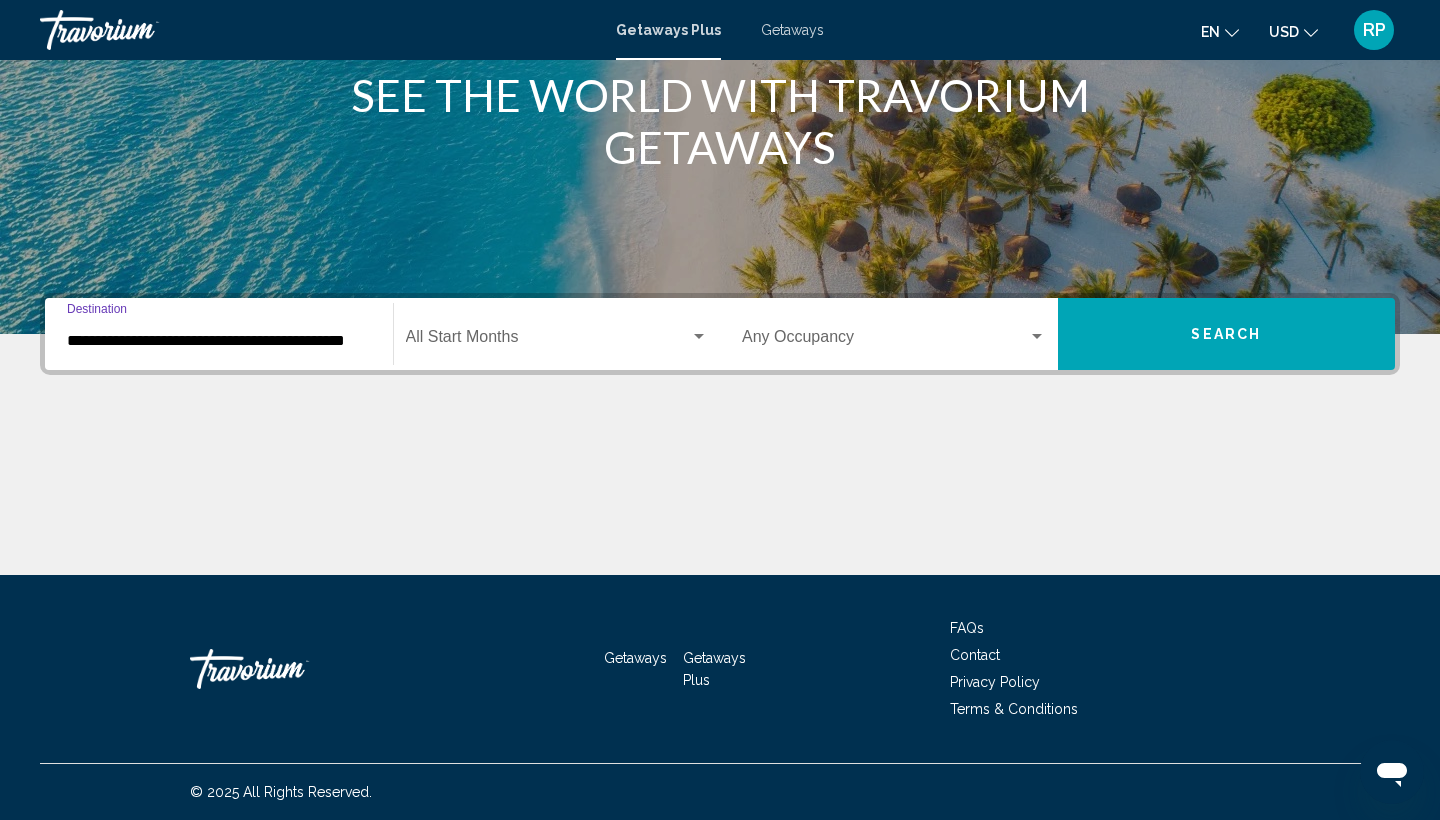 click at bounding box center [699, 337] 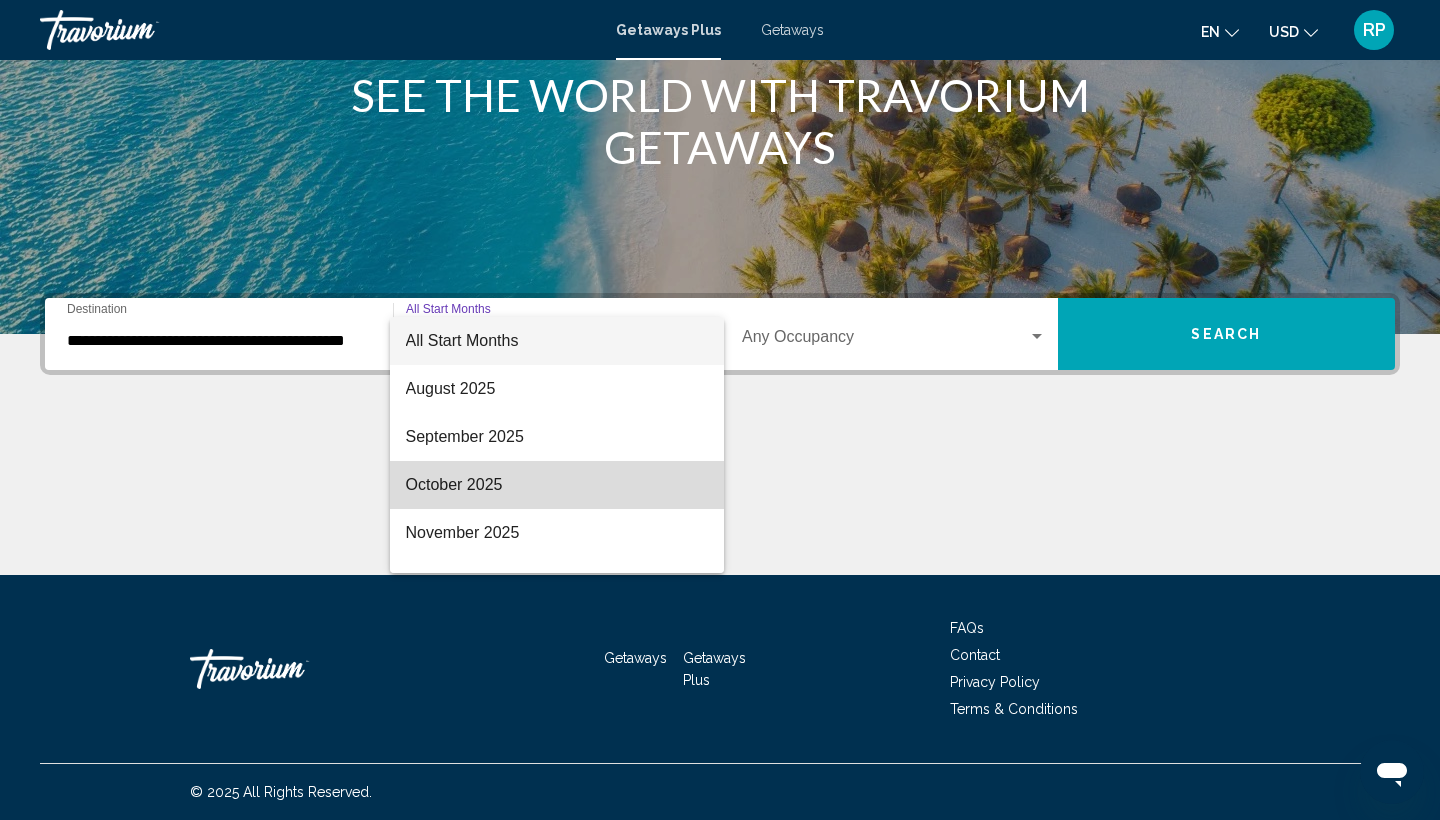 click on "October 2025" at bounding box center [557, 485] 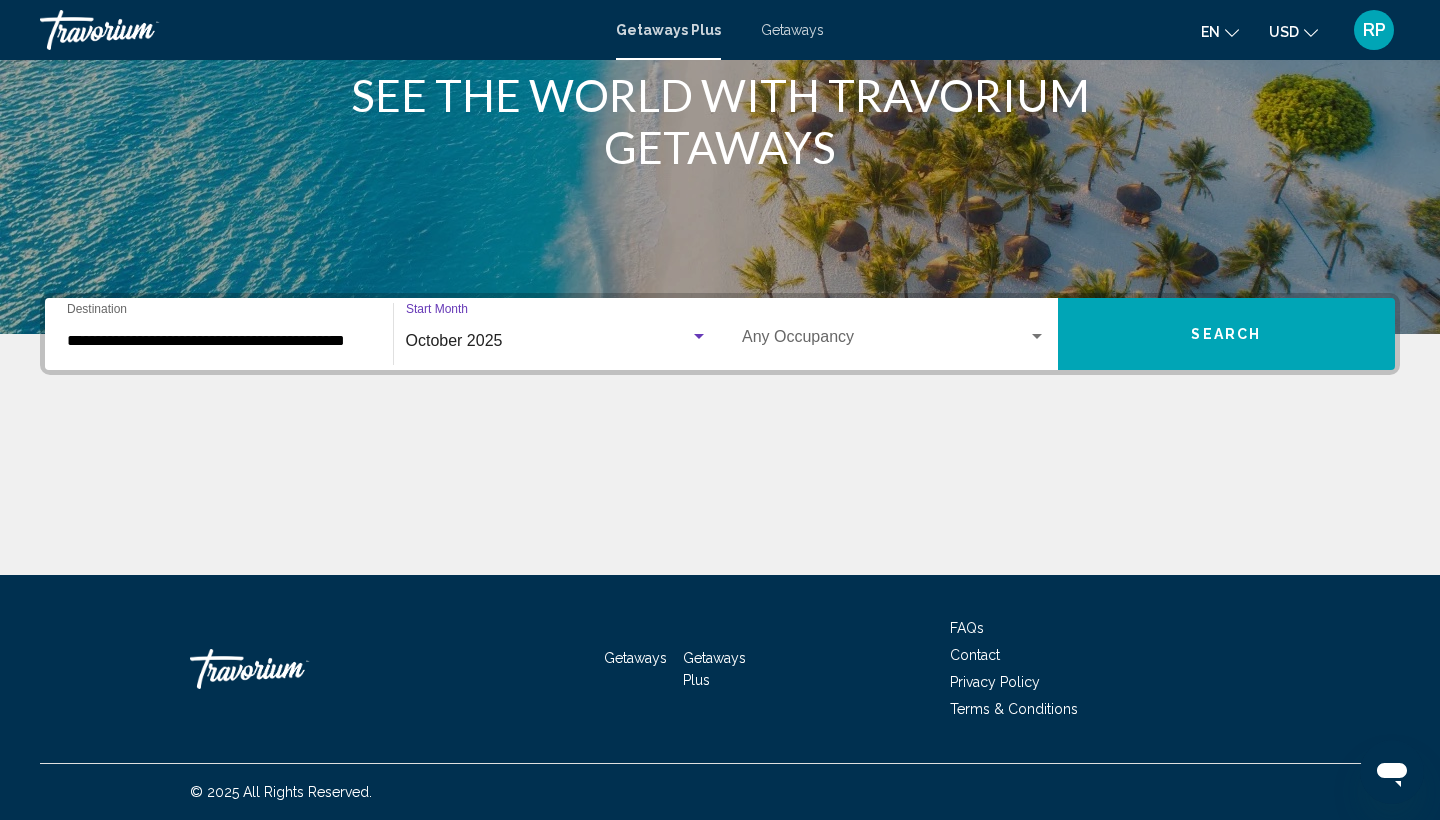 click on "October 2025" at bounding box center (548, 341) 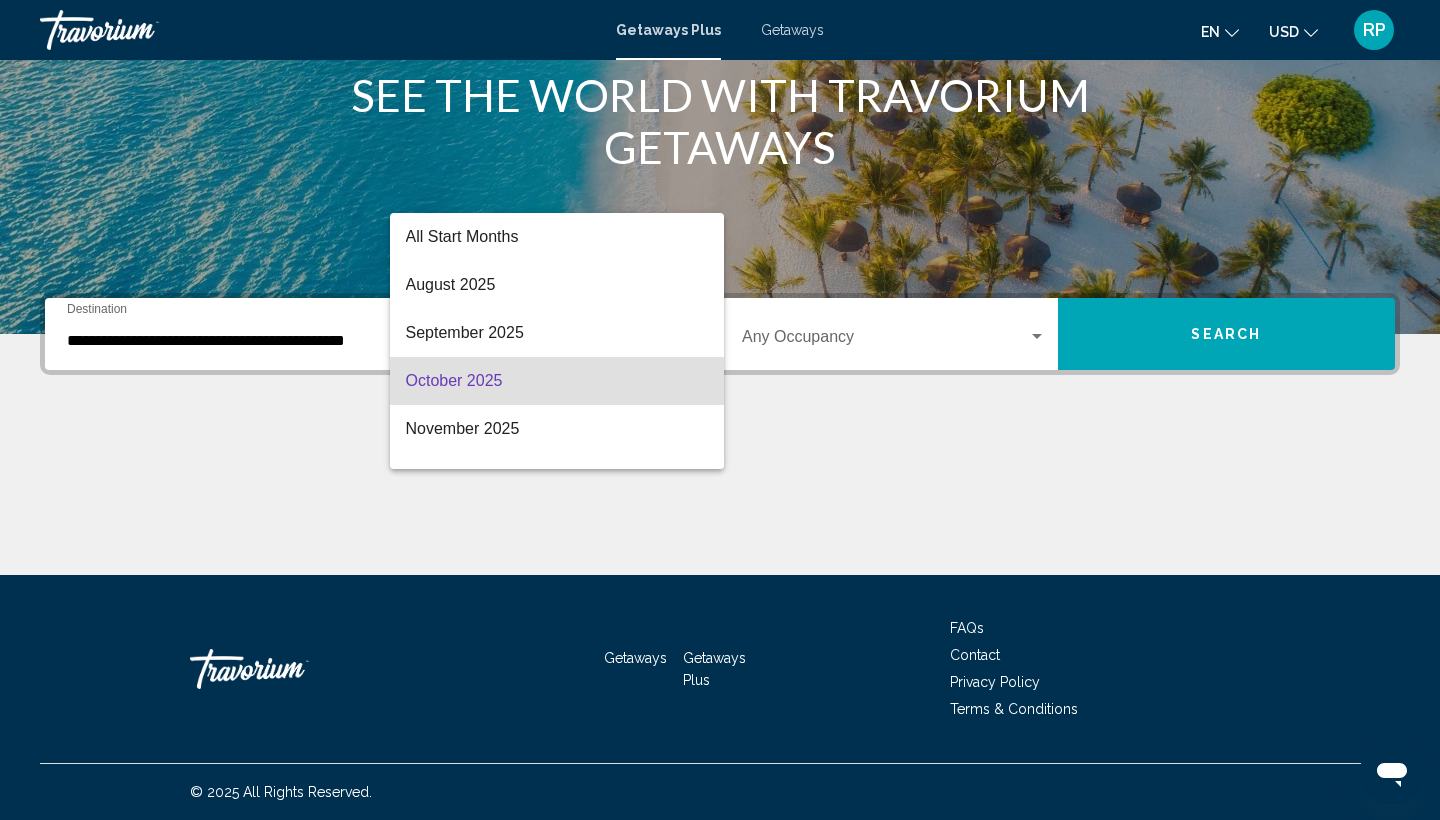 scroll, scrollTop: 40, scrollLeft: 0, axis: vertical 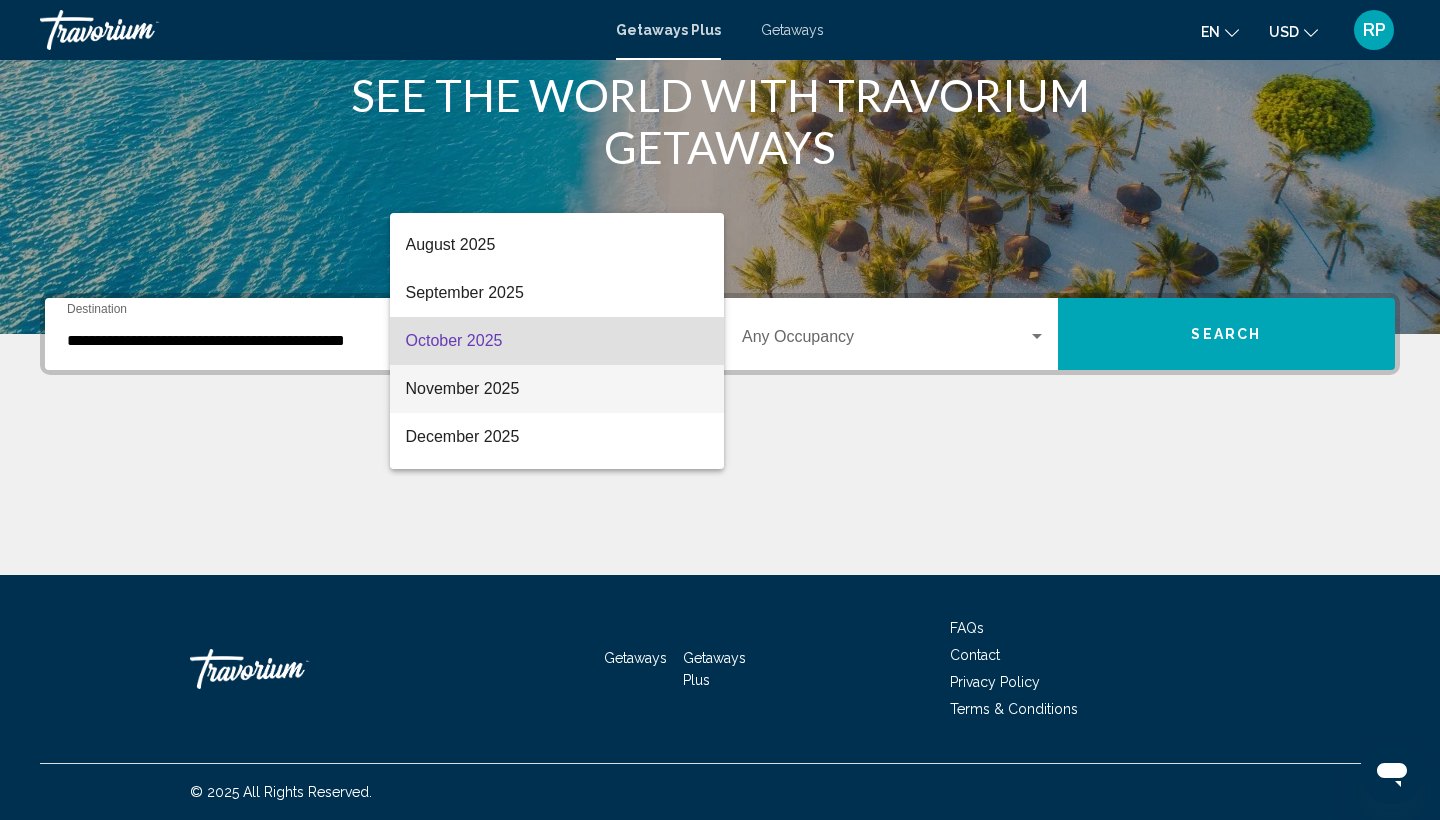 click on "November 2025" at bounding box center (557, 389) 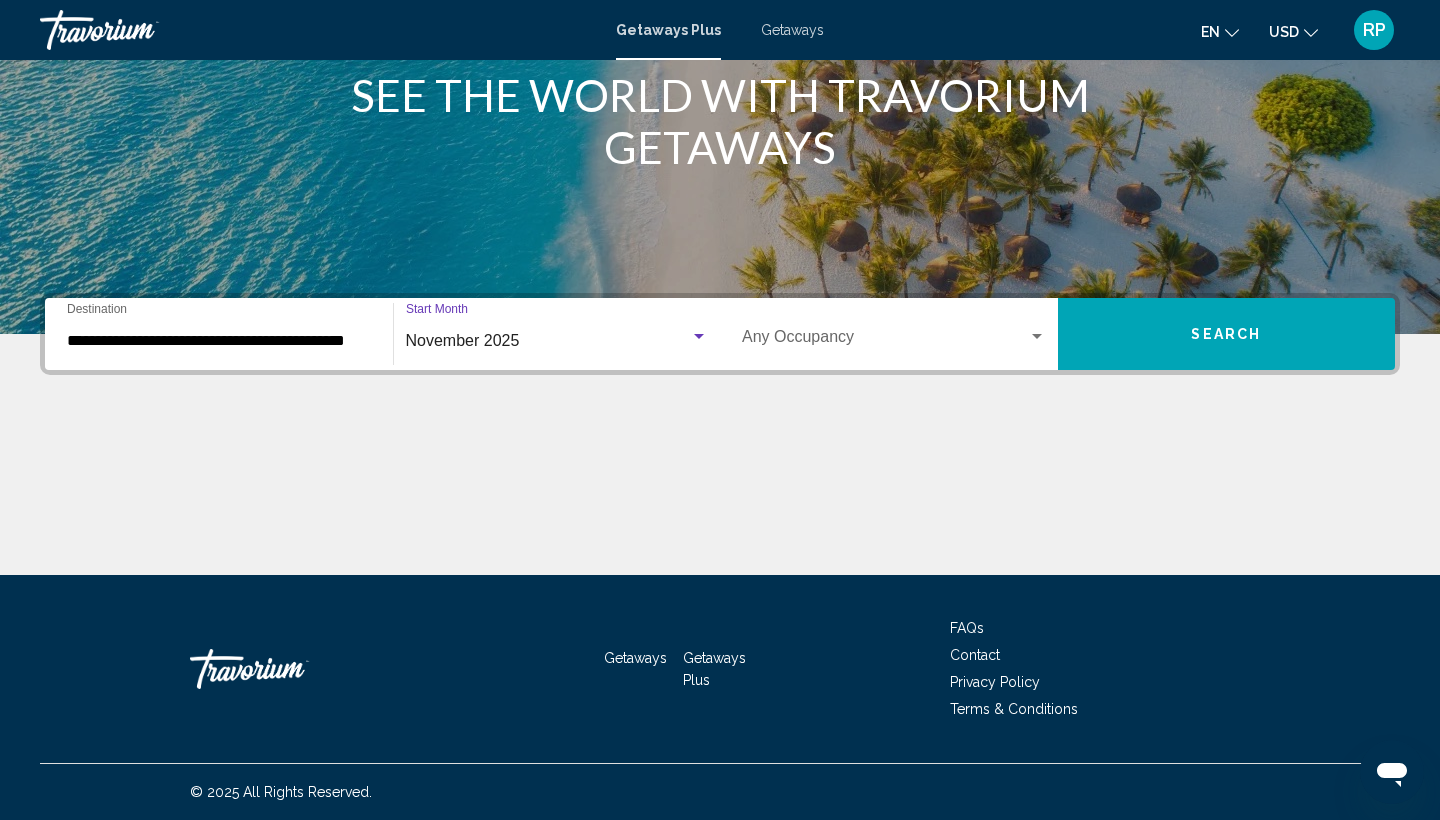 click on "Search" at bounding box center (1227, 334) 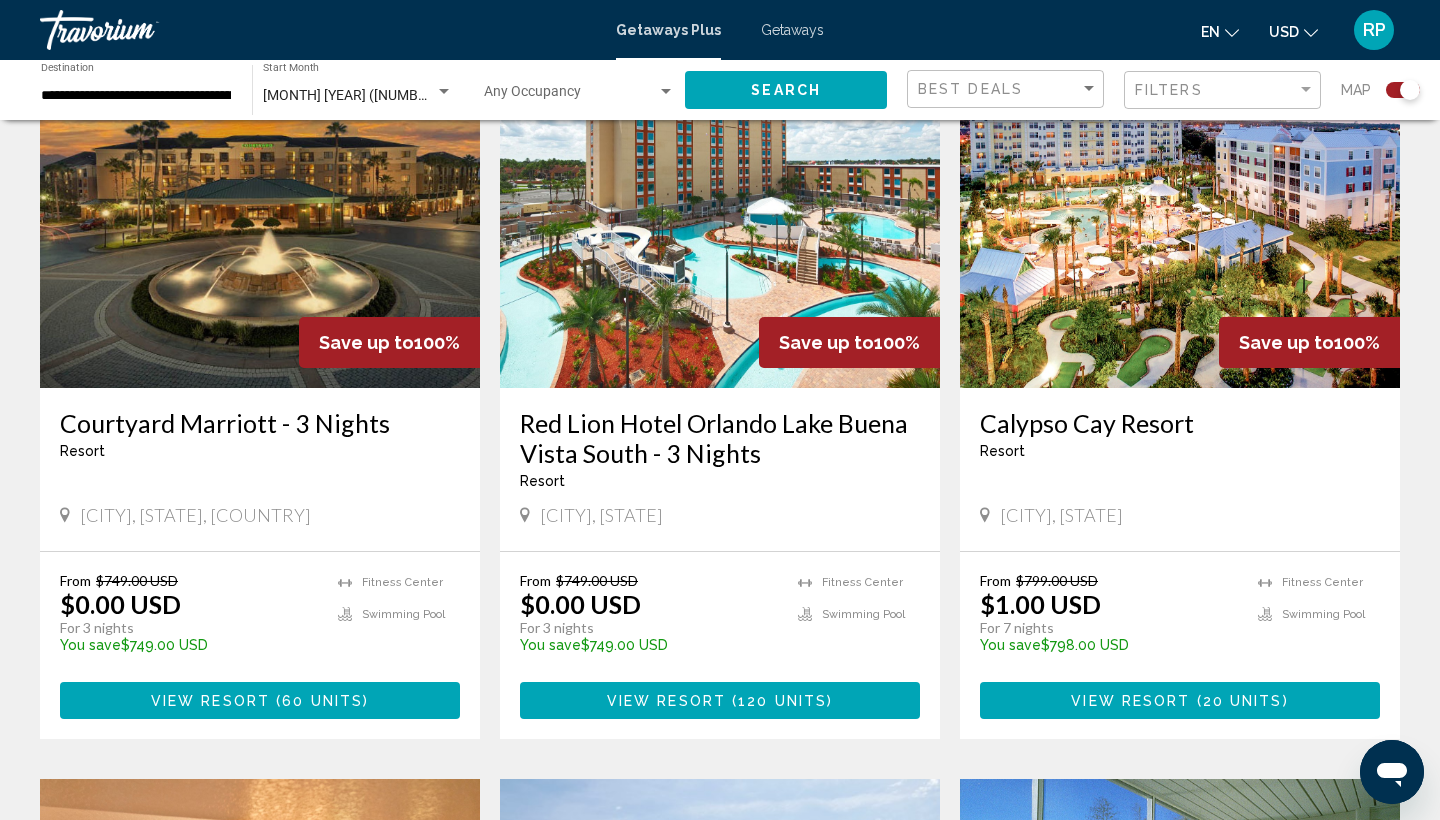 scroll, scrollTop: 764, scrollLeft: 0, axis: vertical 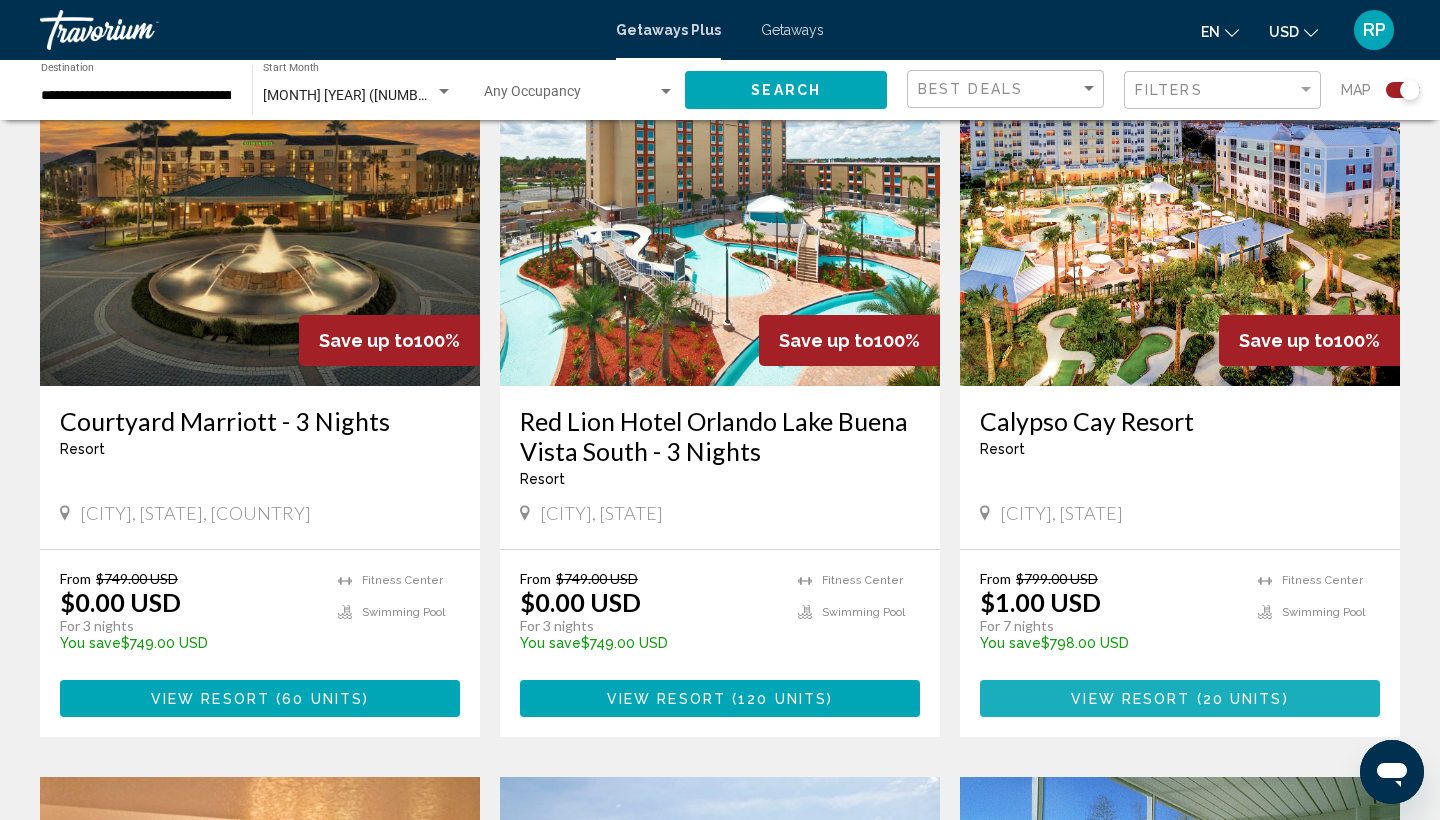 click on "View Resort" at bounding box center (1130, 699) 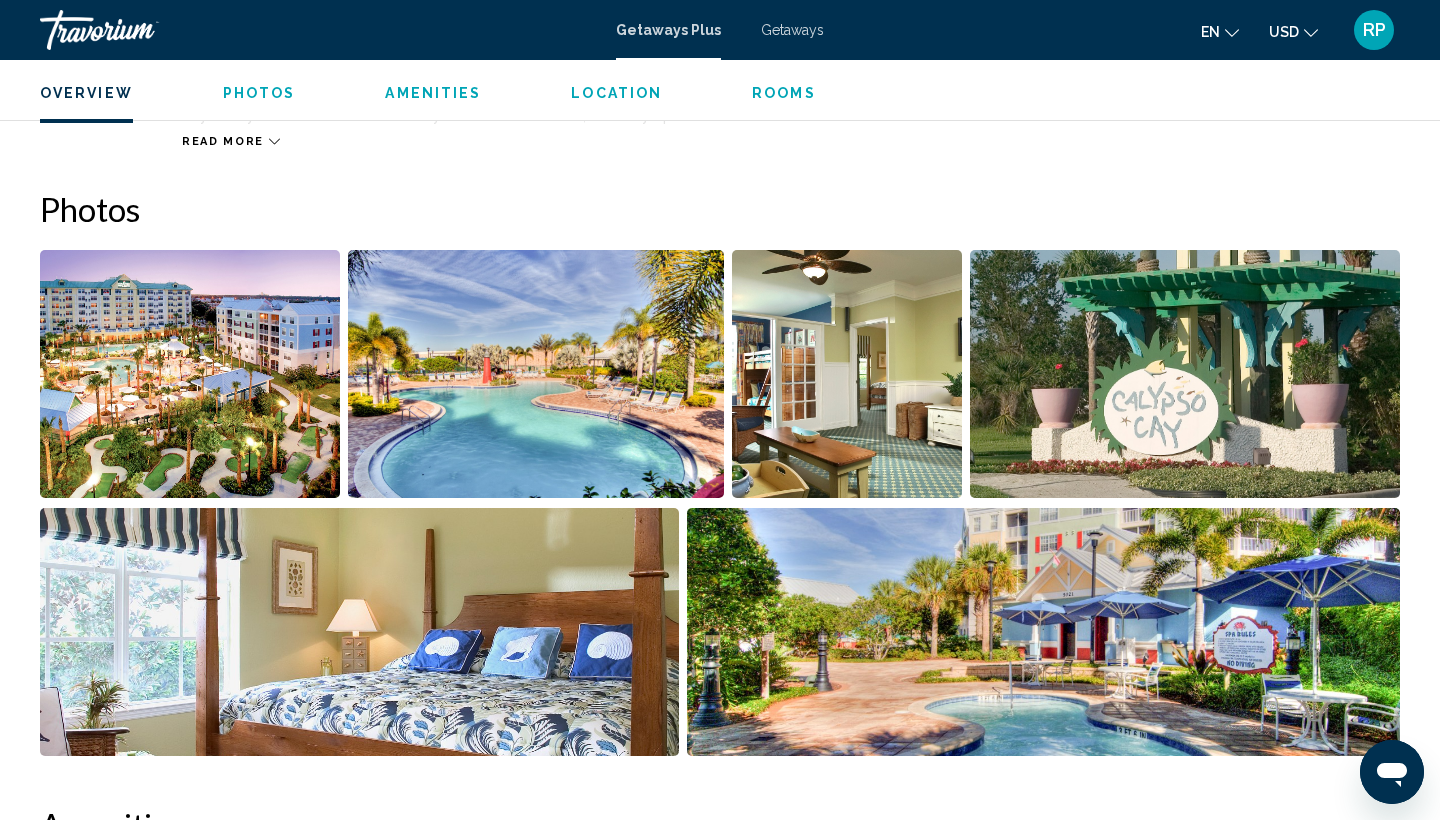 scroll, scrollTop: 821, scrollLeft: 0, axis: vertical 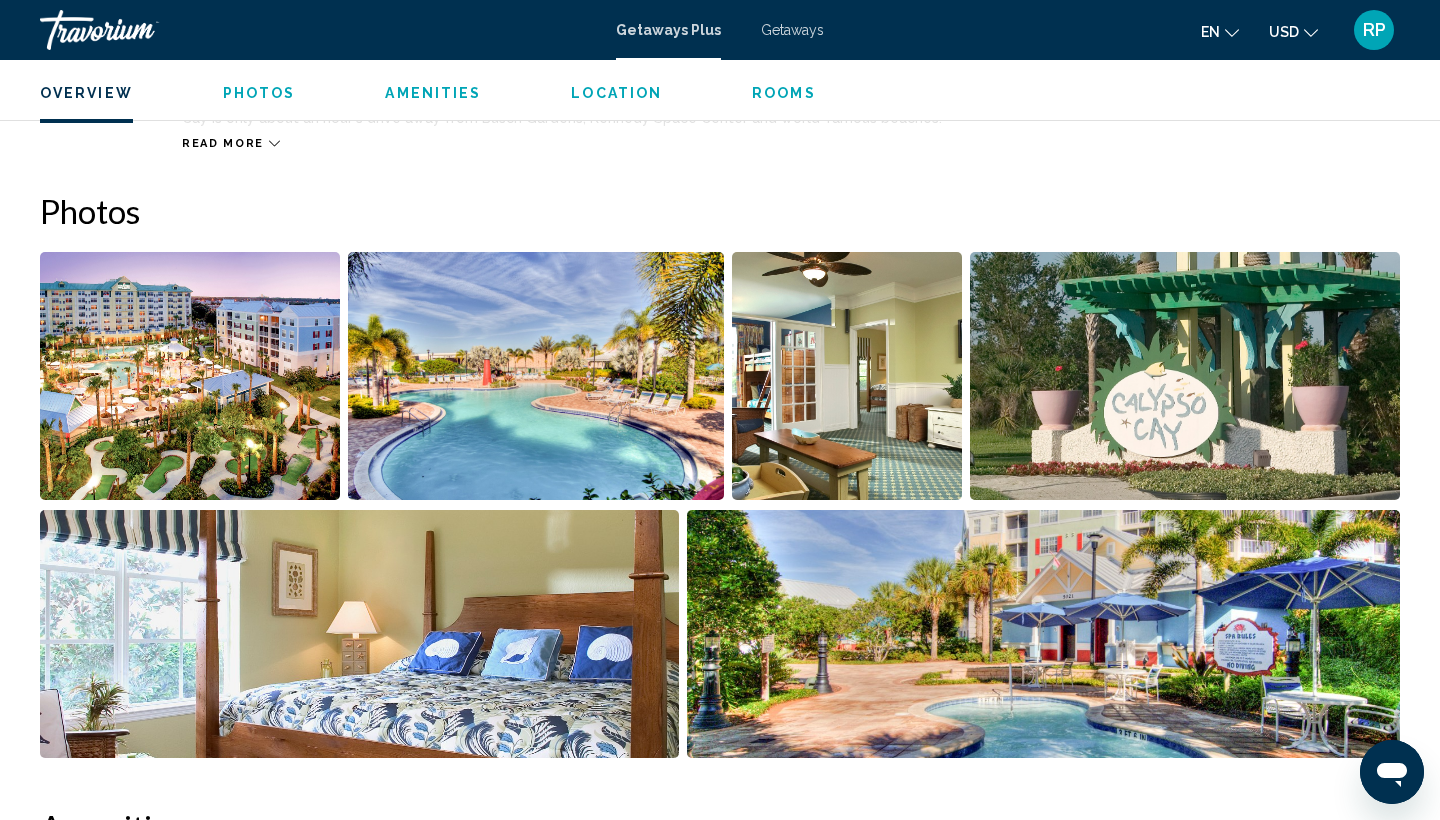 click at bounding box center (1044, 634) 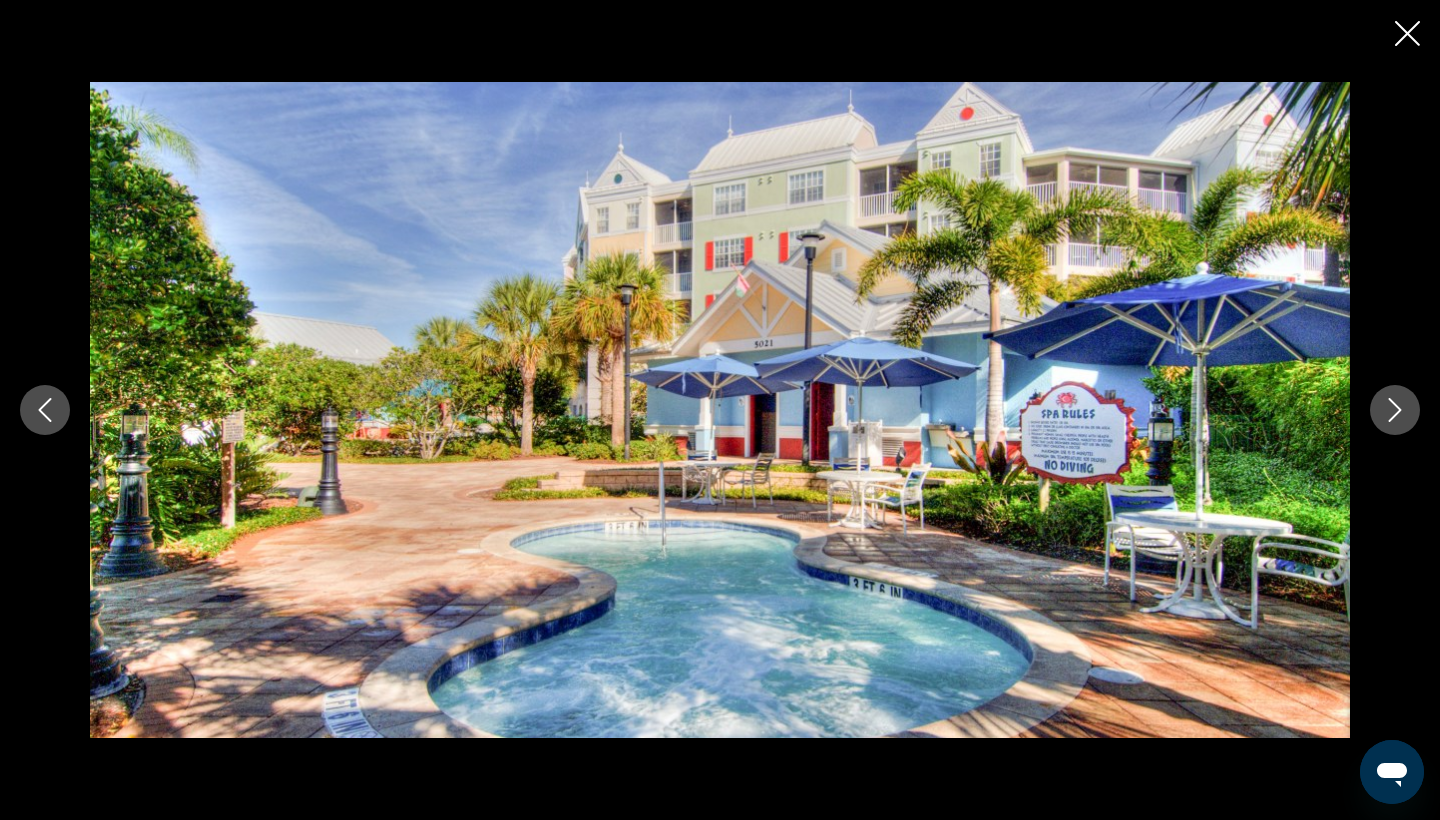 click at bounding box center [720, 410] 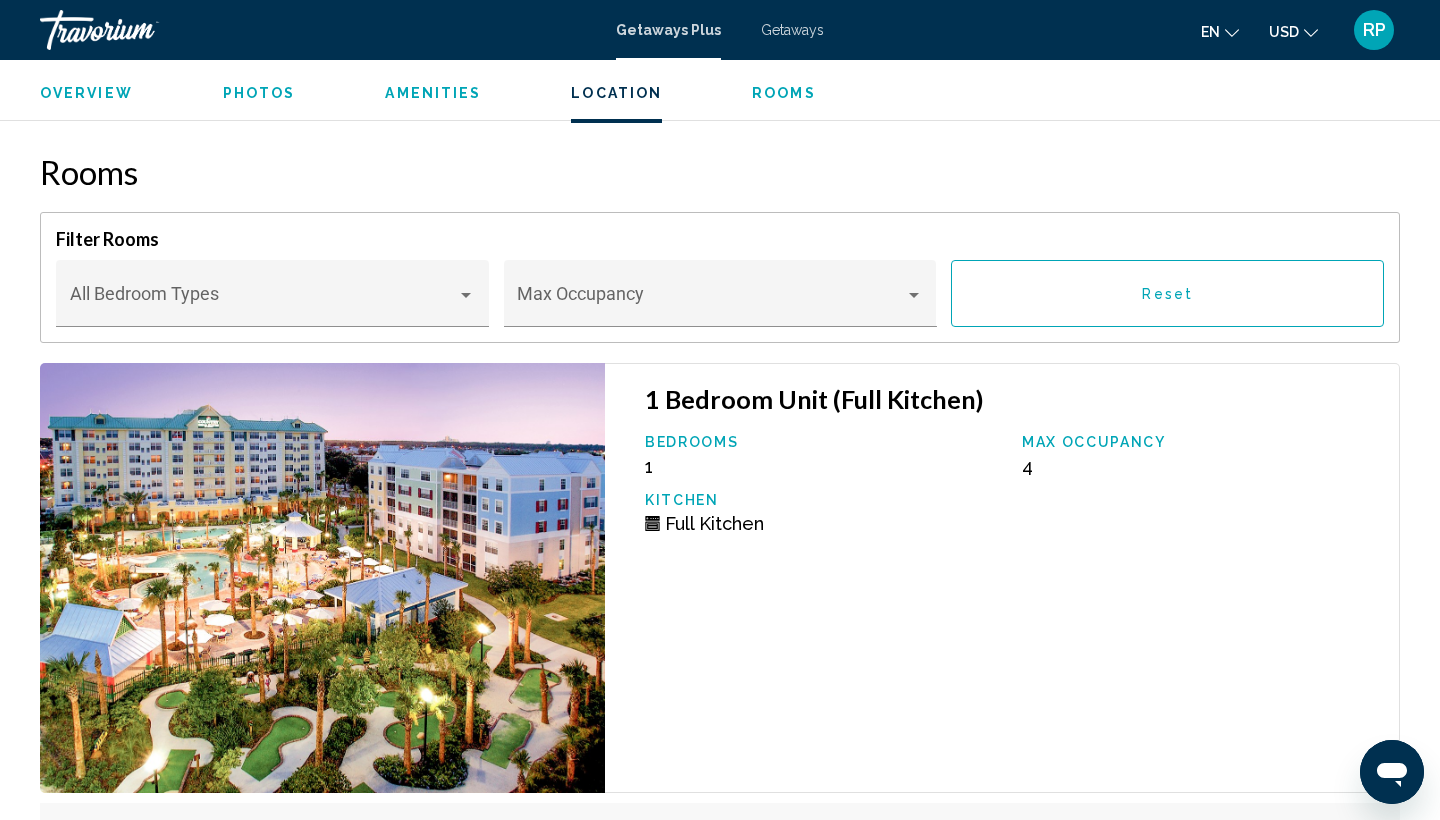 scroll, scrollTop: 3211, scrollLeft: 0, axis: vertical 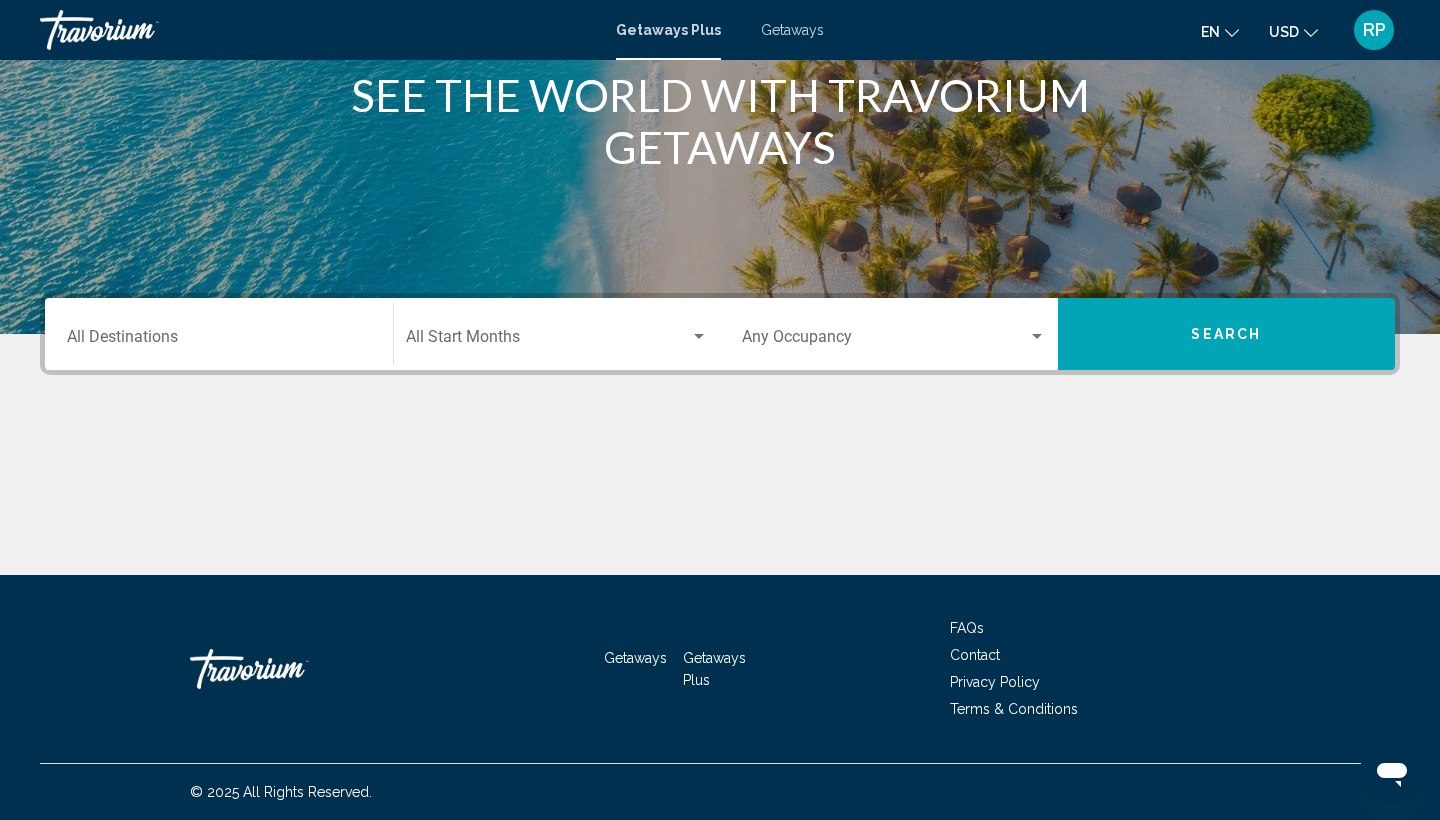 click on "Destination All Destinations" at bounding box center (219, 341) 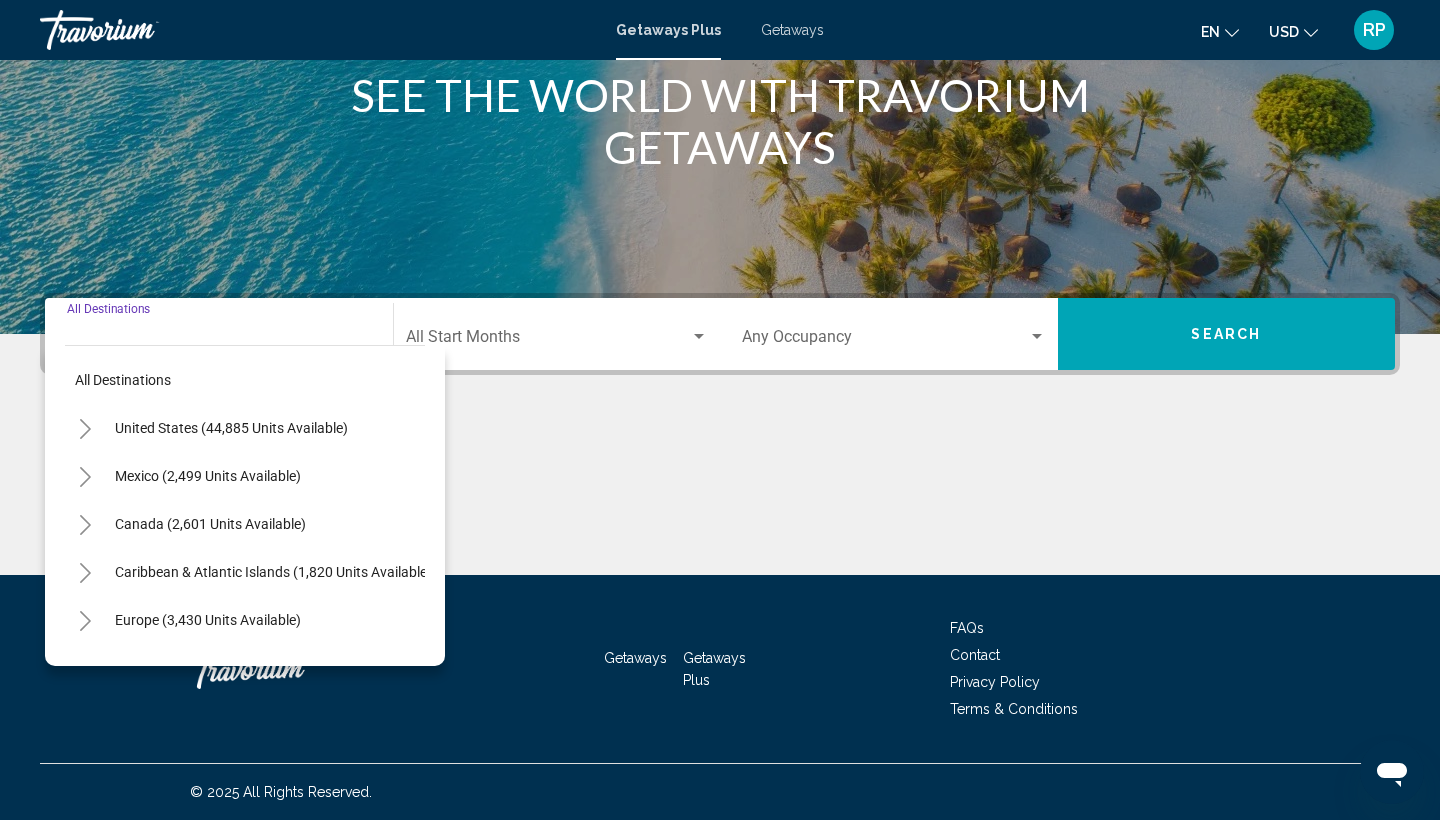 click 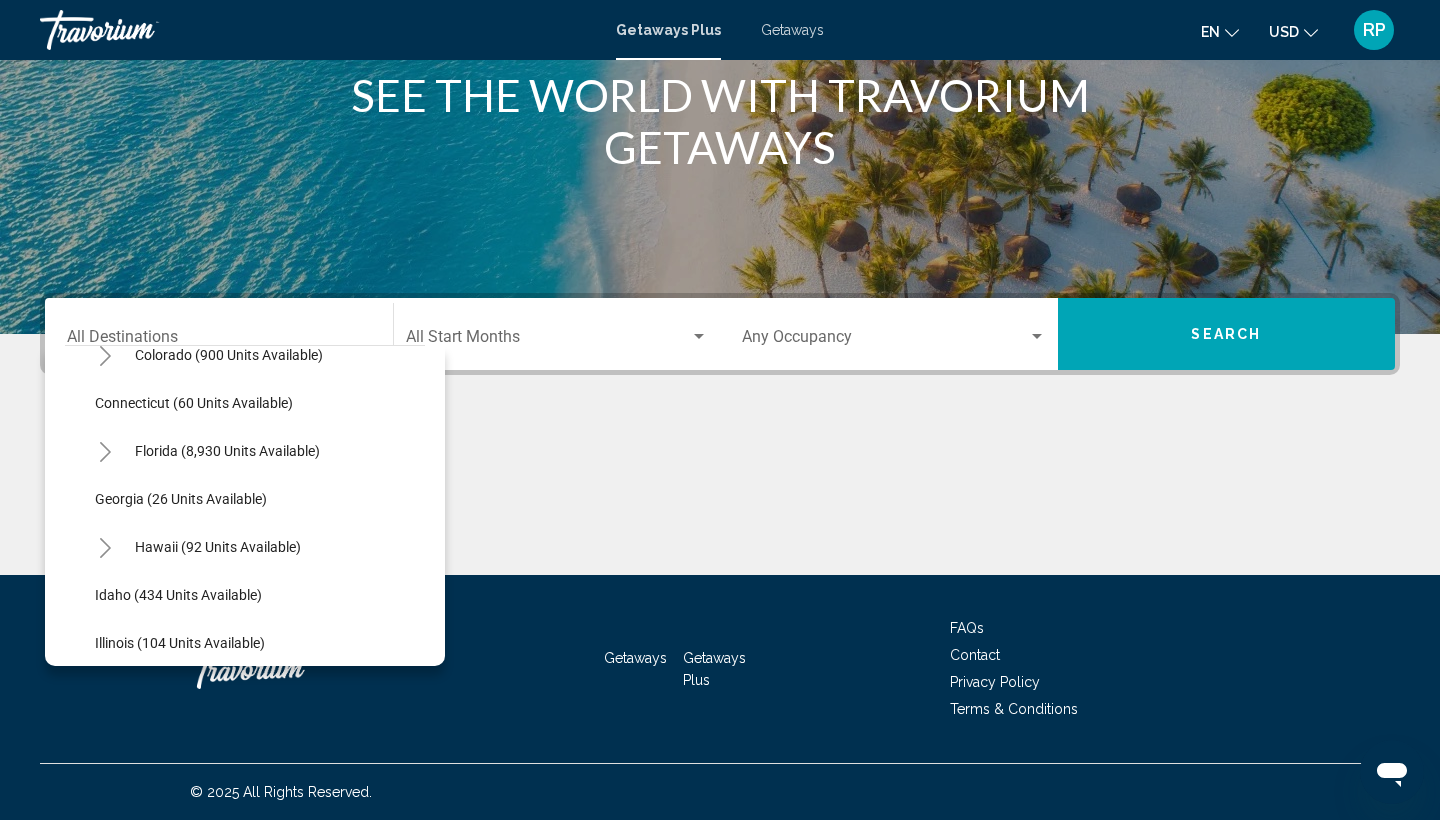 scroll, scrollTop: 316, scrollLeft: 0, axis: vertical 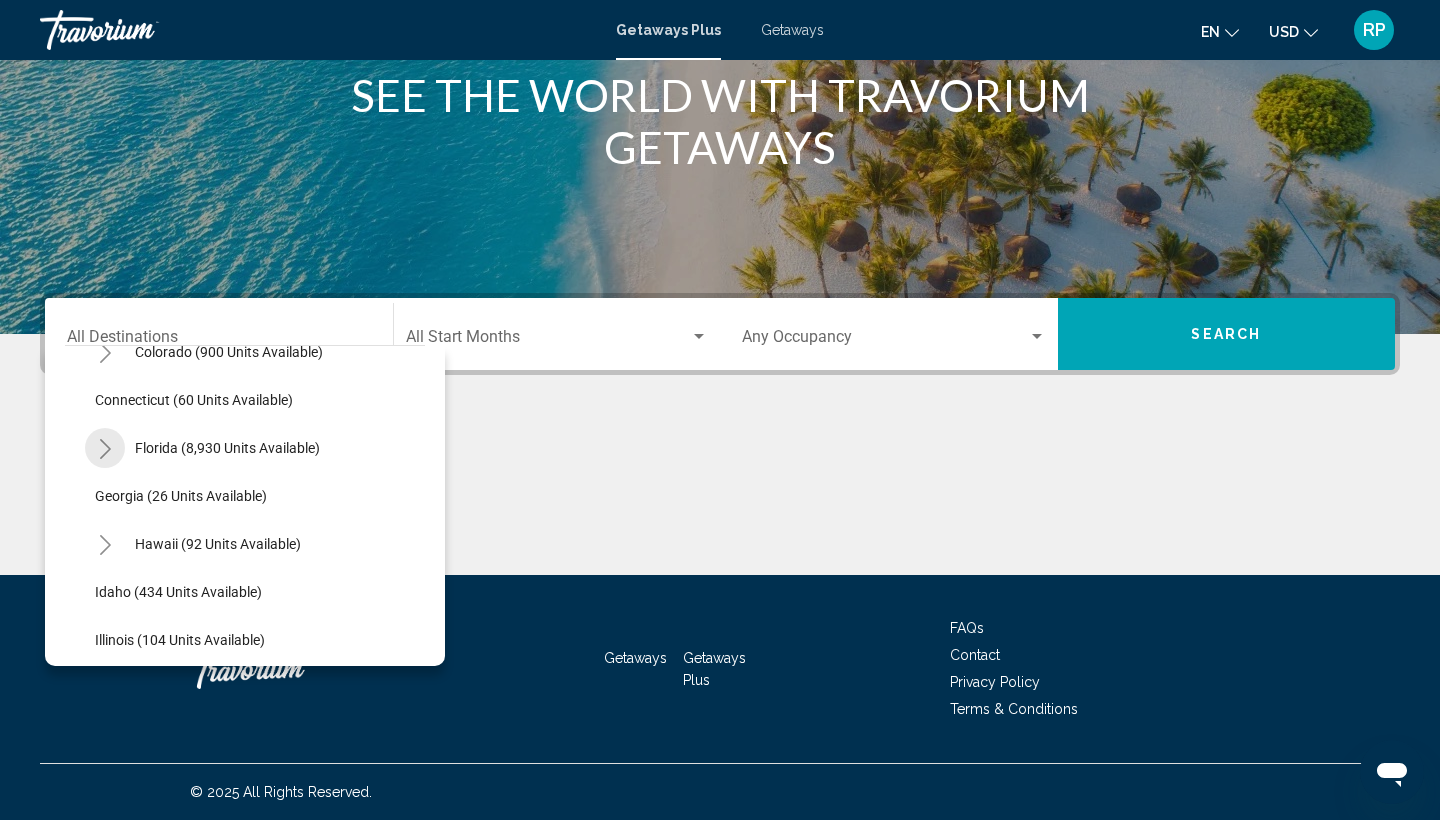 click 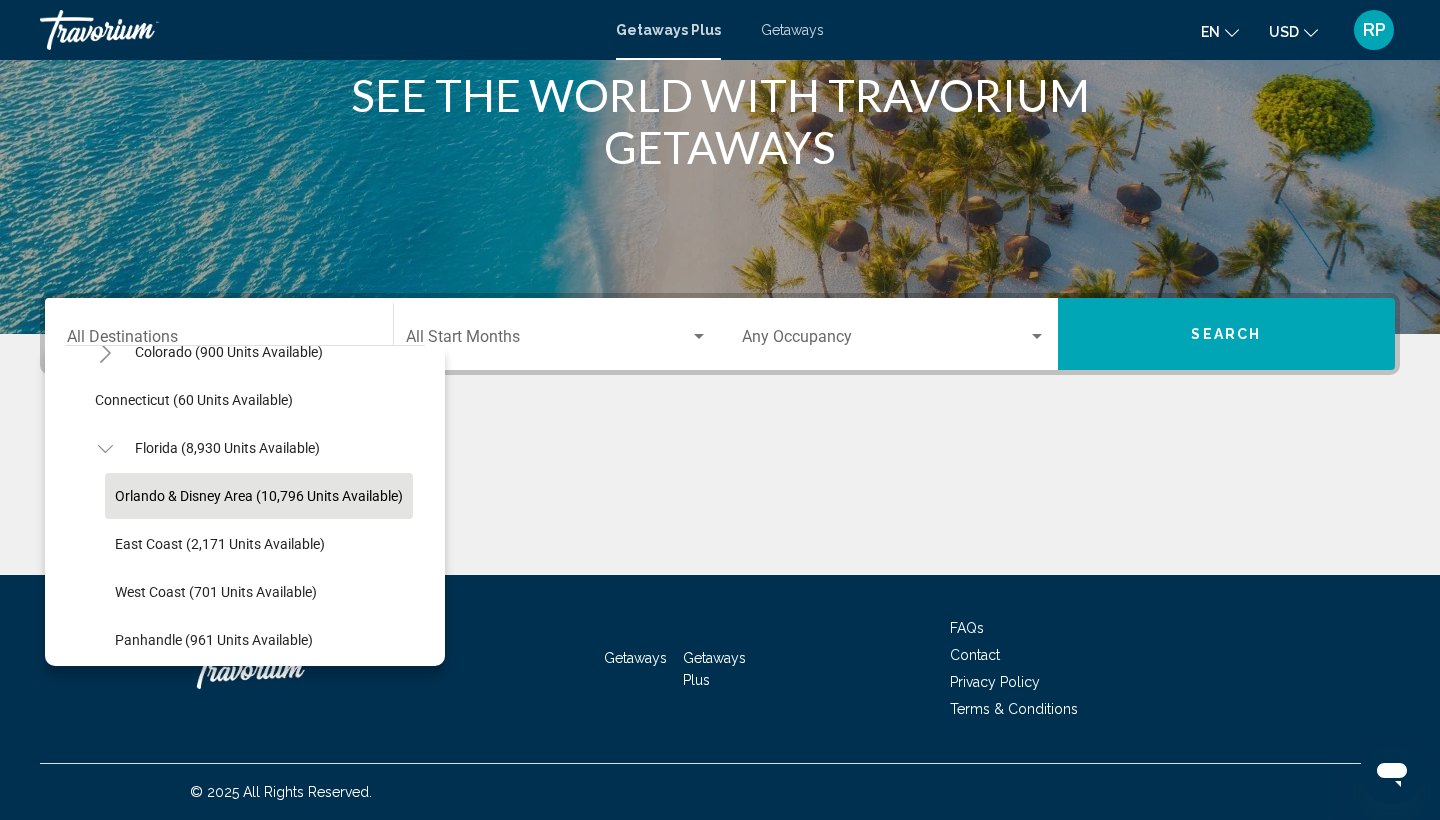 click on "Orlando & Disney Area (10,796 units available)" 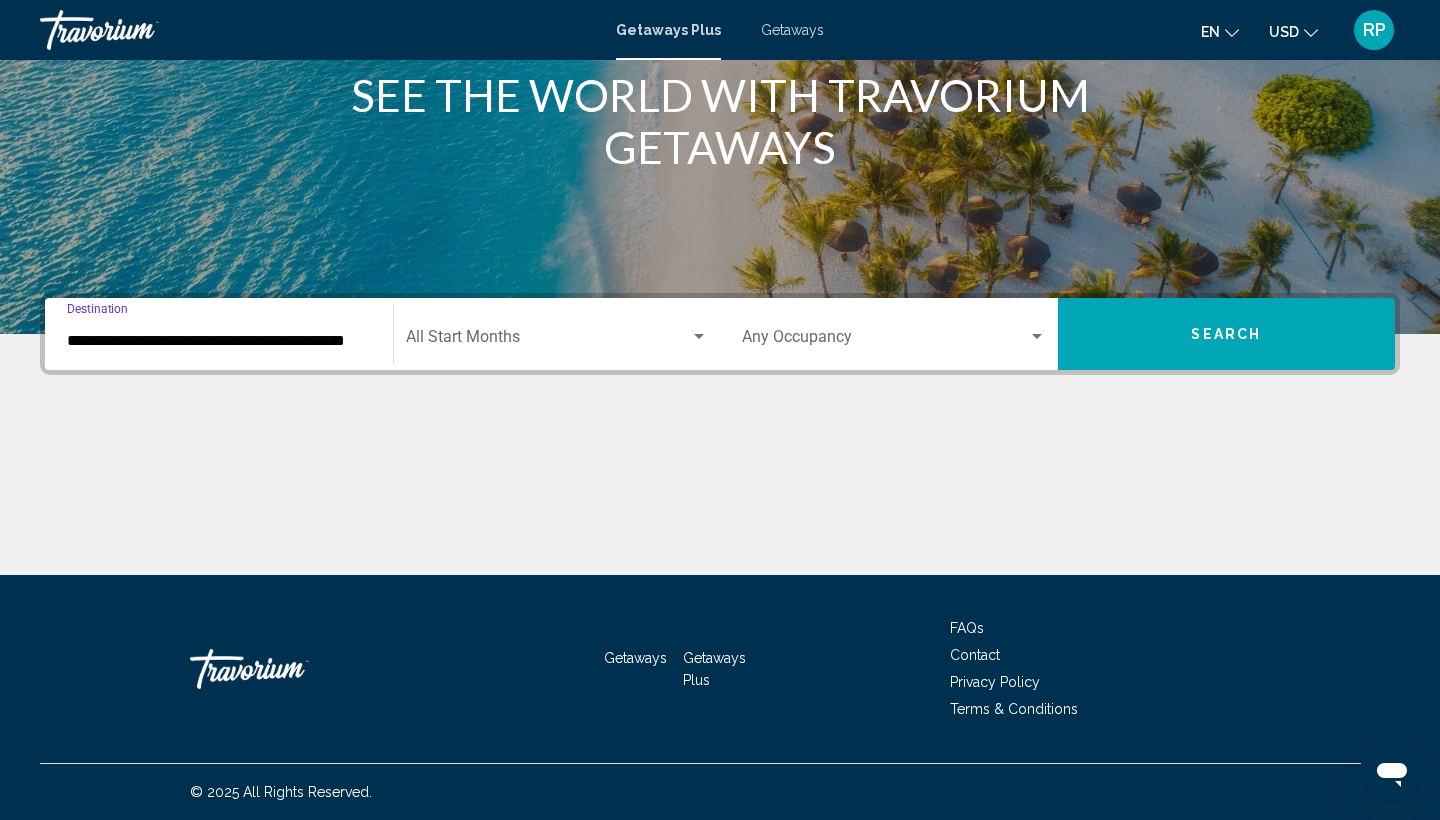 click on "Search" at bounding box center (1226, 335) 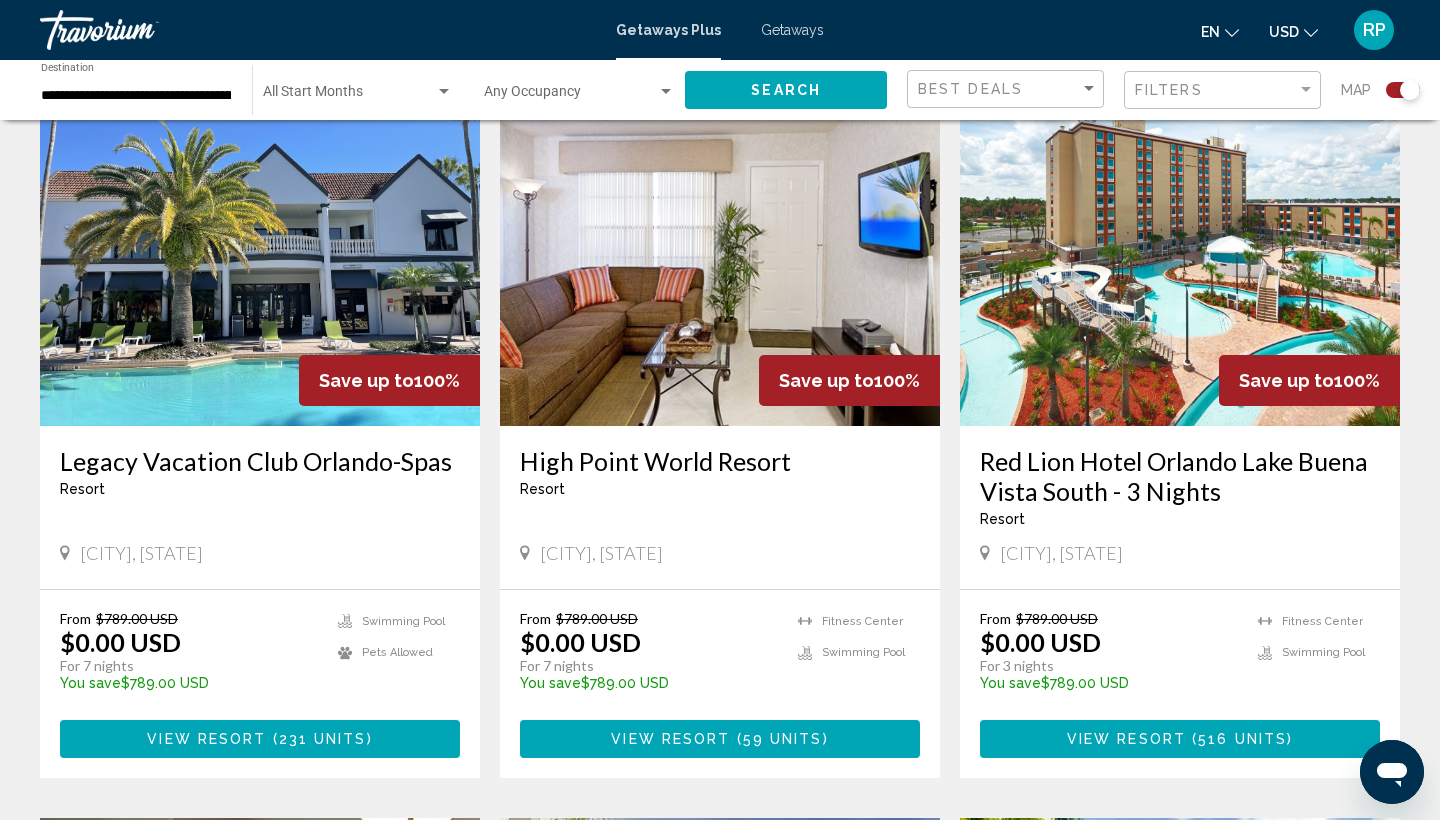 scroll, scrollTop: 1438, scrollLeft: 0, axis: vertical 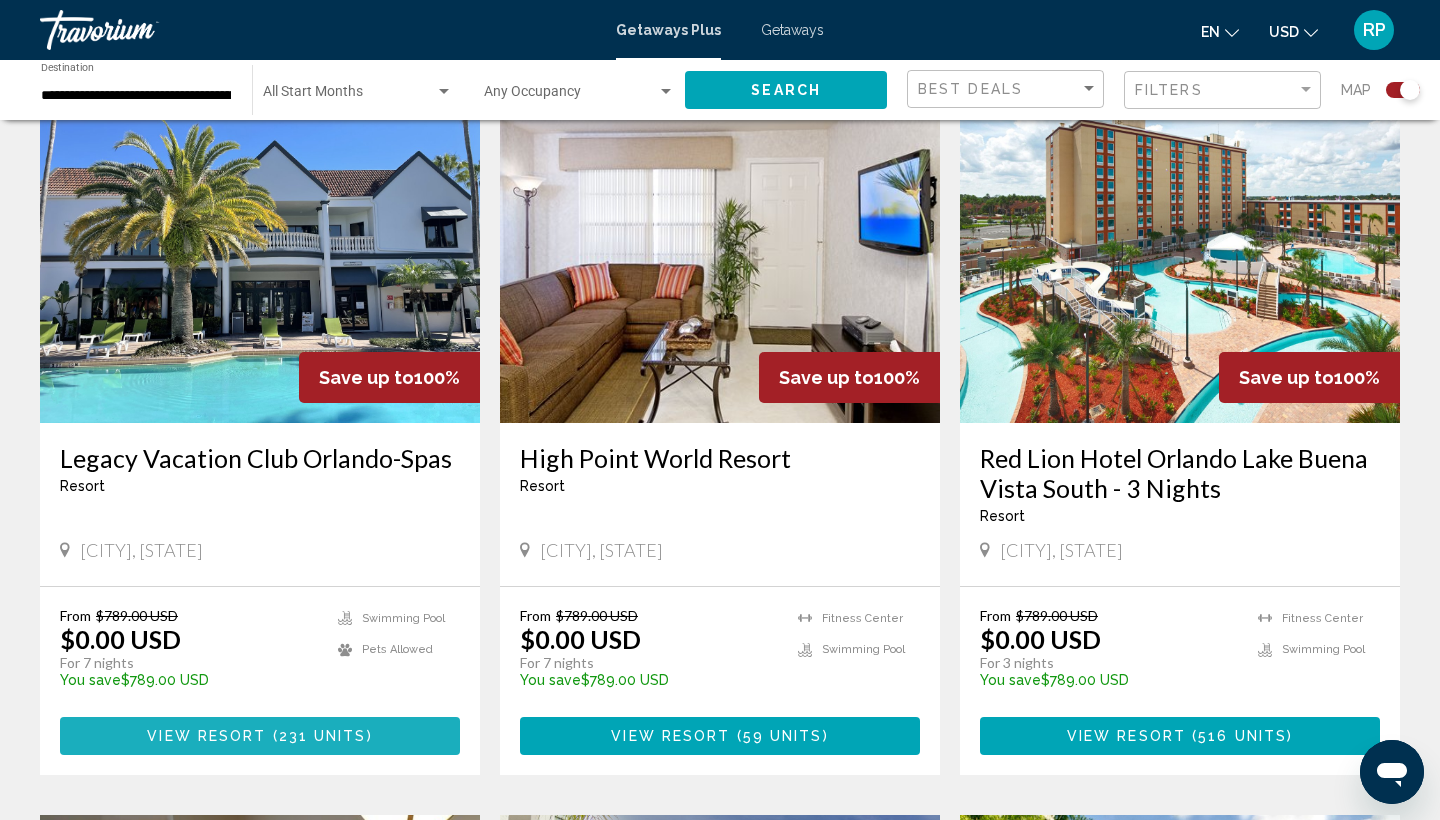 click on "231 units" at bounding box center [323, 737] 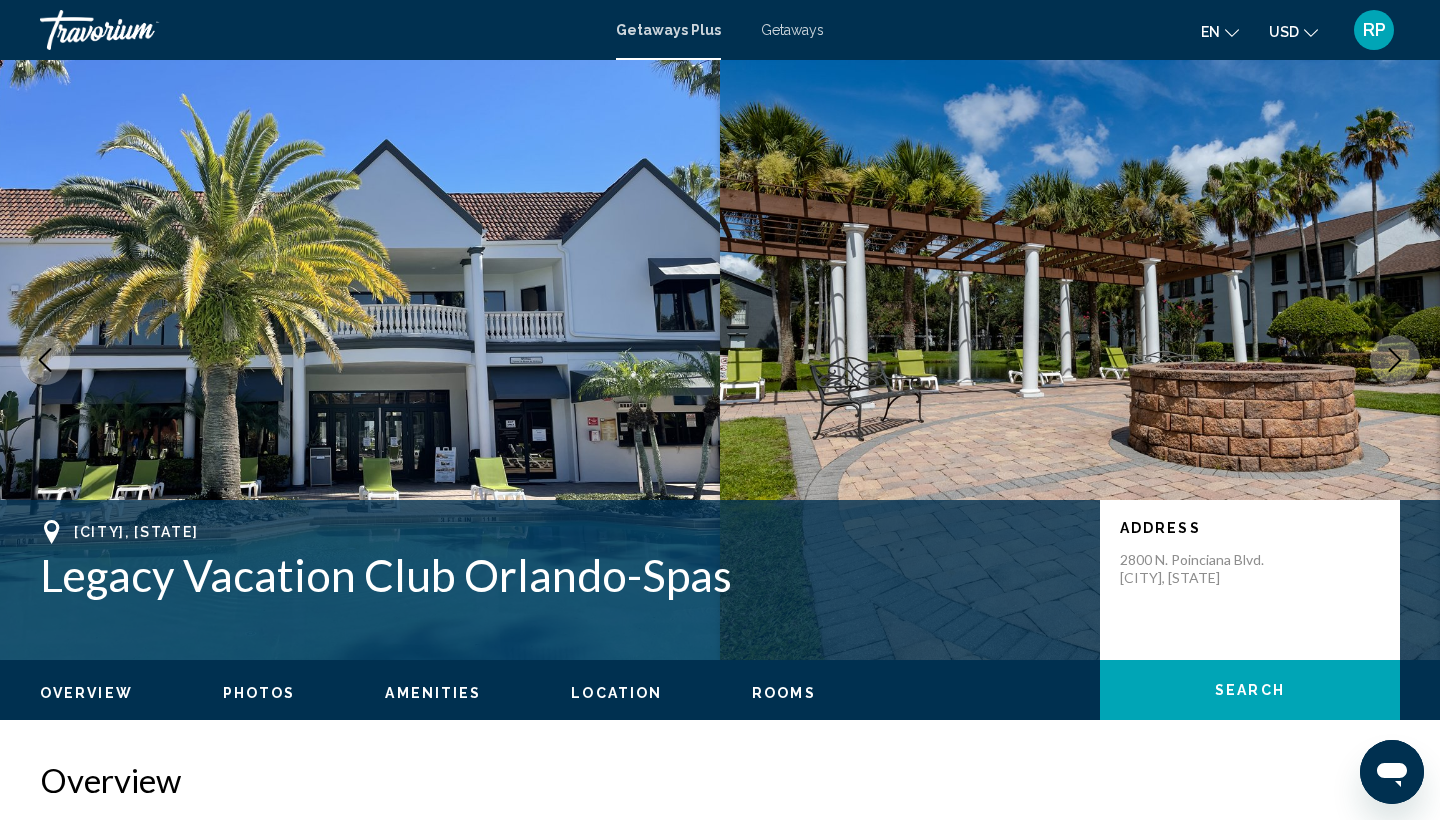 scroll, scrollTop: 0, scrollLeft: 0, axis: both 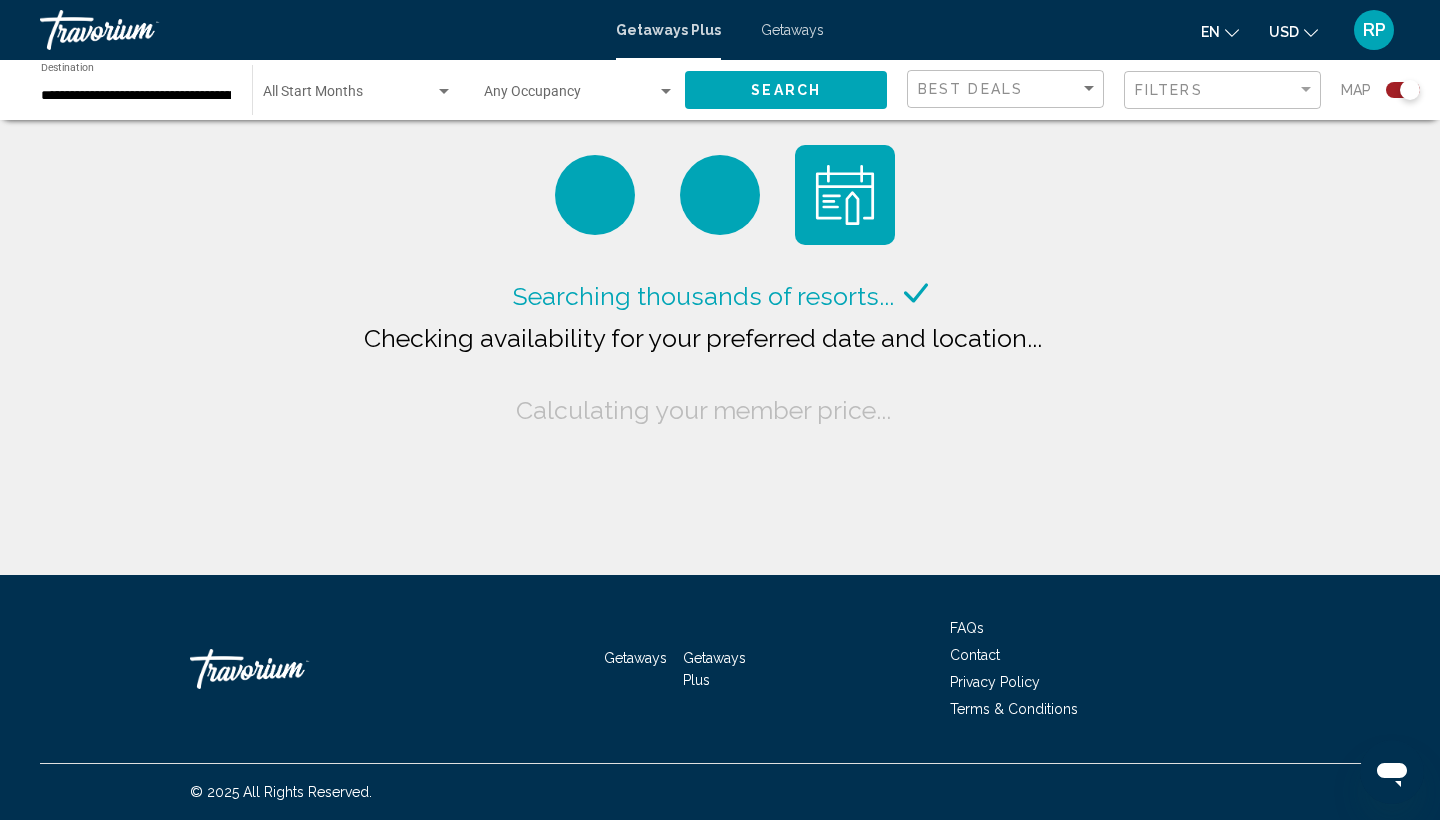 click on "Start Month All Start Months" 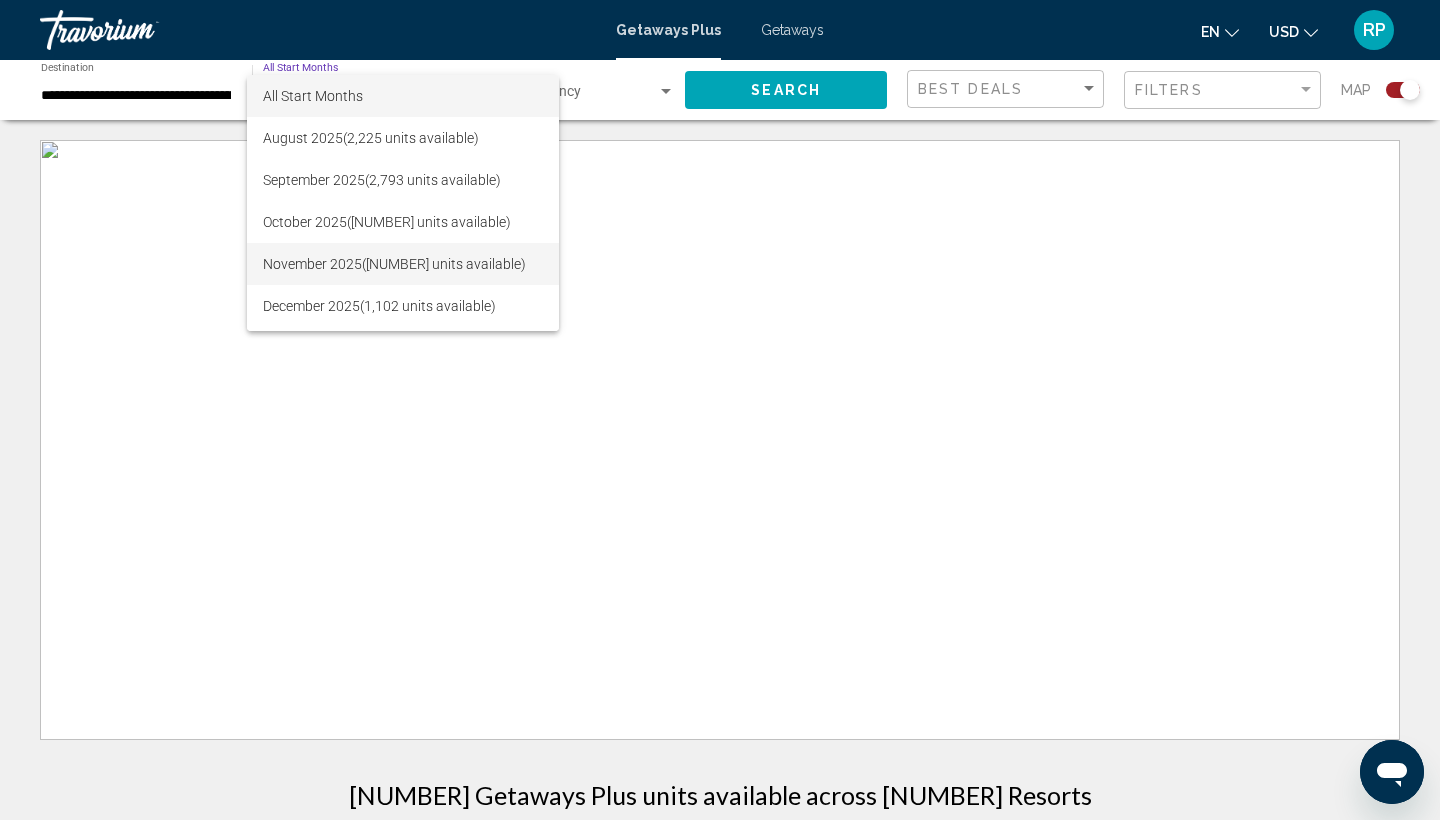 click on "[MONTH] [YEAR]  ([NUMBER] units available)" at bounding box center (403, 264) 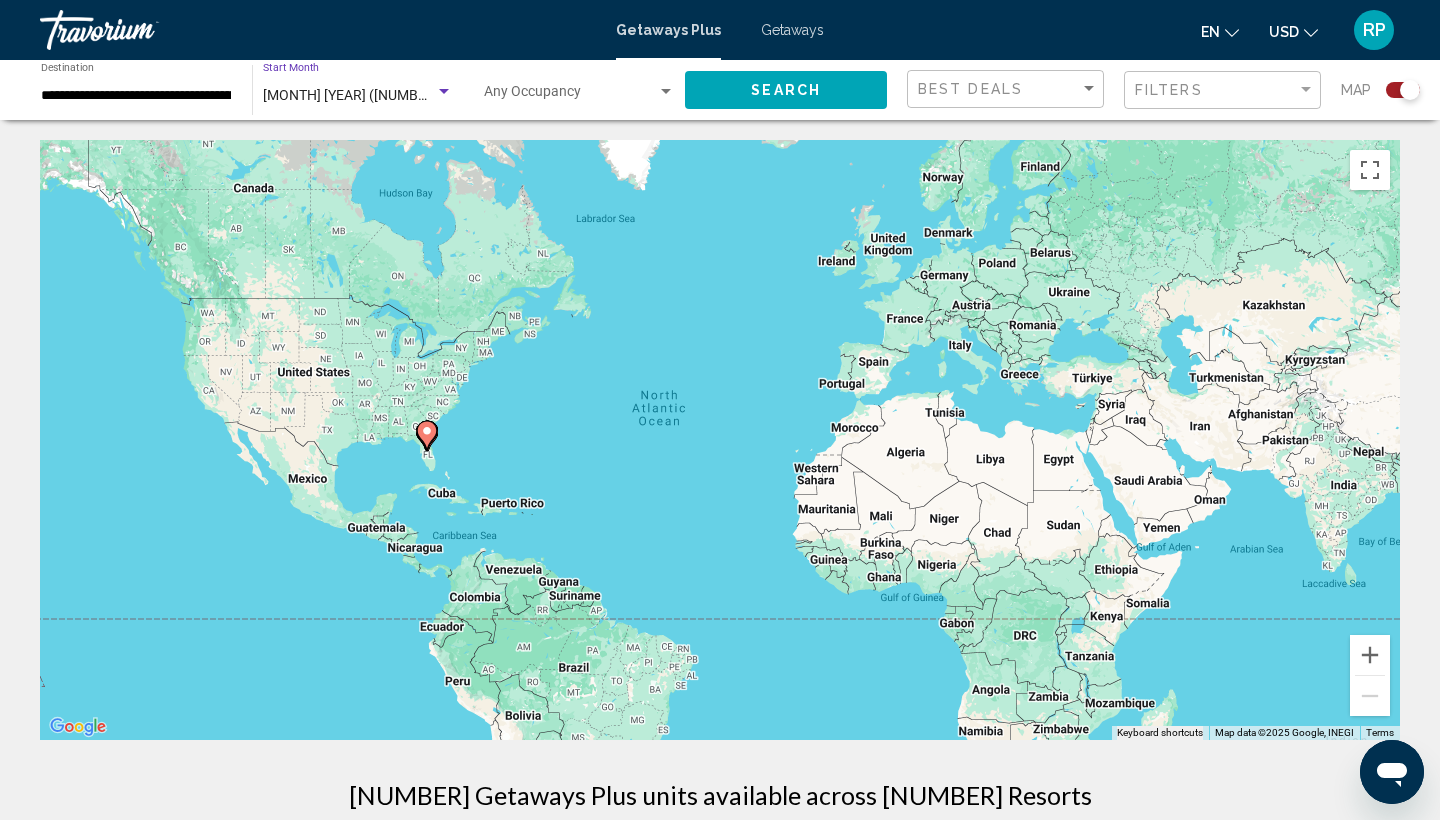 click on "Search" 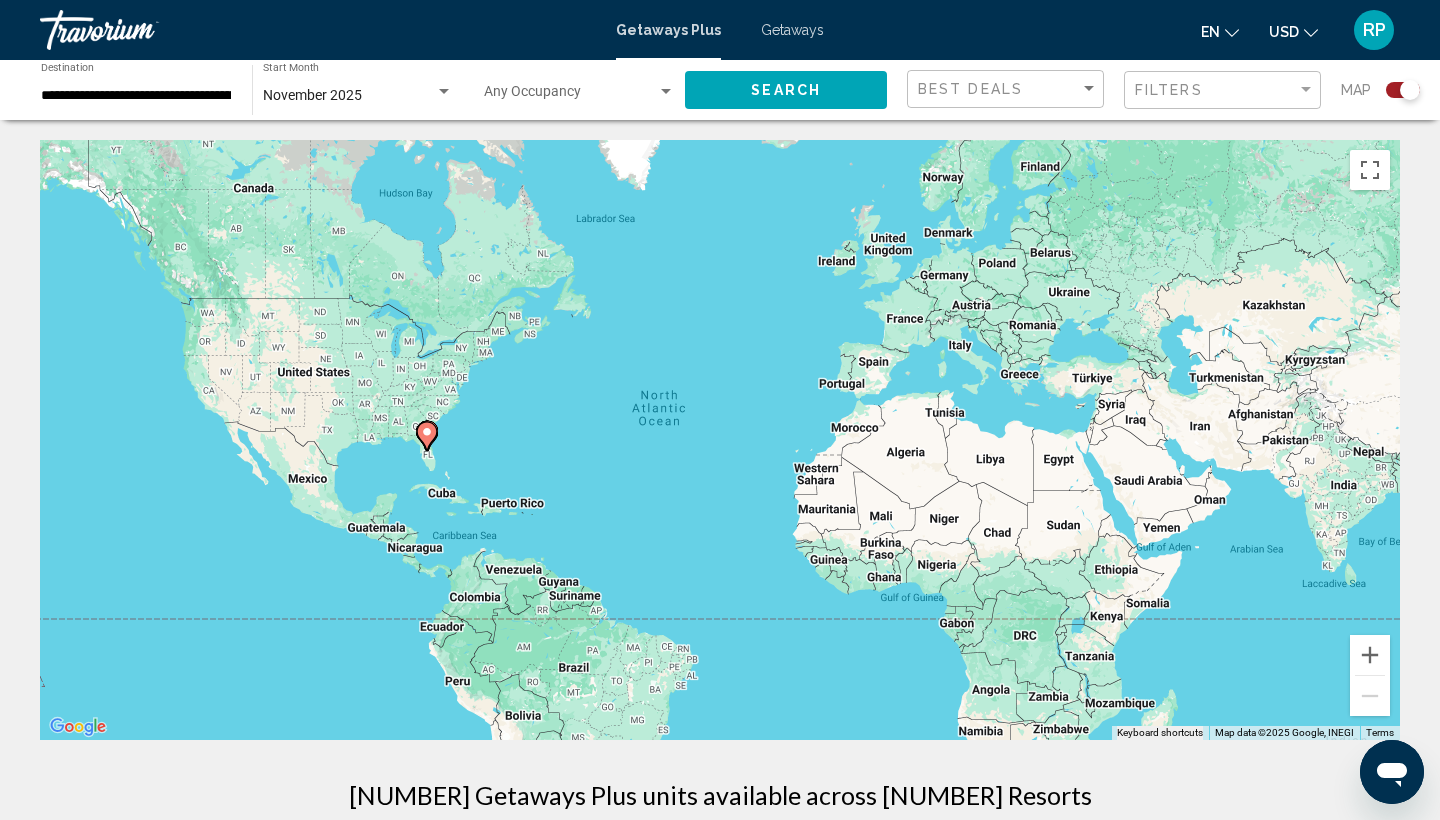 click on "Search" 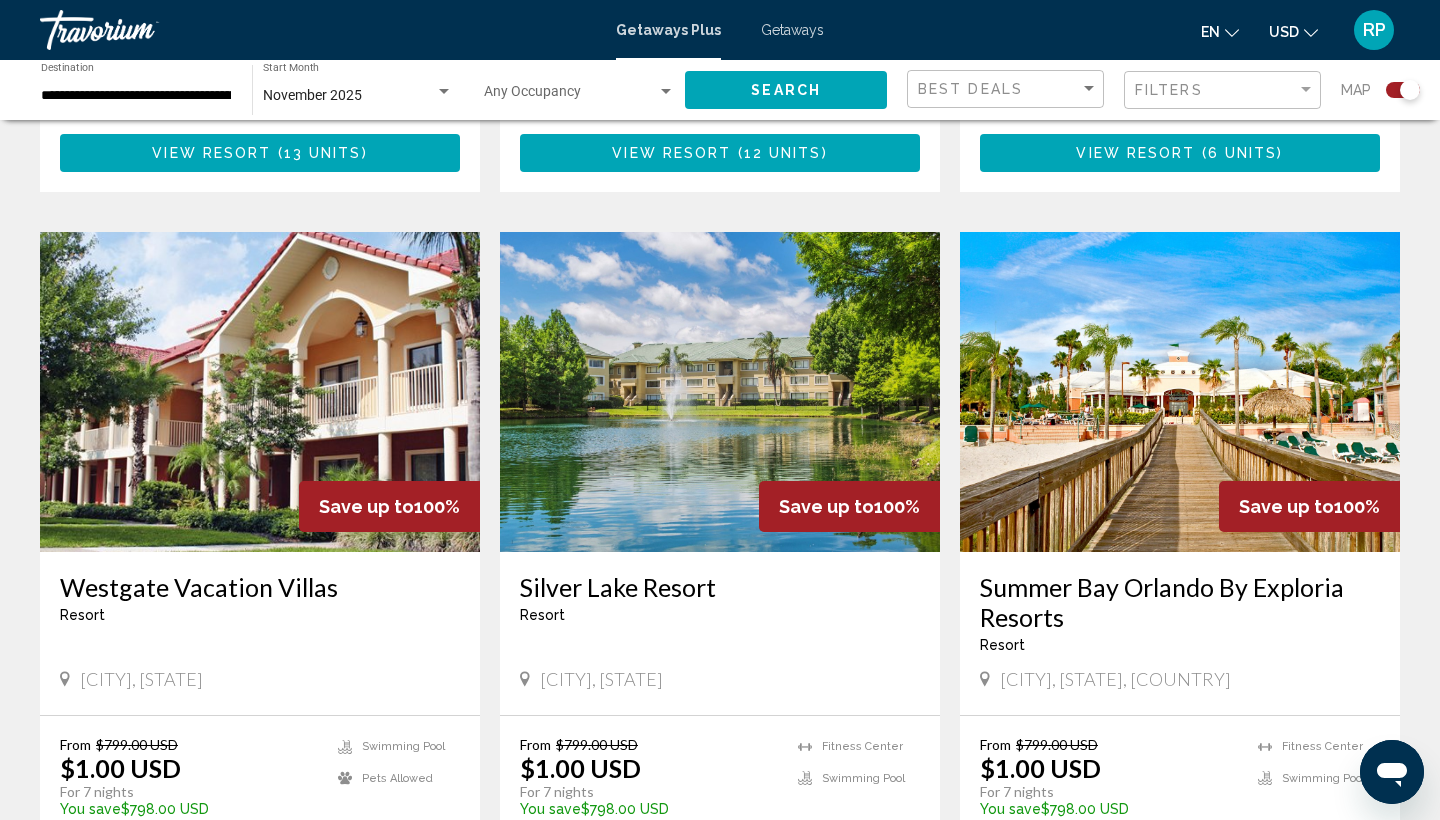 scroll, scrollTop: 1994, scrollLeft: 0, axis: vertical 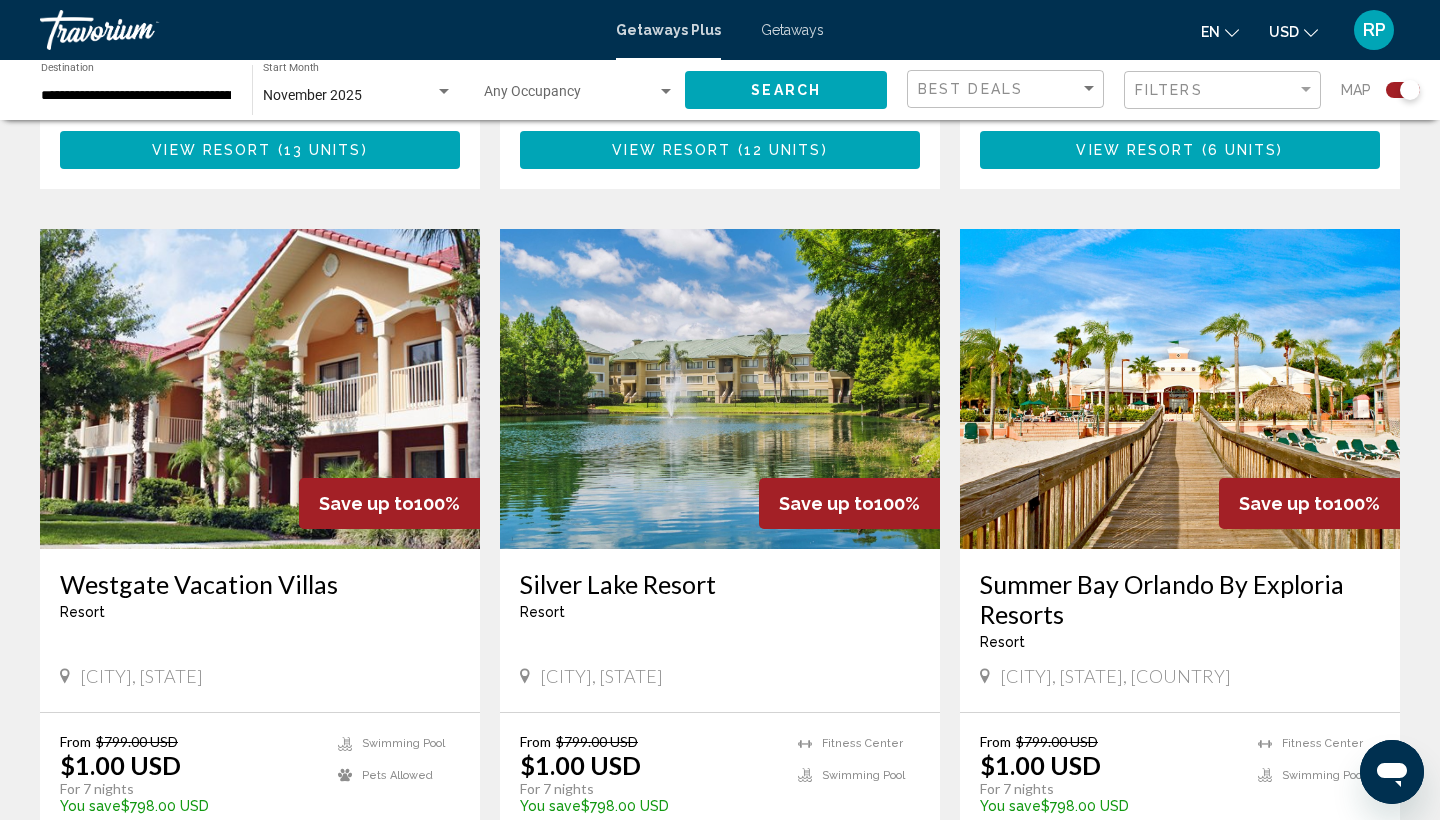 click on "Save up to" at bounding box center (366, 503) 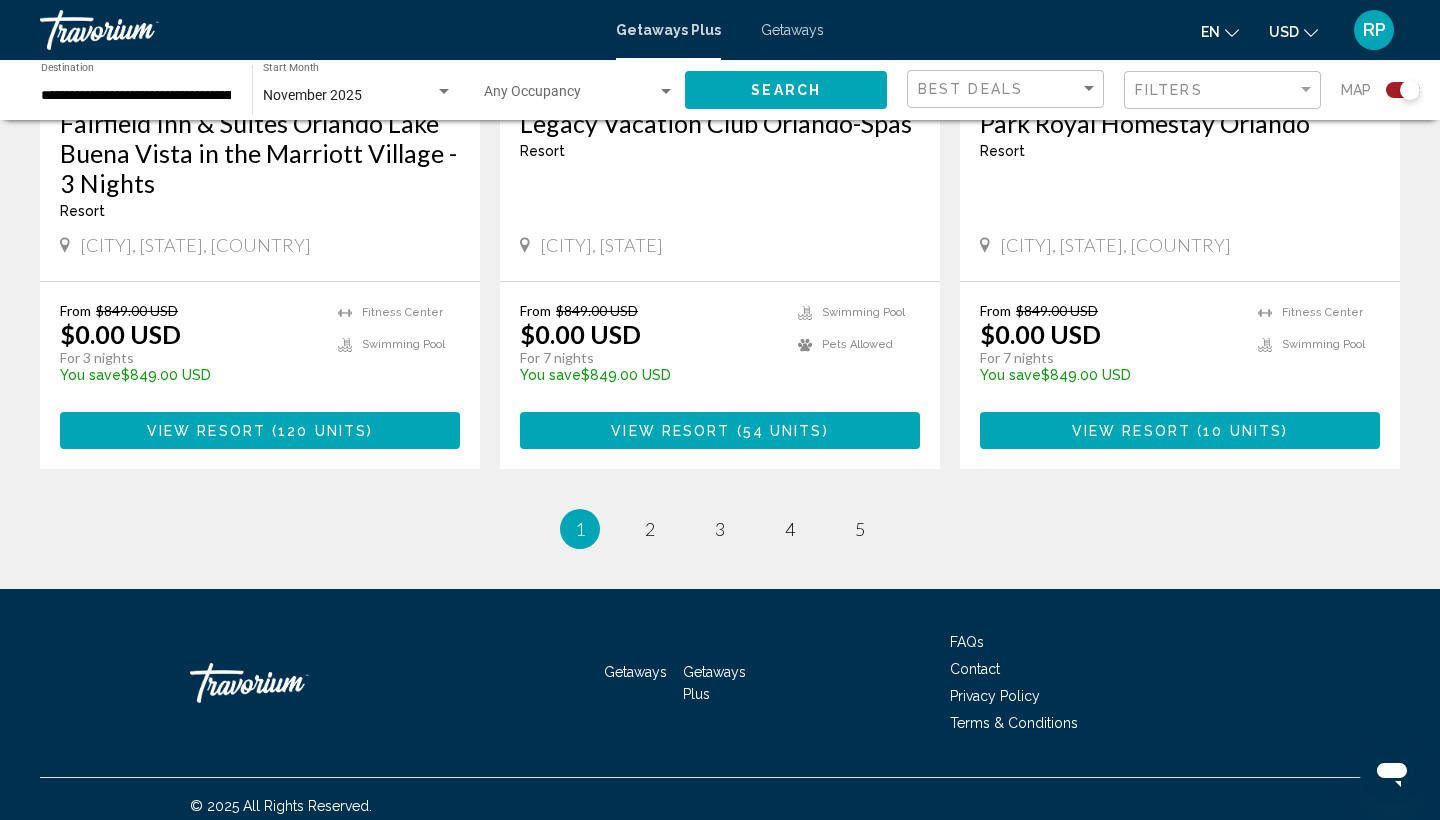 scroll, scrollTop: 3164, scrollLeft: 0, axis: vertical 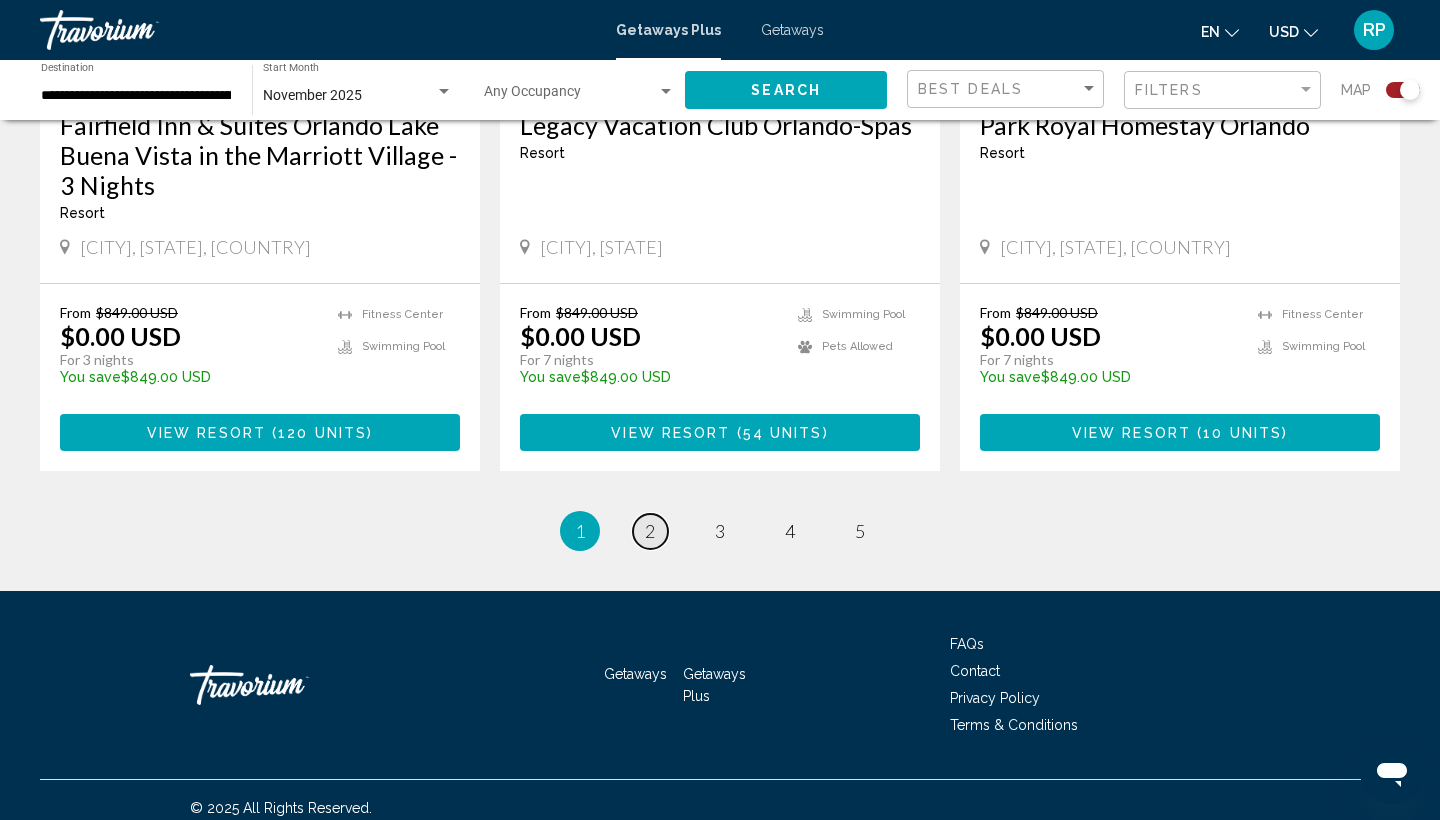 click on "2" at bounding box center [650, 531] 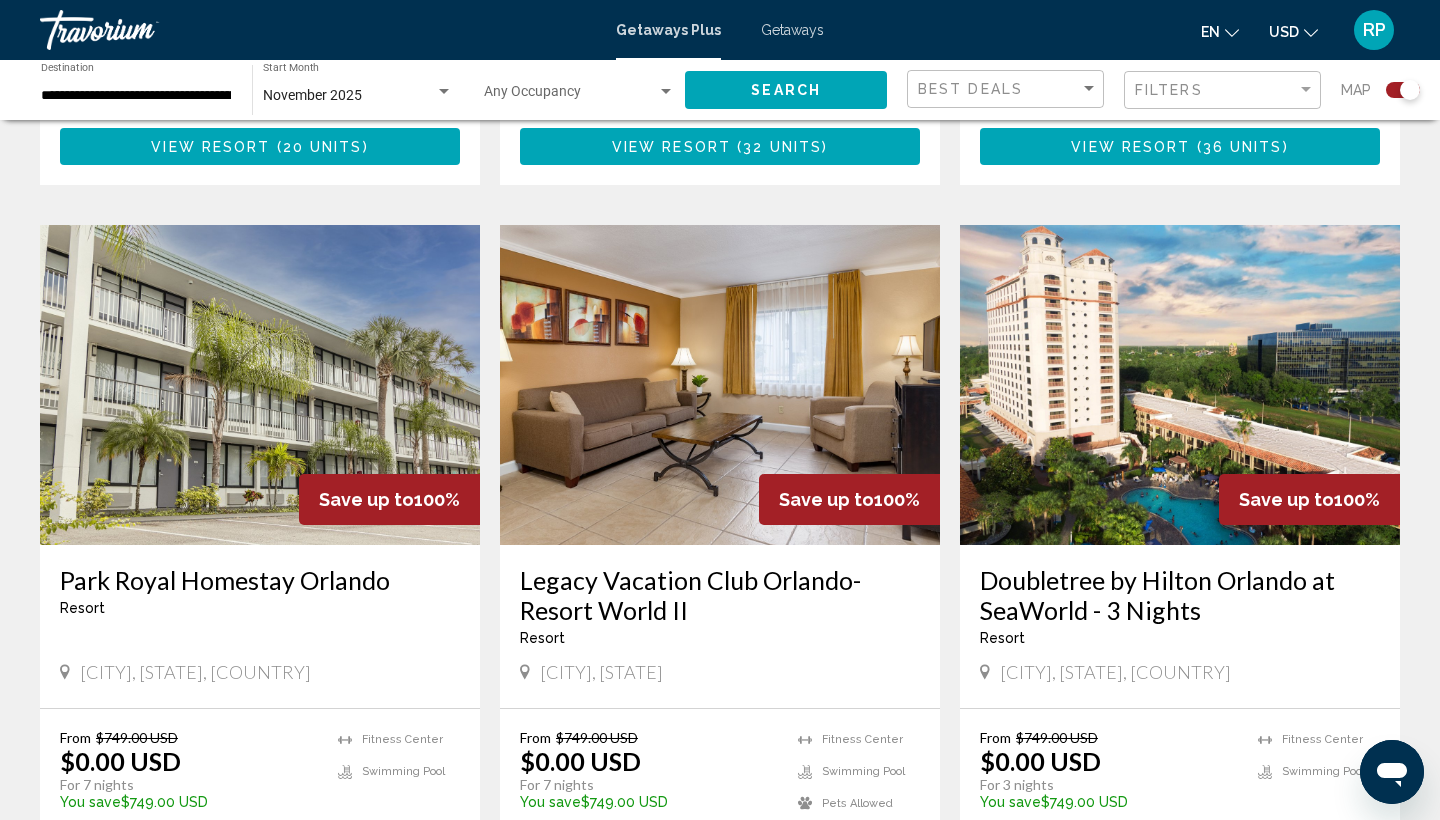 scroll, scrollTop: 2710, scrollLeft: 0, axis: vertical 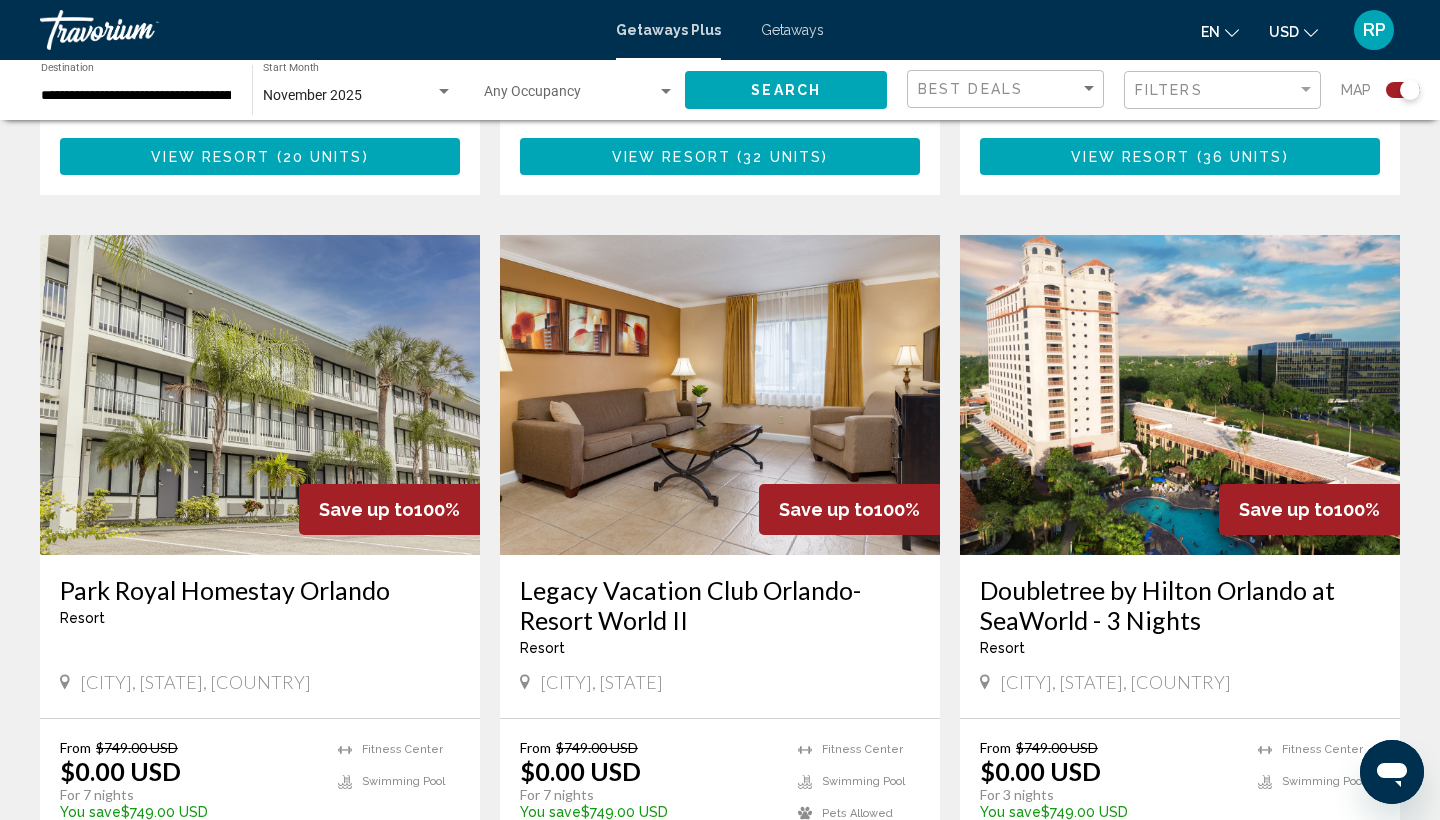 click at bounding box center [720, 395] 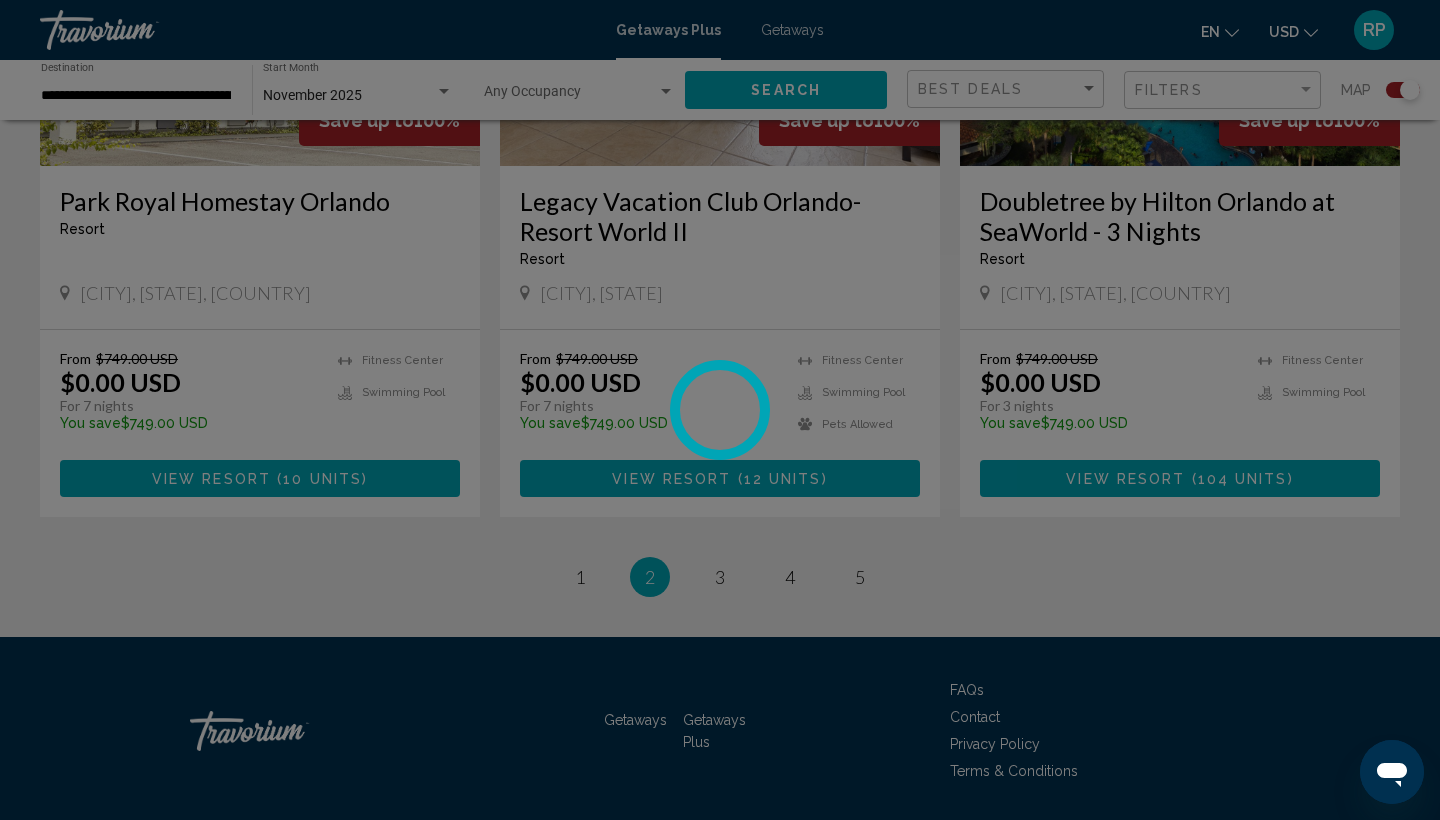 scroll, scrollTop: 3143, scrollLeft: 0, axis: vertical 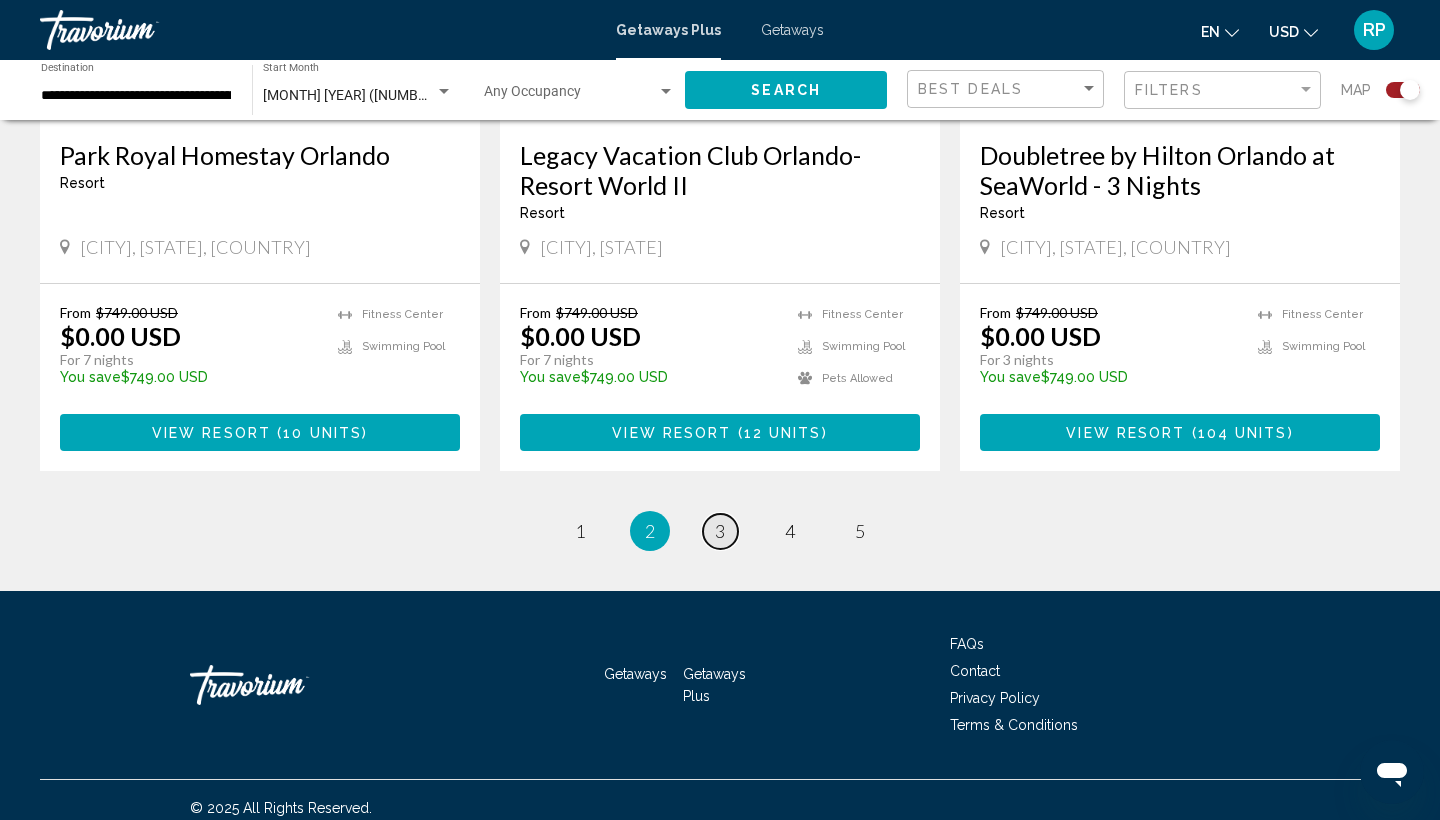 click on "3" at bounding box center (720, 531) 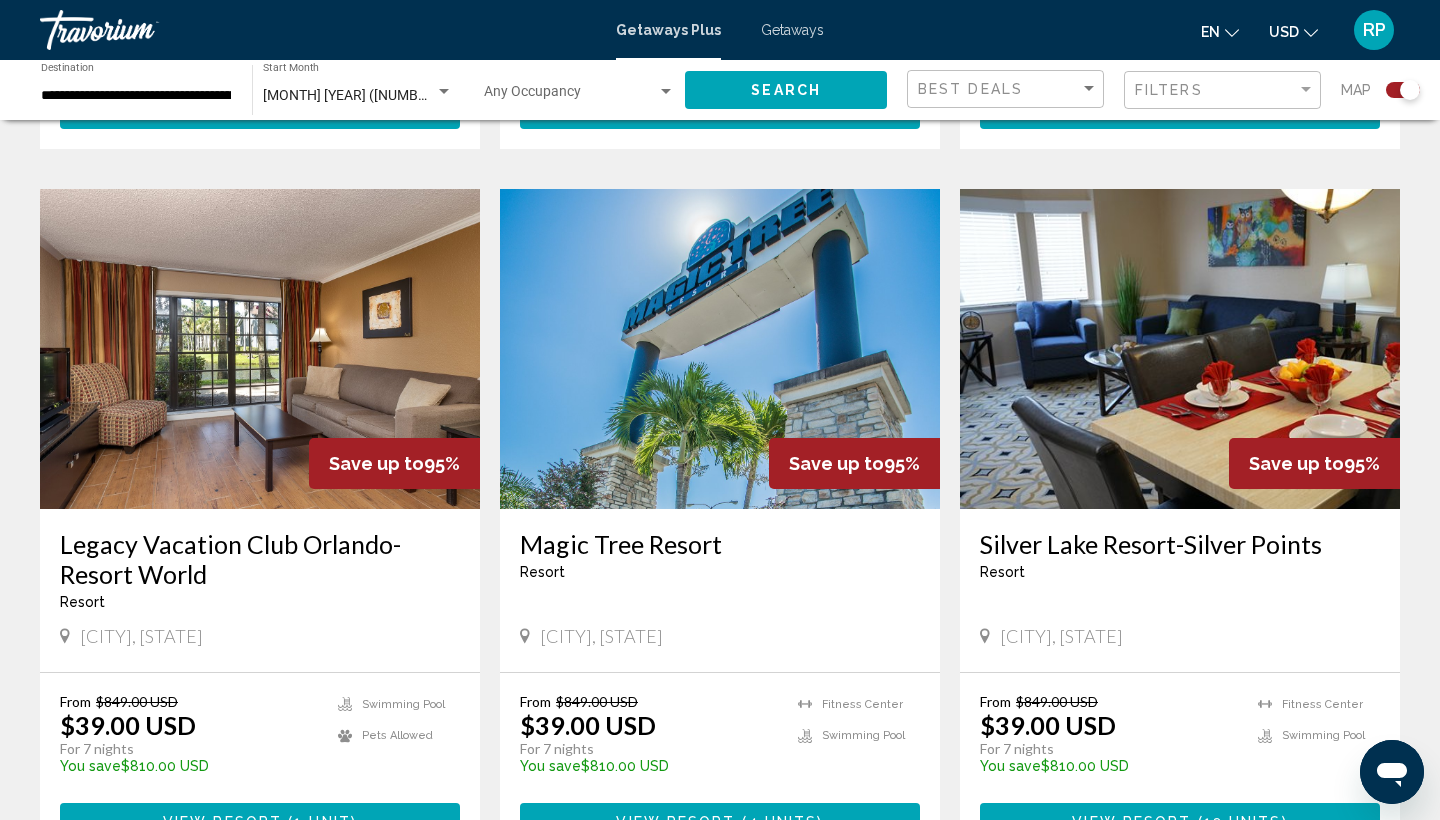 scroll, scrollTop: 1359, scrollLeft: 0, axis: vertical 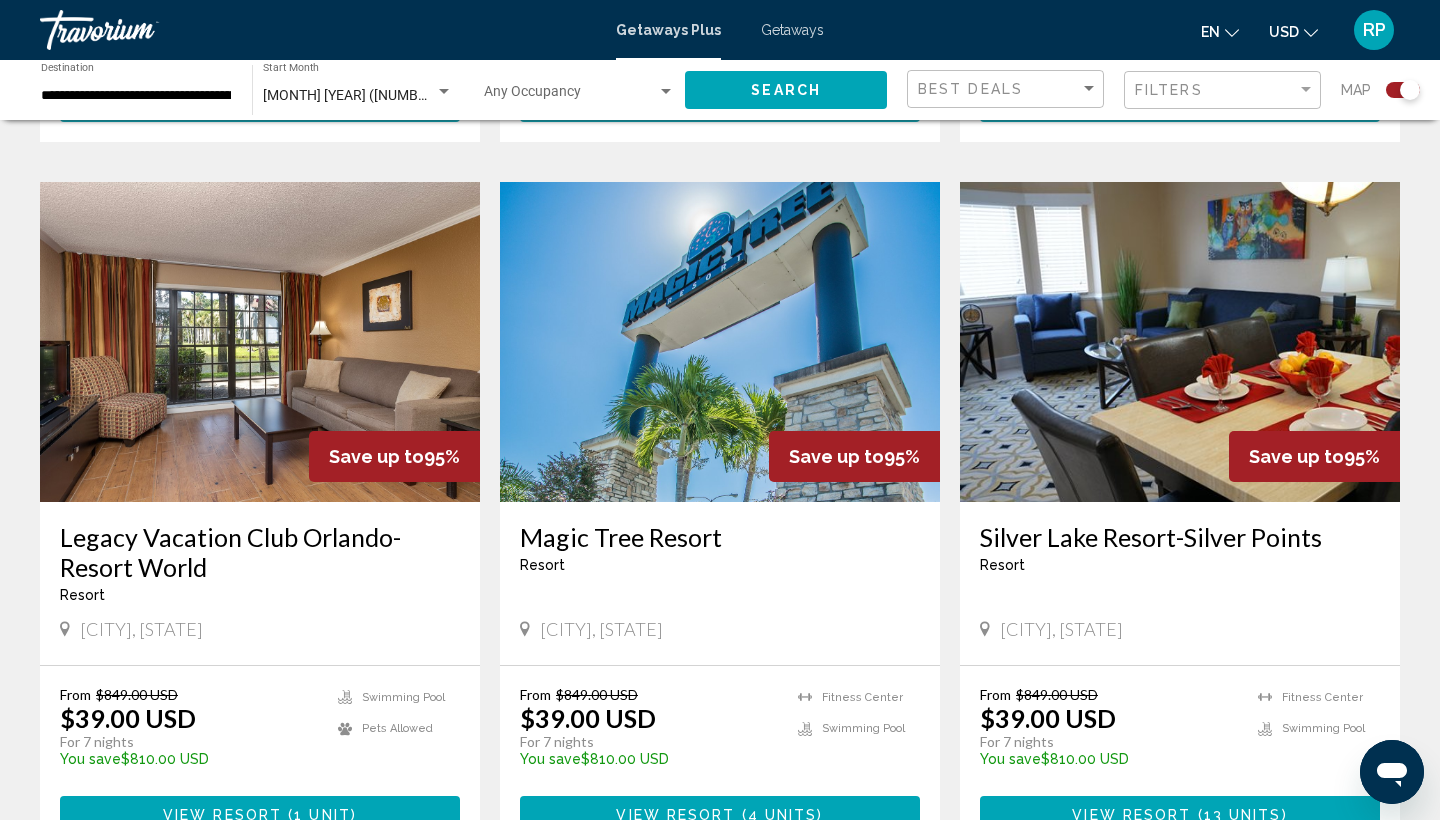 click on "Occupancy Any Occupancy" 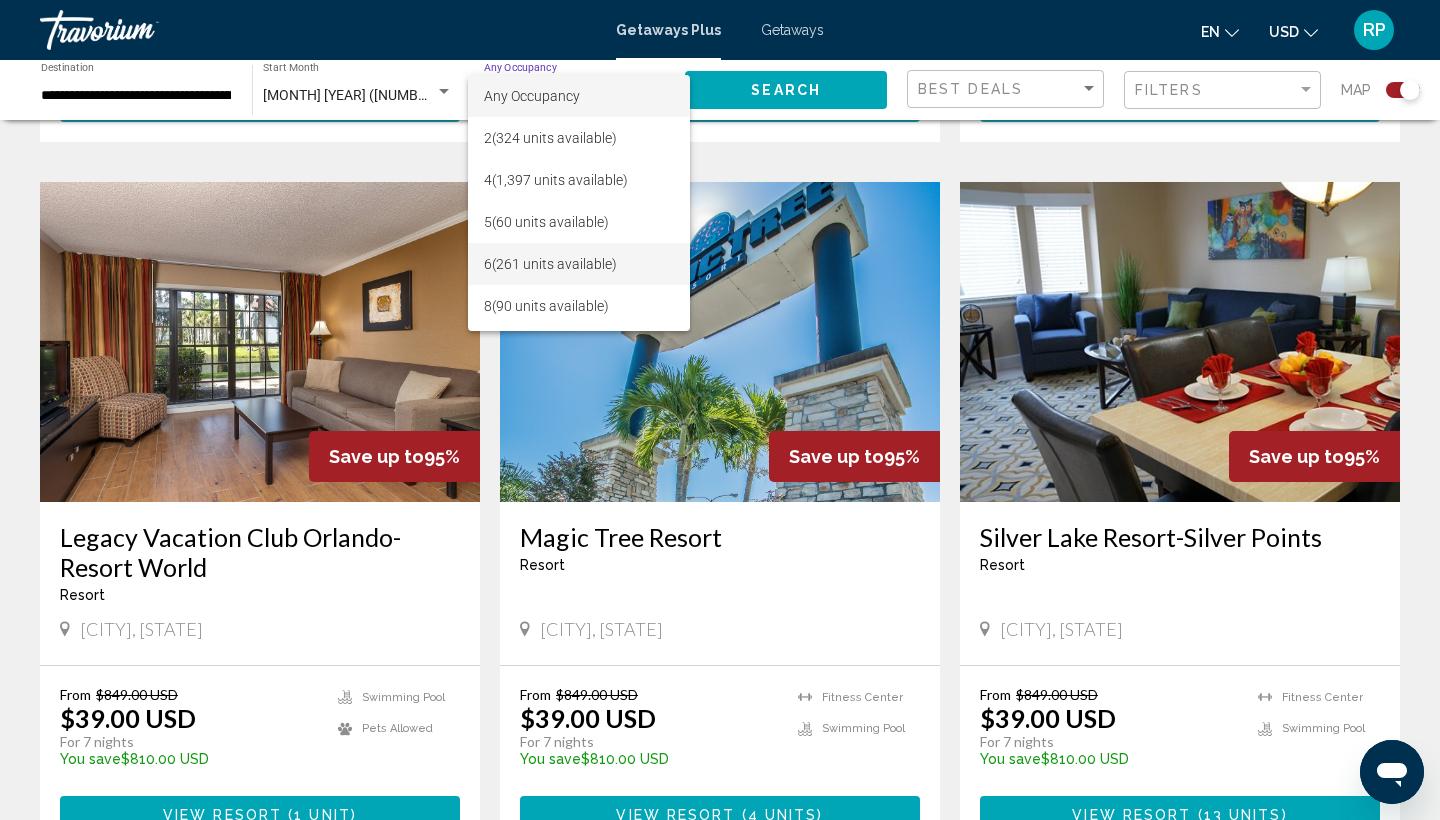 click on "6  (261 units available)" at bounding box center (579, 264) 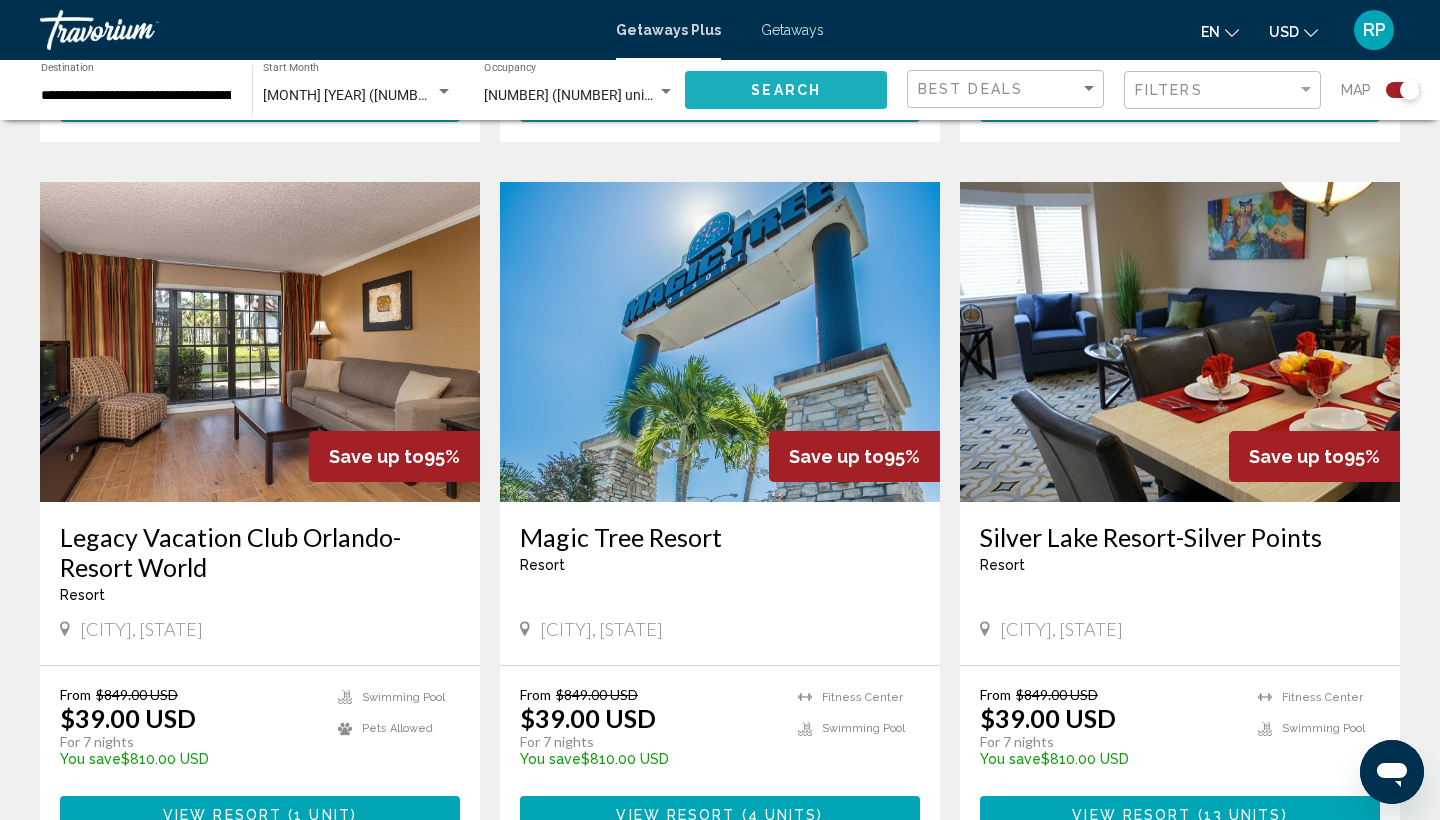 click on "Search" 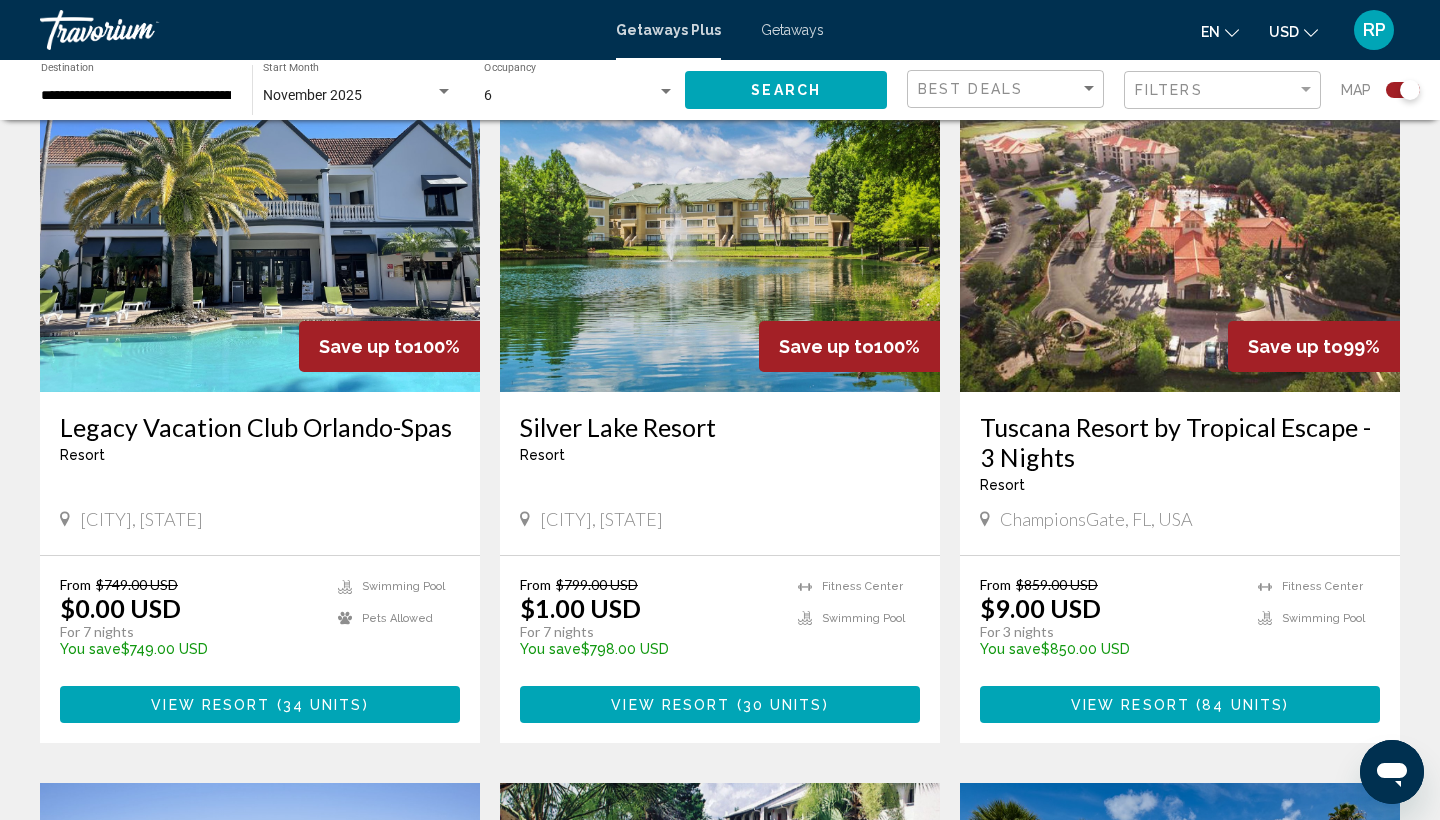 scroll, scrollTop: 748, scrollLeft: 0, axis: vertical 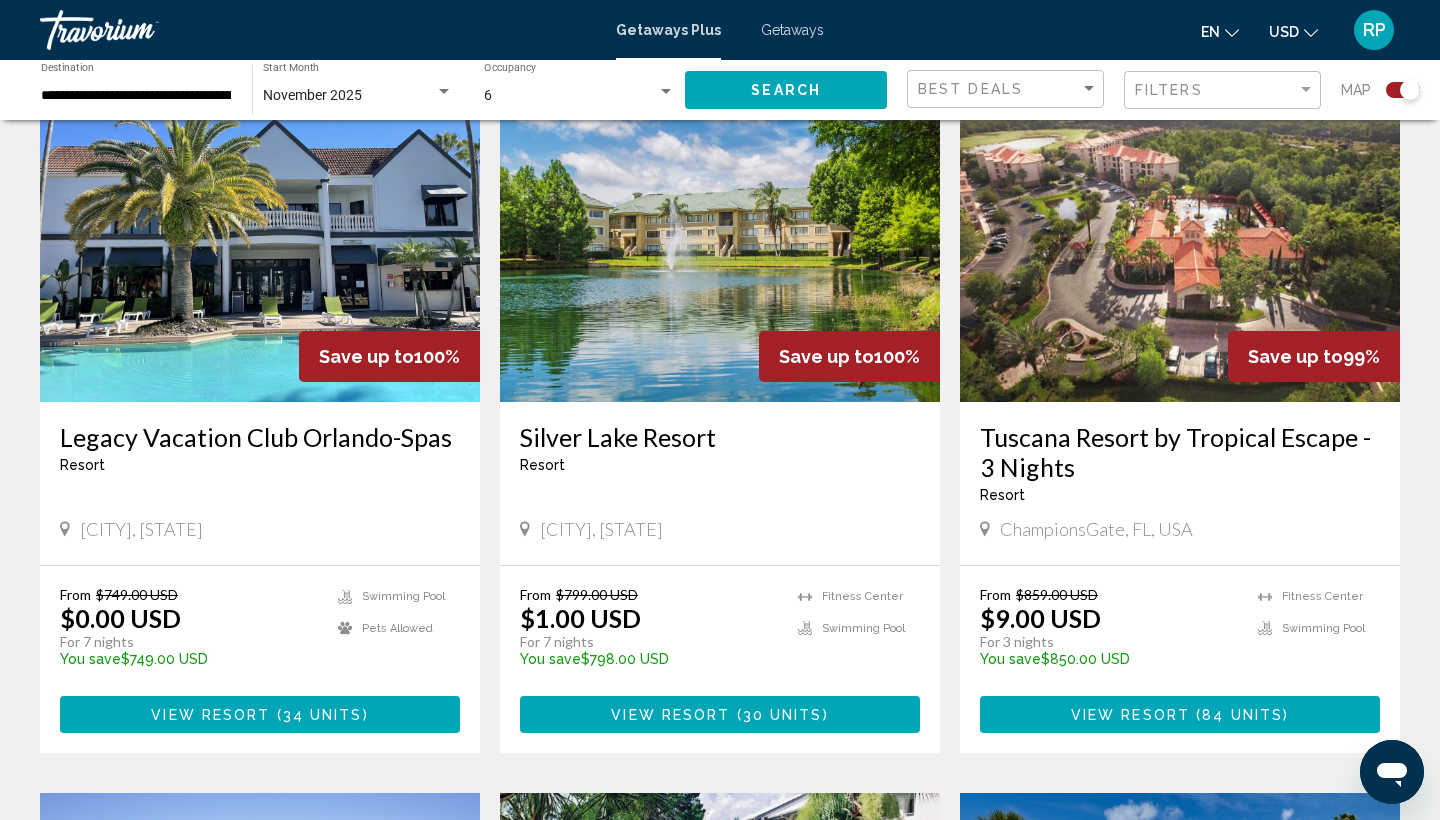click on "View Resort" at bounding box center (210, 715) 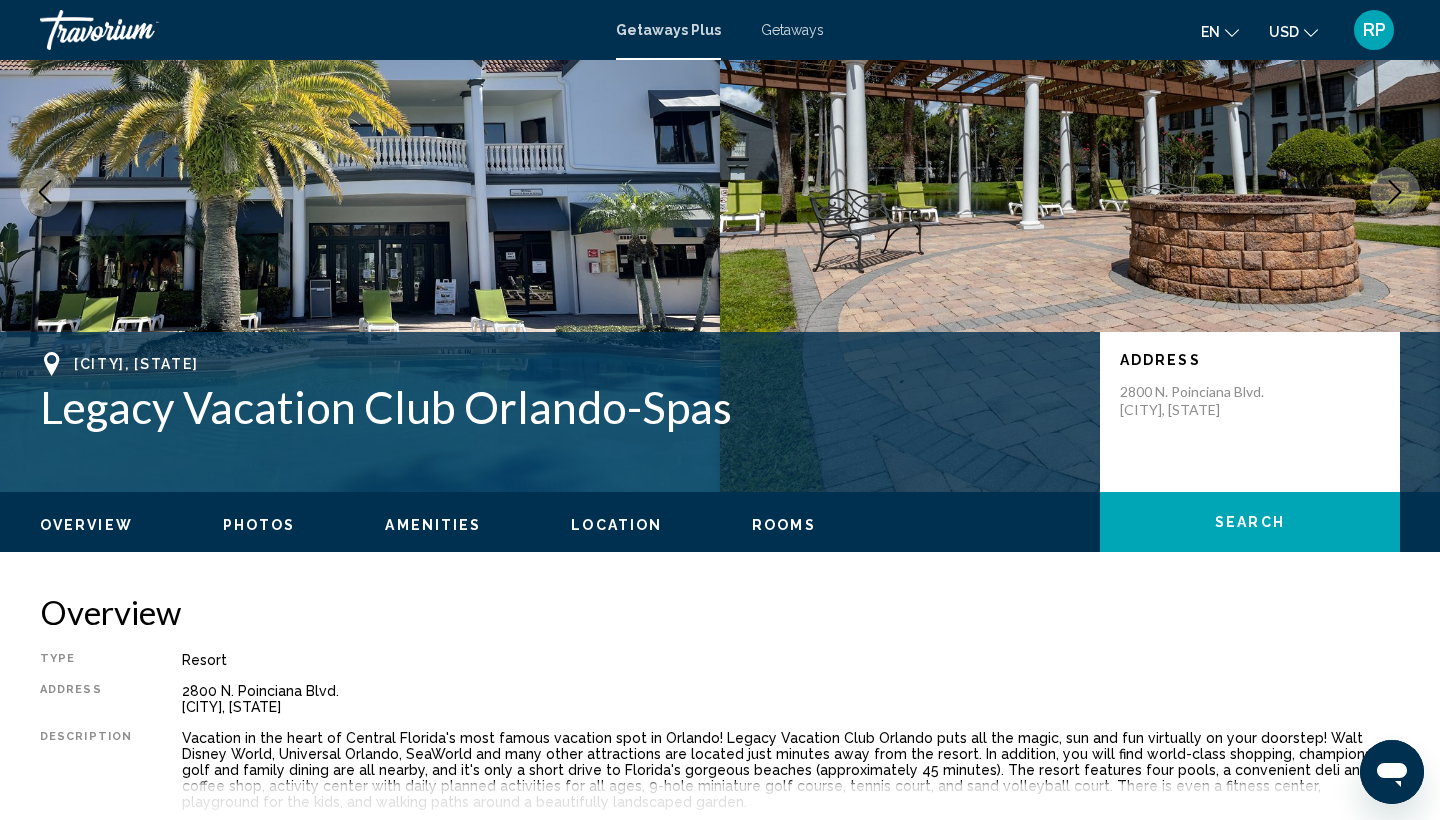 scroll, scrollTop: 167, scrollLeft: 0, axis: vertical 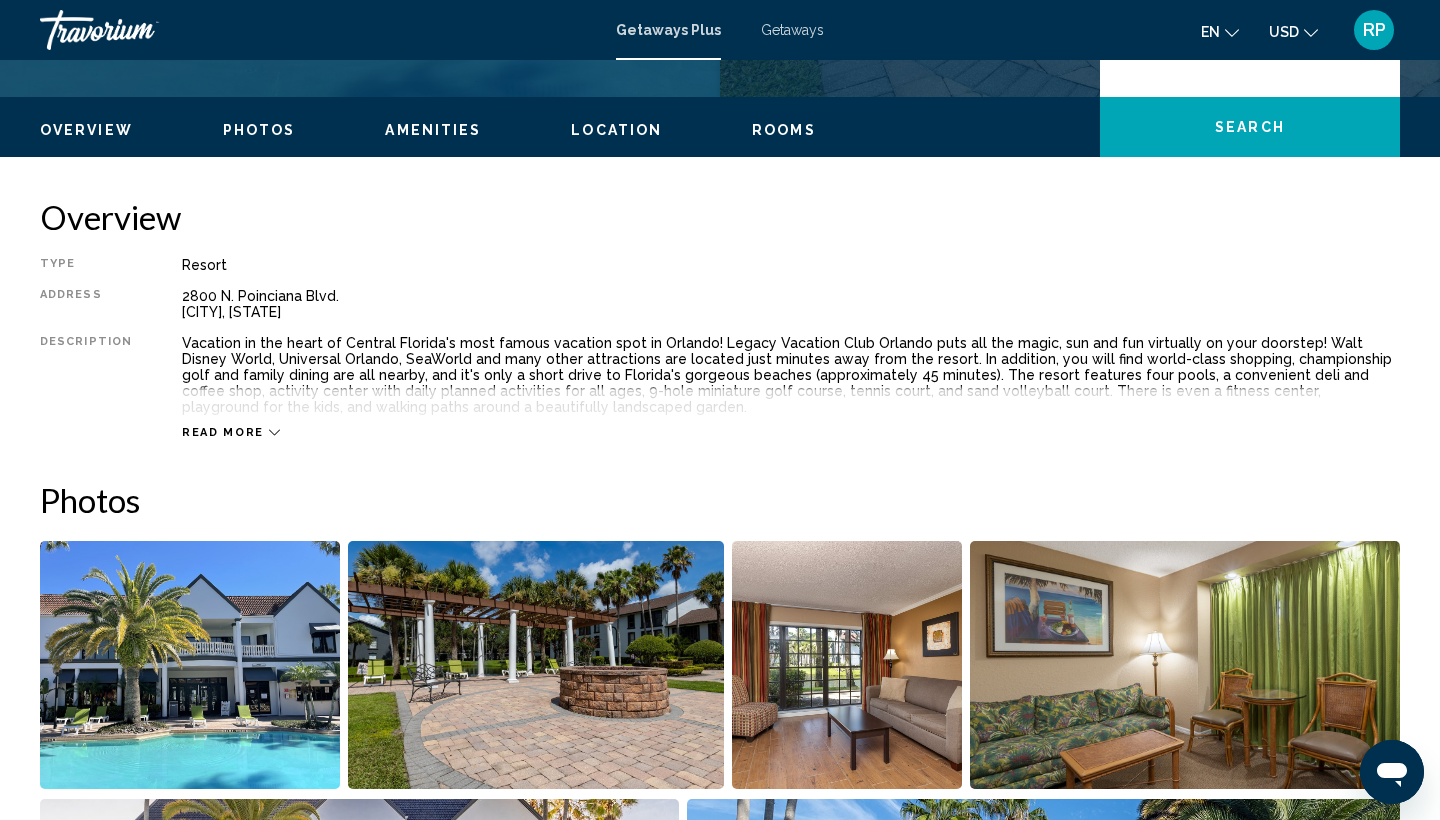 click on "Vacation in the heart of Central Florida's most famous vacation spot in Orlando! Legacy Vacation Club Orlando puts all the magic, sun and fun virtually on your doorstep!  Walt Disney World, Universal Orlando, SeaWorld and many other attractions are located just minutes away from the resort. In addition, you will find world-class shopping, championship golf and family dining are all nearby, and it's only a short drive to Florida's gorgeous beaches (approximately 45 minutes). The resort features four pools, a convenient deli and coffee shop, activity center with daily planned activities for all ages, 9-hole miniature golf course, tennis court, and sand volleyball court. There is even a fitness center, playground for the kids, and walking paths around a beautifully landscaped garden." at bounding box center [791, 375] 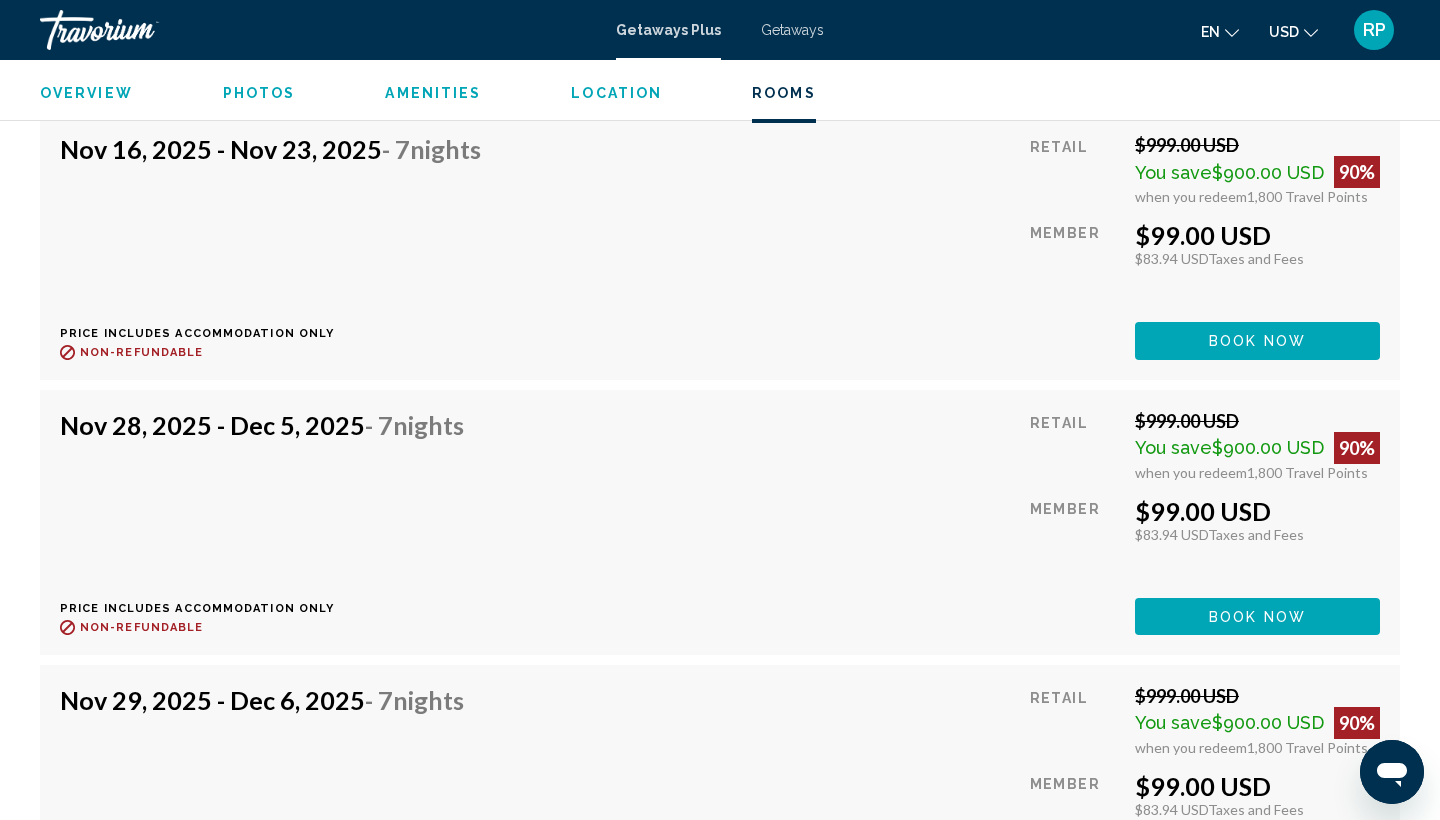 scroll, scrollTop: 5965, scrollLeft: 0, axis: vertical 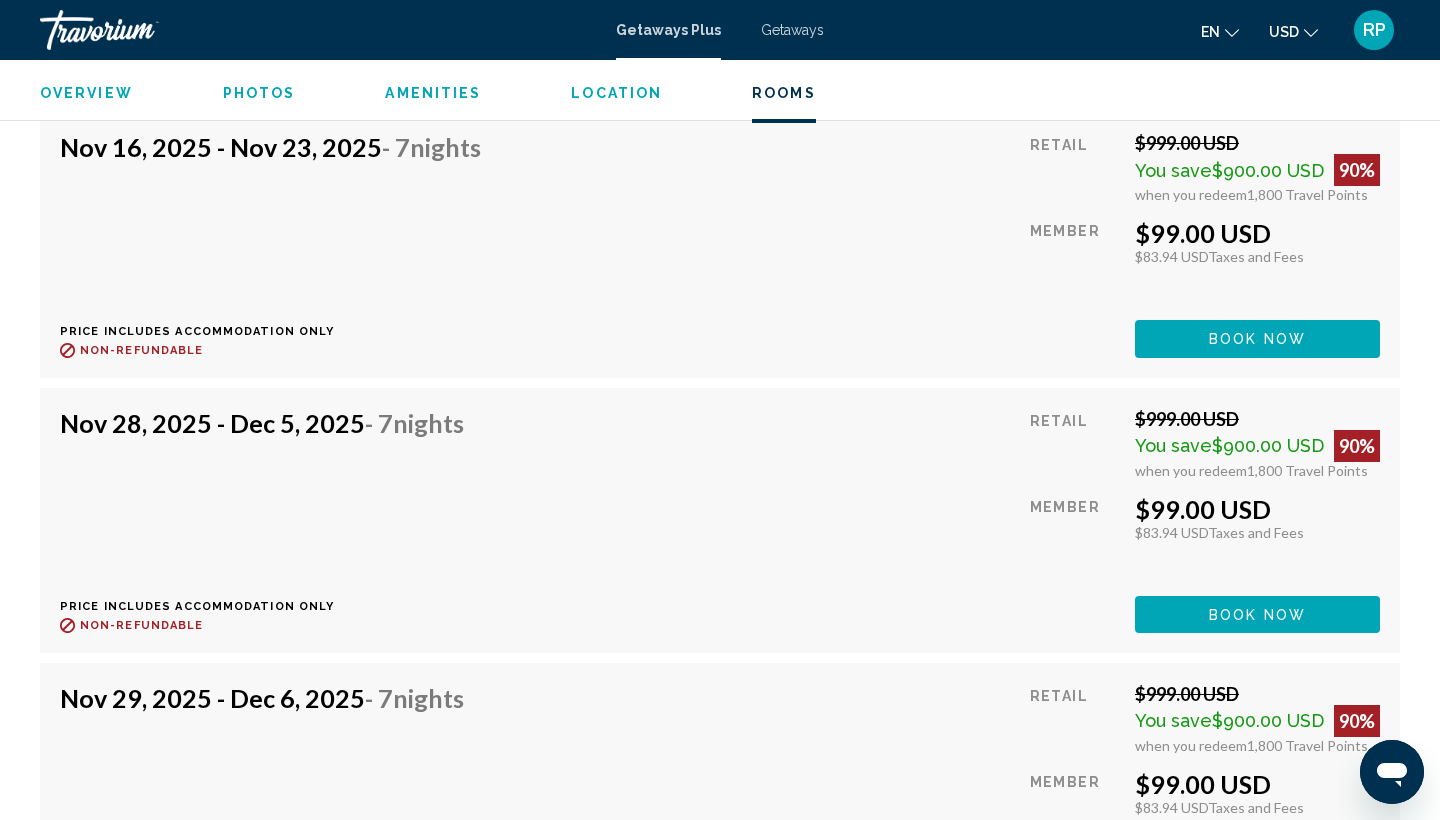 click on "Retail  $999.00 USD  You save  $900.00 USD   90%  when you redeem  1,800  Travel Points  Member  $99.00 USD   $83.94 USD  Taxes and Fees You earn  0  Travel Points  Book now This room is no longer available." at bounding box center (1205, 520) 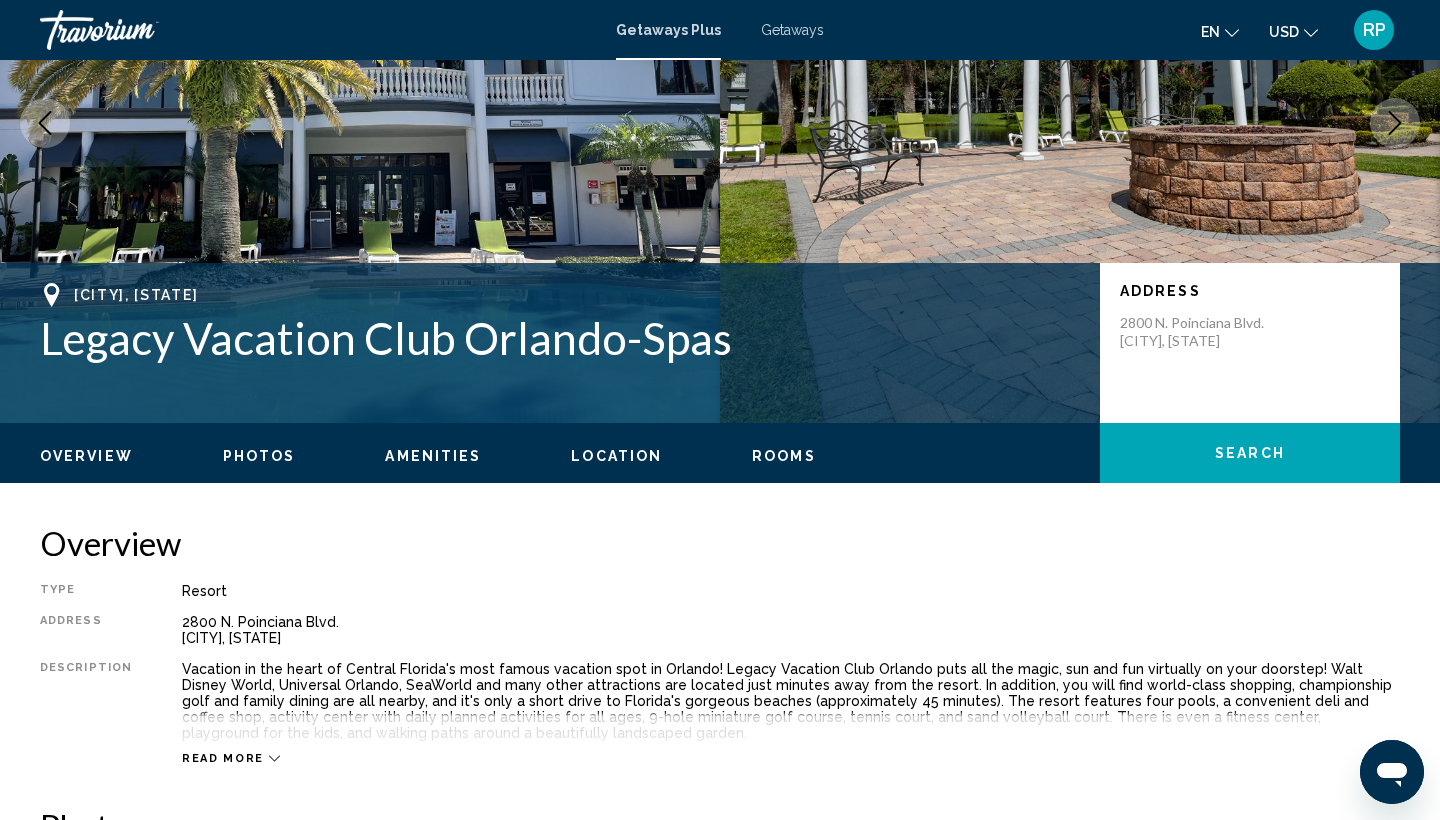 scroll, scrollTop: 234, scrollLeft: 0, axis: vertical 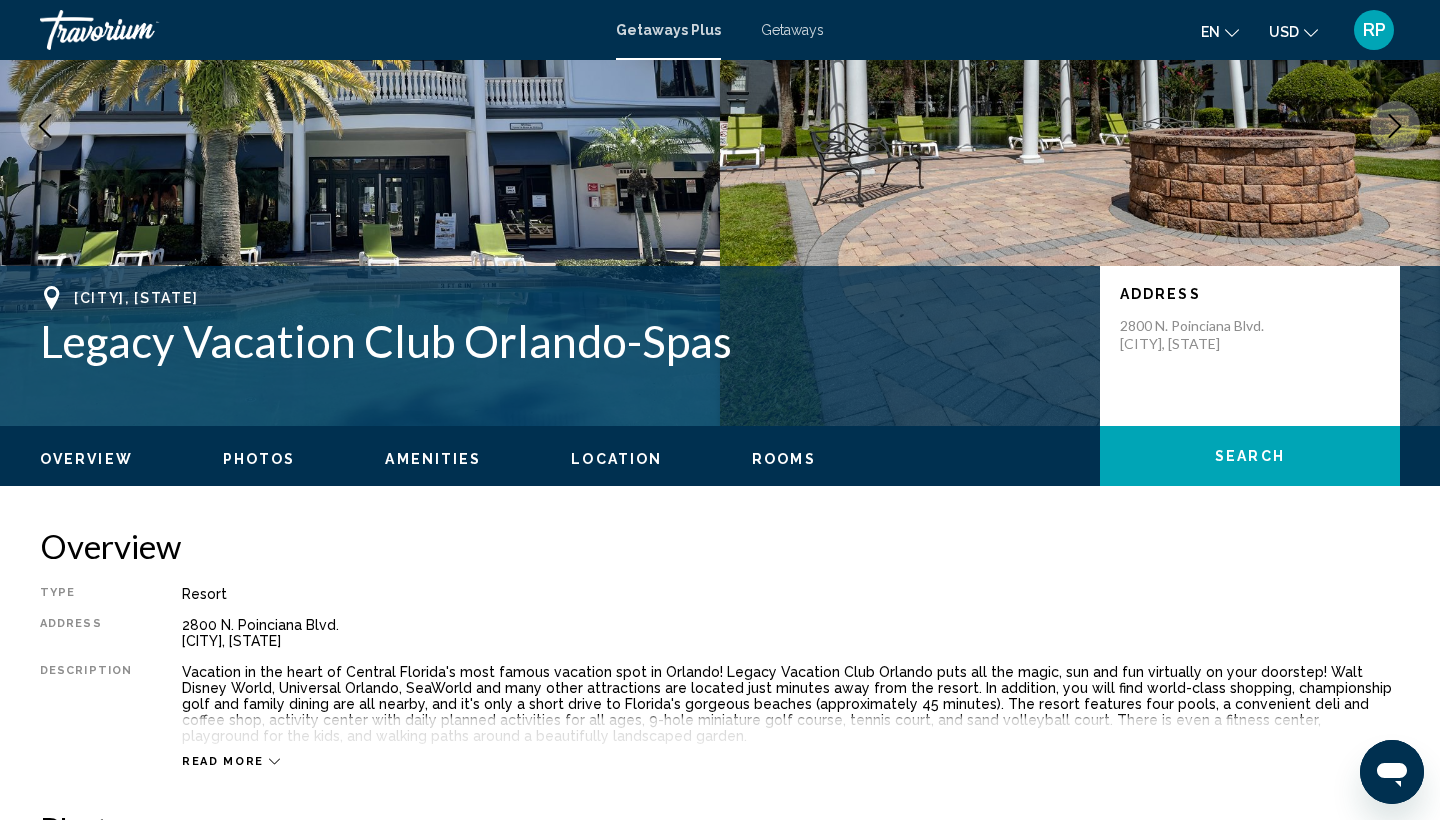 click on "[CITY], [STATE], [COUNTRY] [NAME] Address [NUMBER] [STREET] [CITY], [STATE], [COUNTRY] Overview
Photos
Amenities
Location
Rooms
Search Search Overview Type Resort All-Inclusive No All-Inclusive Address [NUMBER] [STREET] [CITY], [STATE], [COUNTRY] Description Read more
Photos Amenities
Swimming Pool
Pets Allowed Game room Gift shops or newsstand Hot tub Medical facility RCI Specialist Spa Swimming pool No Amenities available. Housekeeping Fees  Unit Type   Schedule   Info  for Studio units per stay "Housekeeping fee for all RCI Points reservations: There may be a fee of [CURRENCY][AMOUNT] for Studio units, per stay. Cash or Credit is accepted." for 1 Bedroom units per stay for 3 Bedroom units per stay Resort Fees  Info  No trailers" at bounding box center (720, 5022) 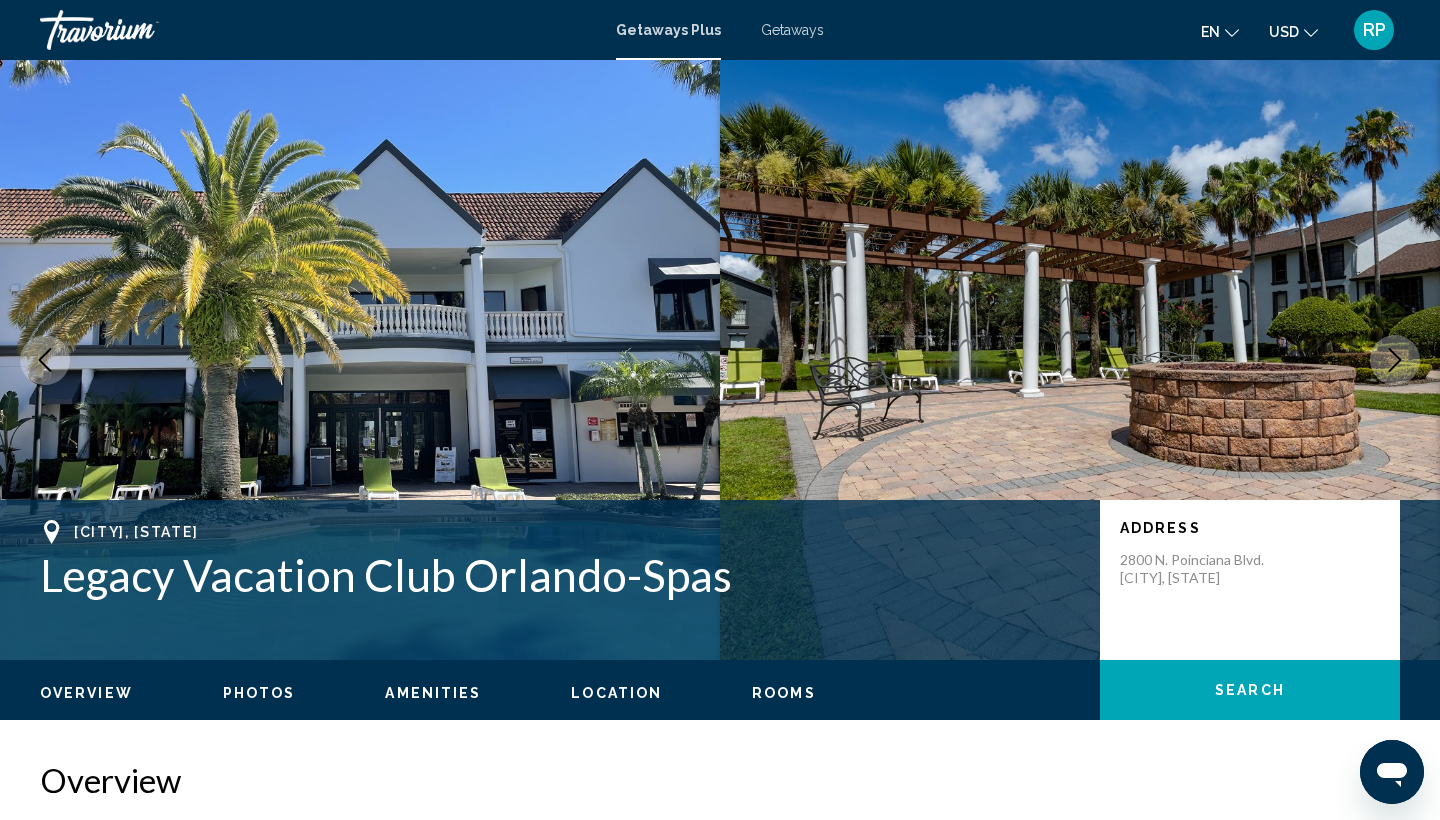 scroll, scrollTop: 0, scrollLeft: 0, axis: both 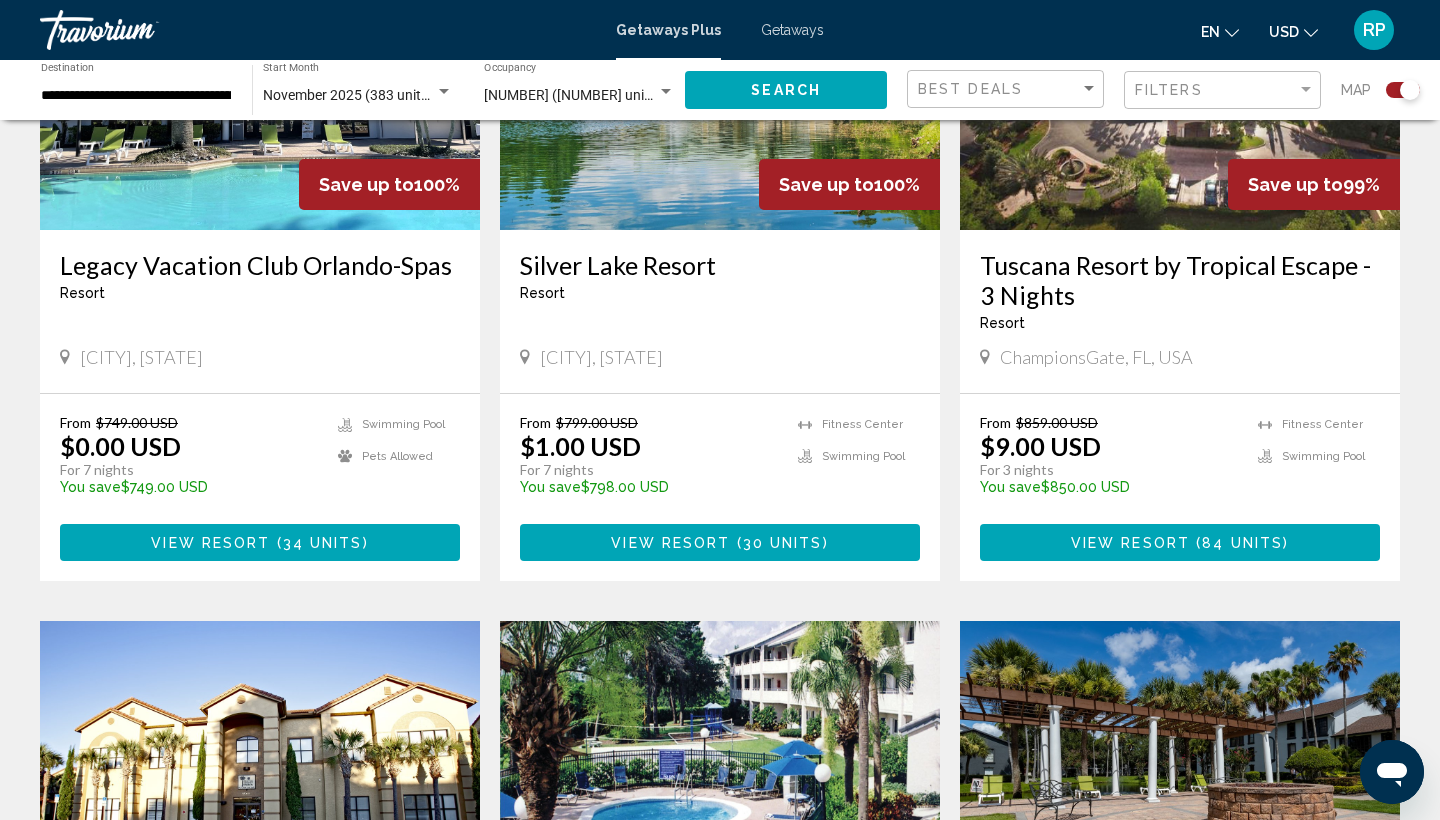 click on "[CITY], [STATE]" at bounding box center (260, 357) 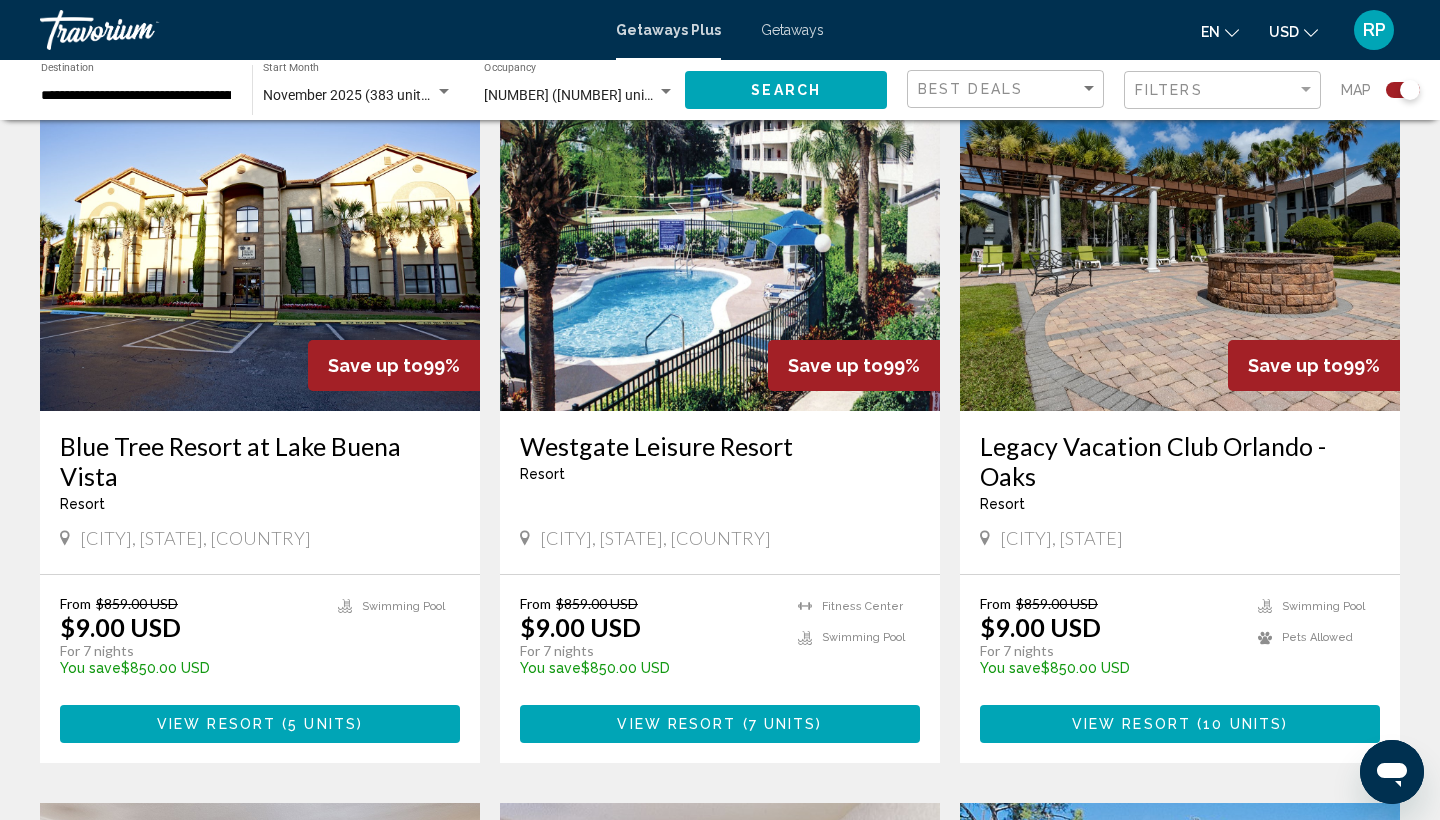 scroll, scrollTop: 1451, scrollLeft: 0, axis: vertical 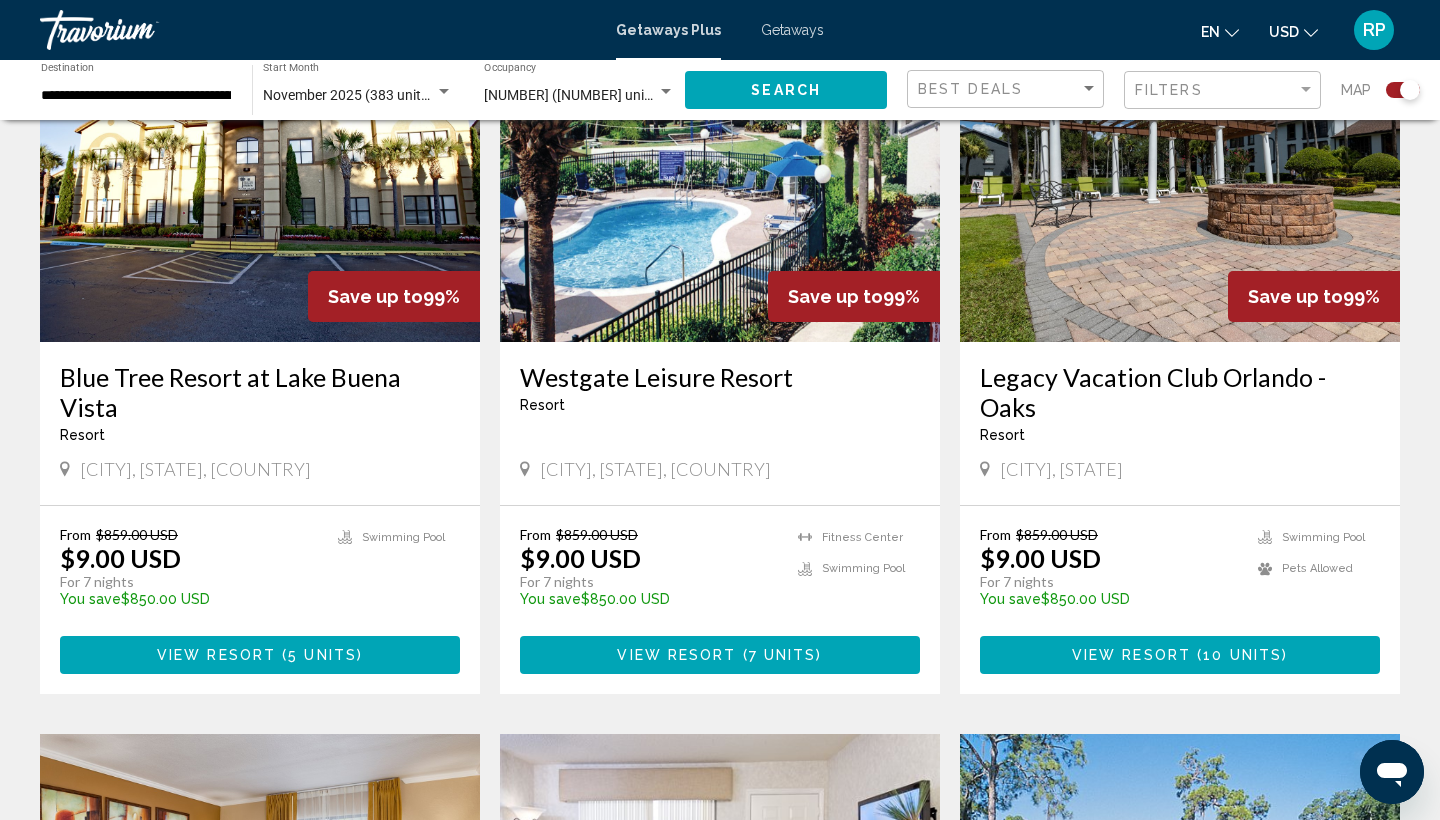 click on "Legacy Vacation Club Orlando - Oaks" at bounding box center [1180, 392] 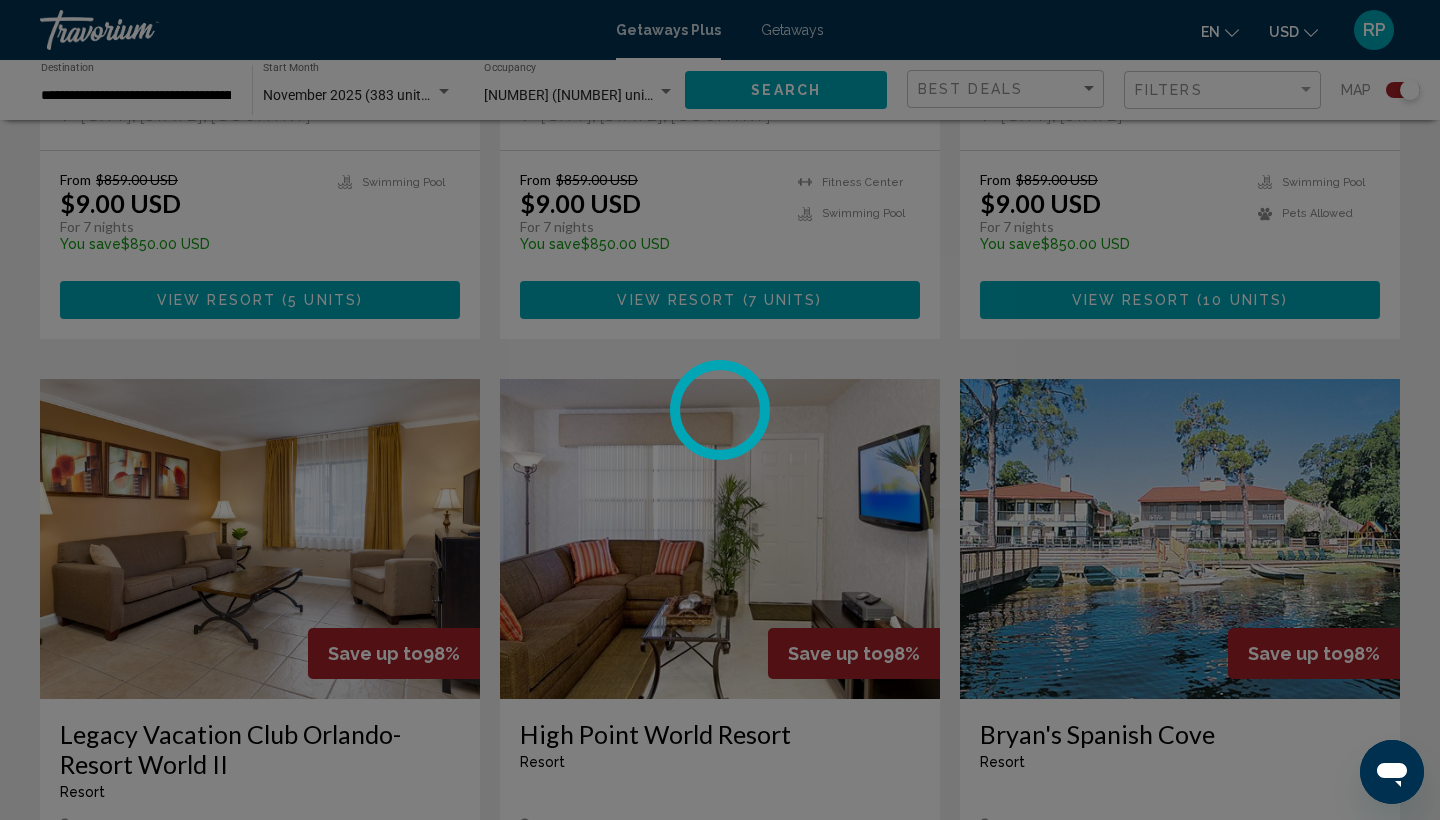 scroll, scrollTop: 1875, scrollLeft: 0, axis: vertical 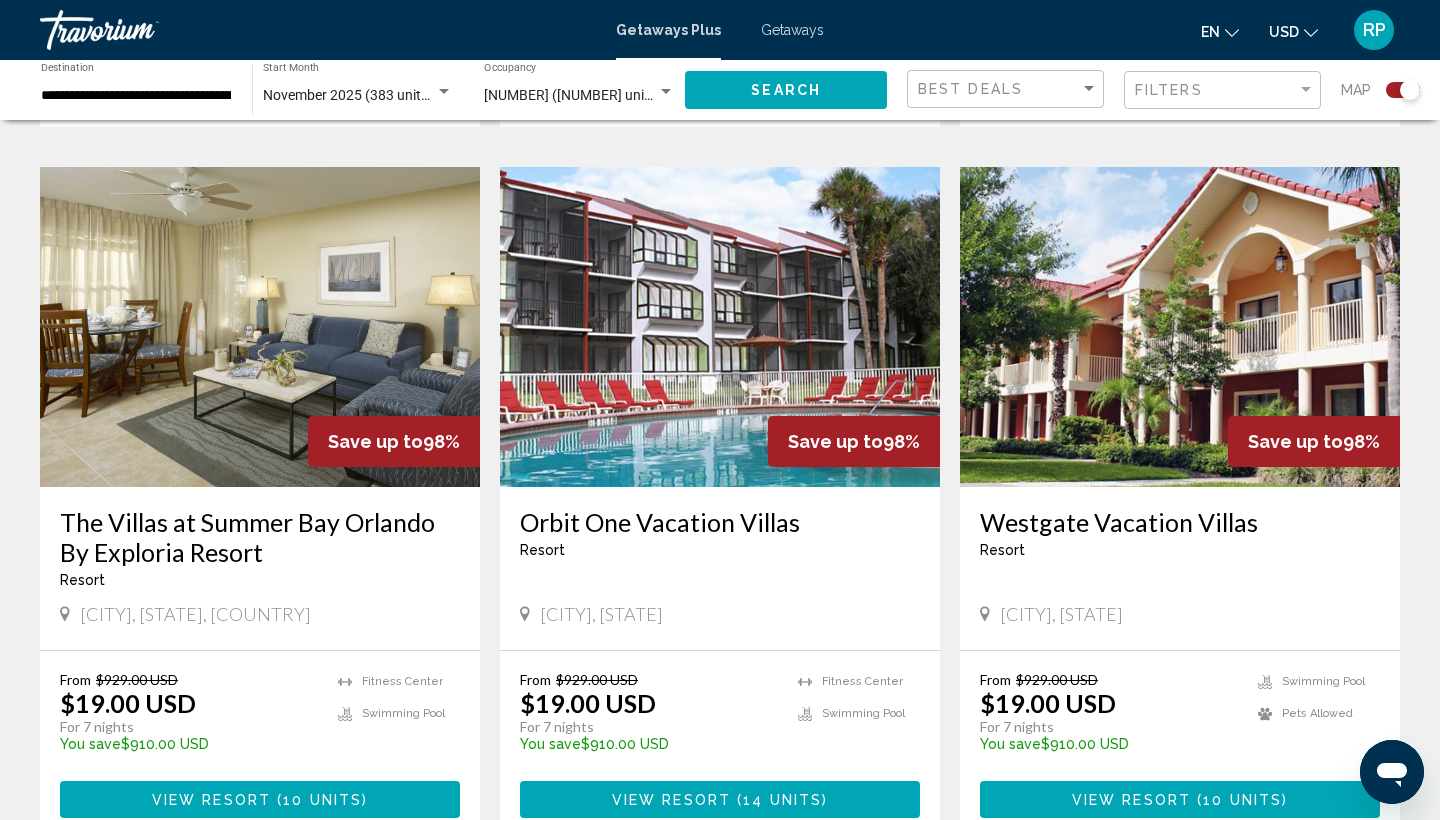 click at bounding box center [1180, 327] 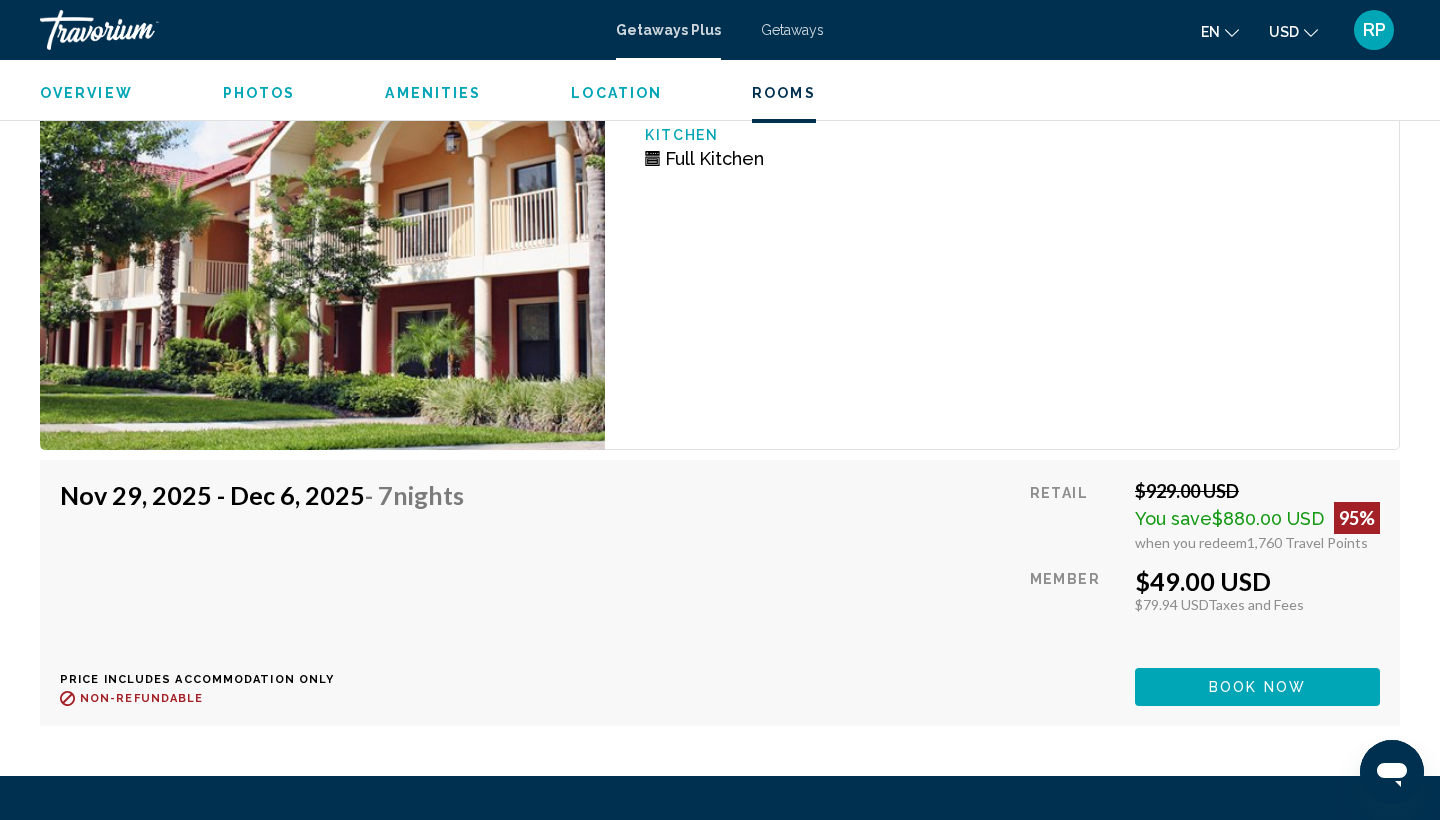 scroll, scrollTop: 5980, scrollLeft: 0, axis: vertical 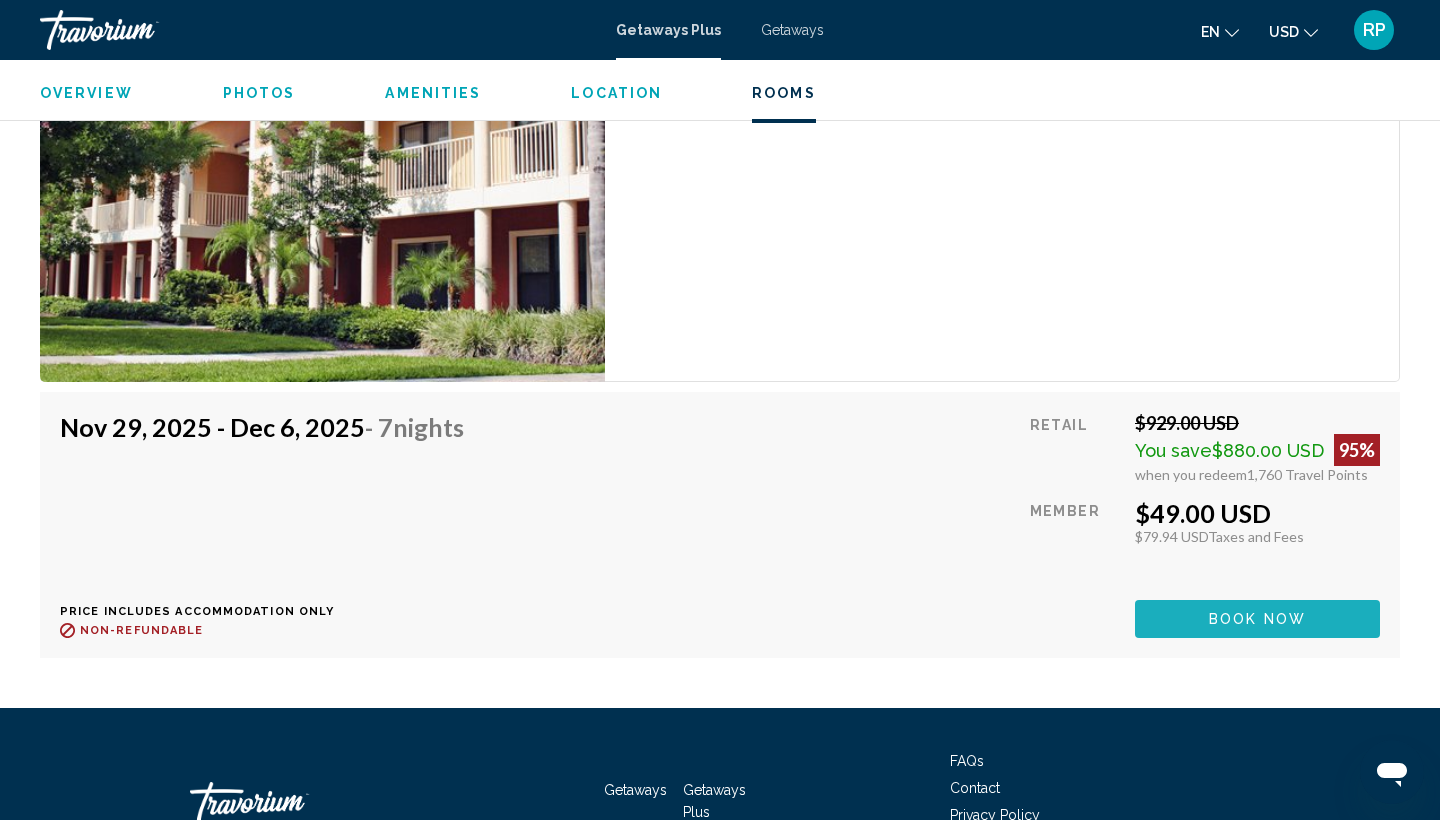 click on "Book now" at bounding box center [1257, -158] 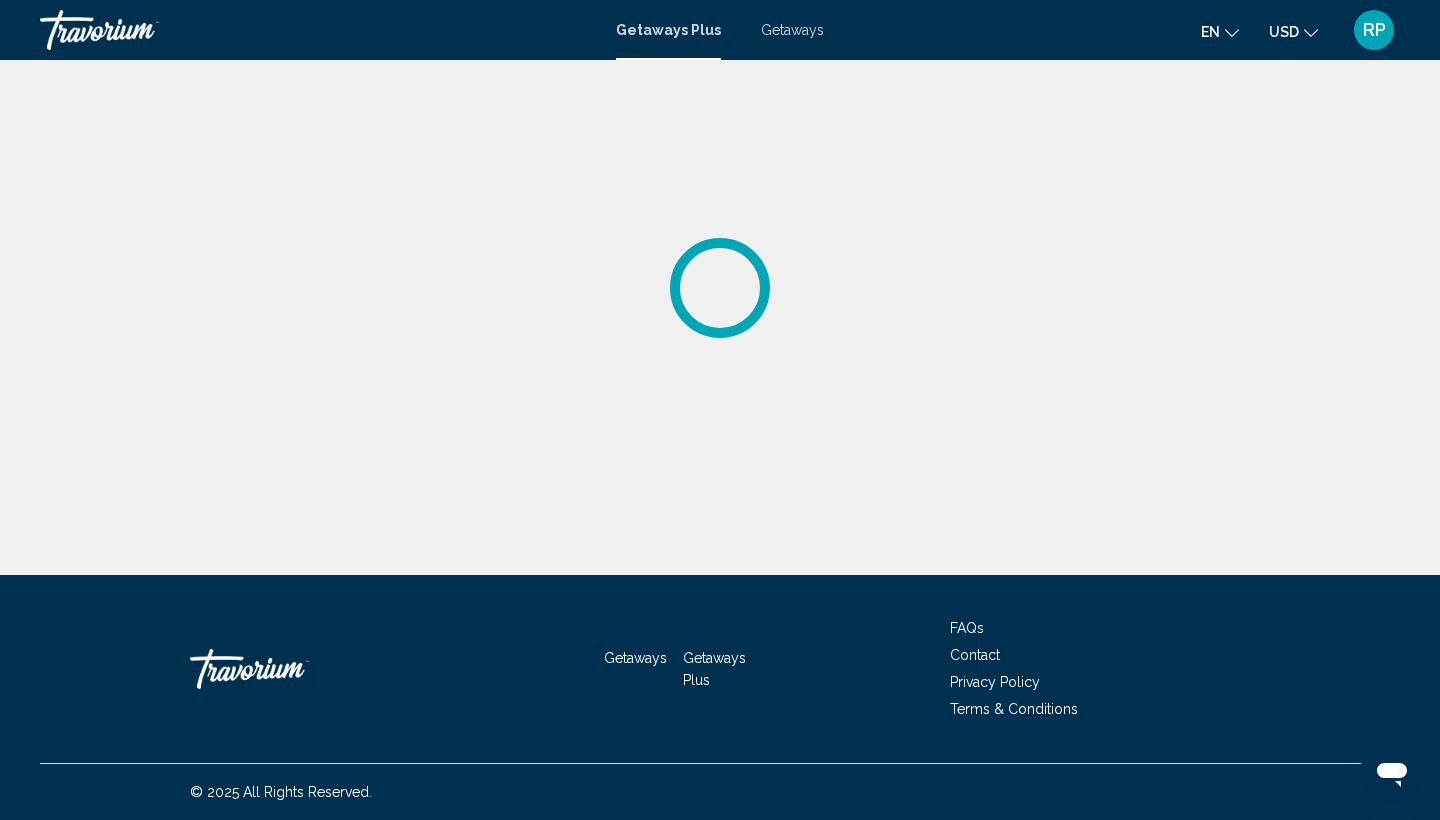 scroll, scrollTop: 0, scrollLeft: 0, axis: both 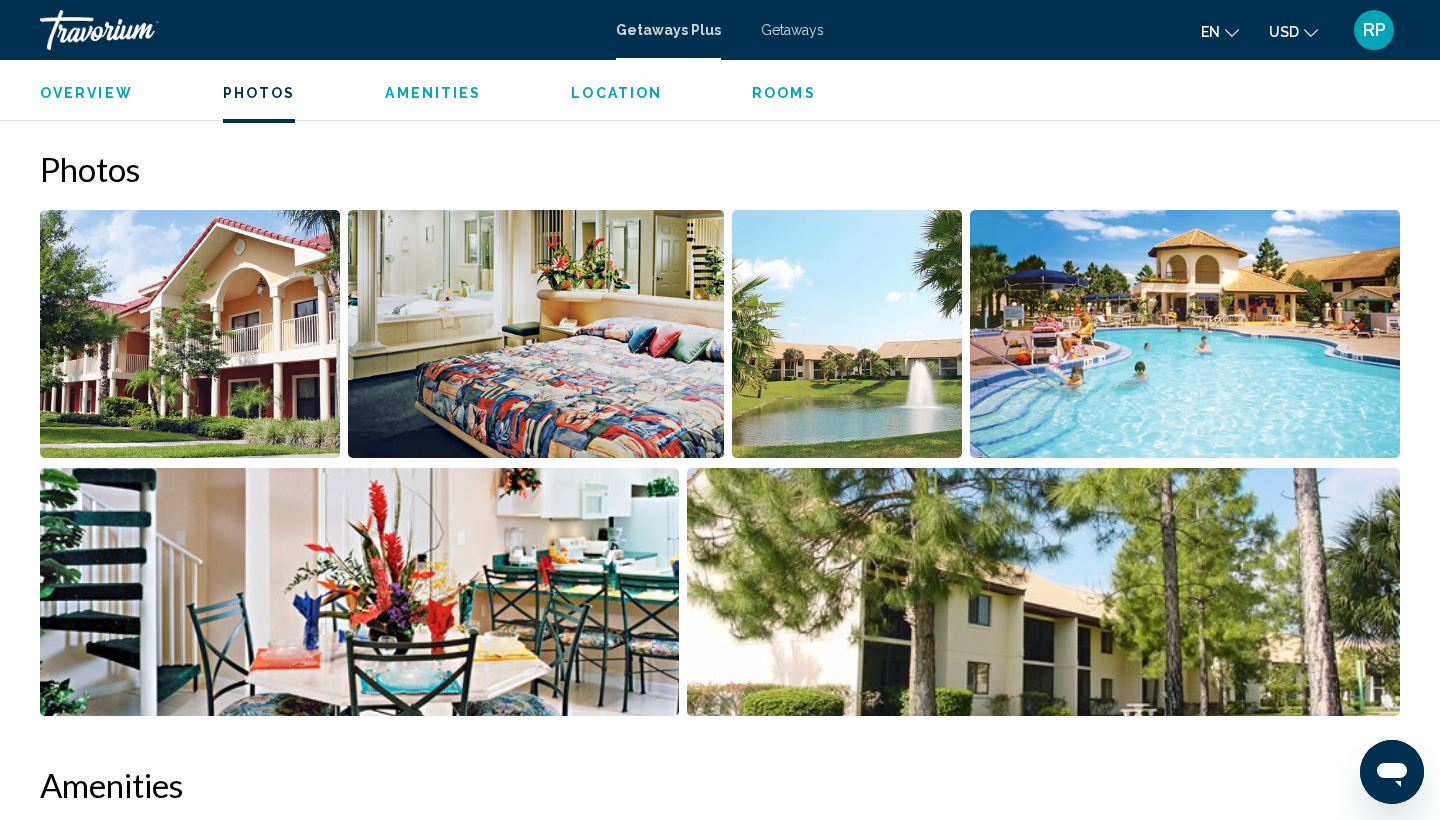 click at bounding box center [1185, 334] 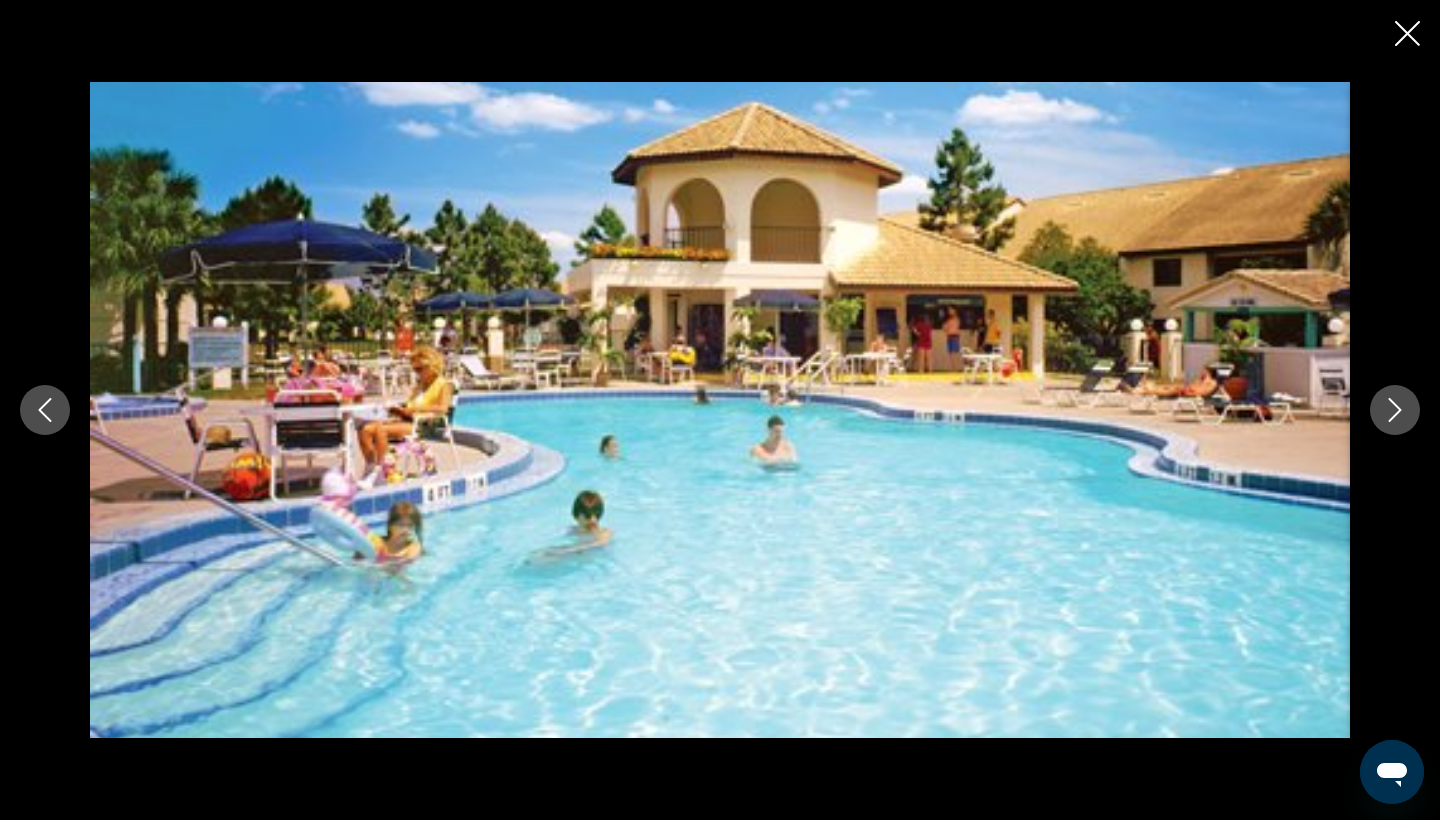 click at bounding box center (720, 410) 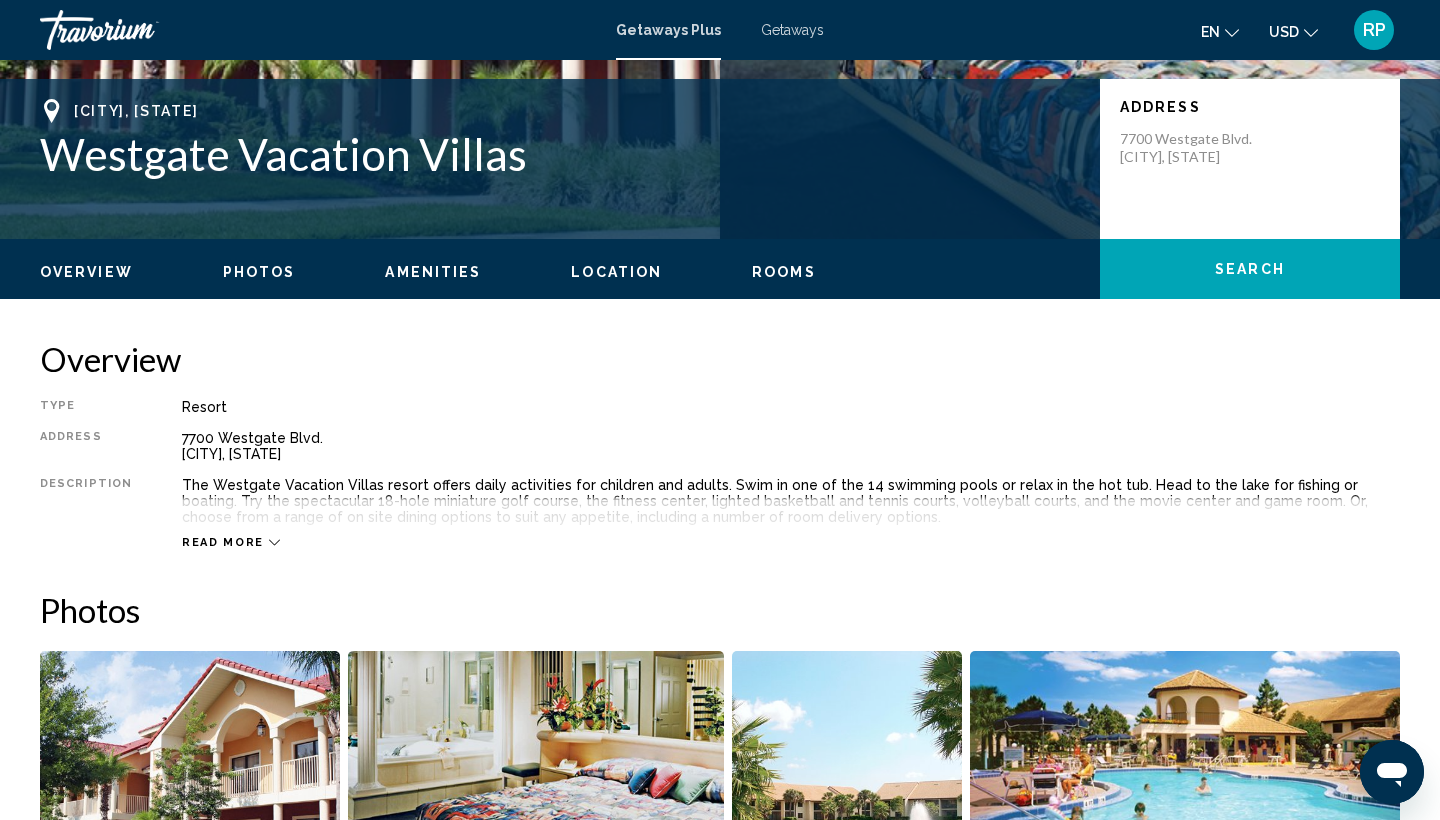 scroll, scrollTop: 424, scrollLeft: 0, axis: vertical 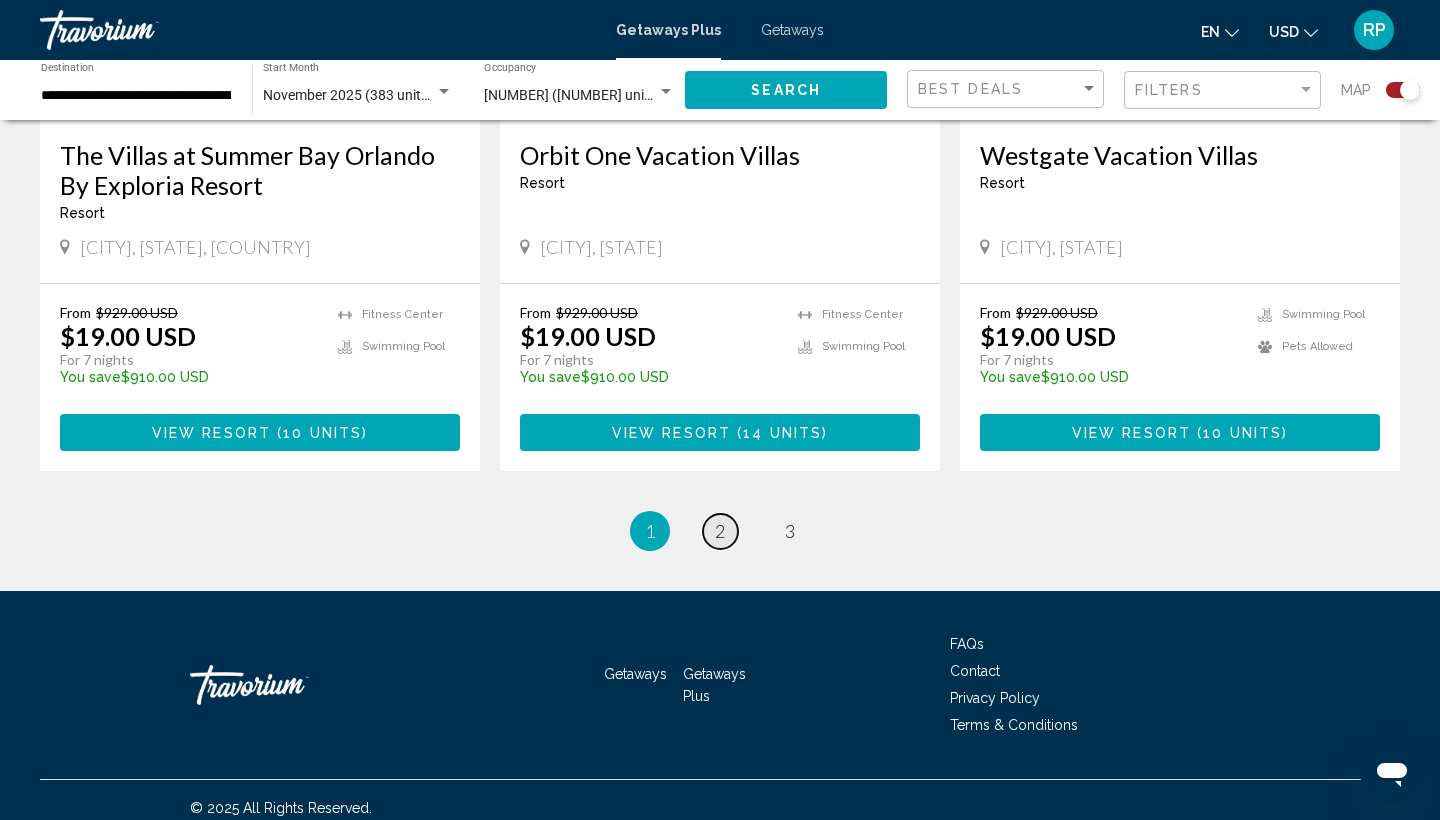 click on "2" at bounding box center [720, 531] 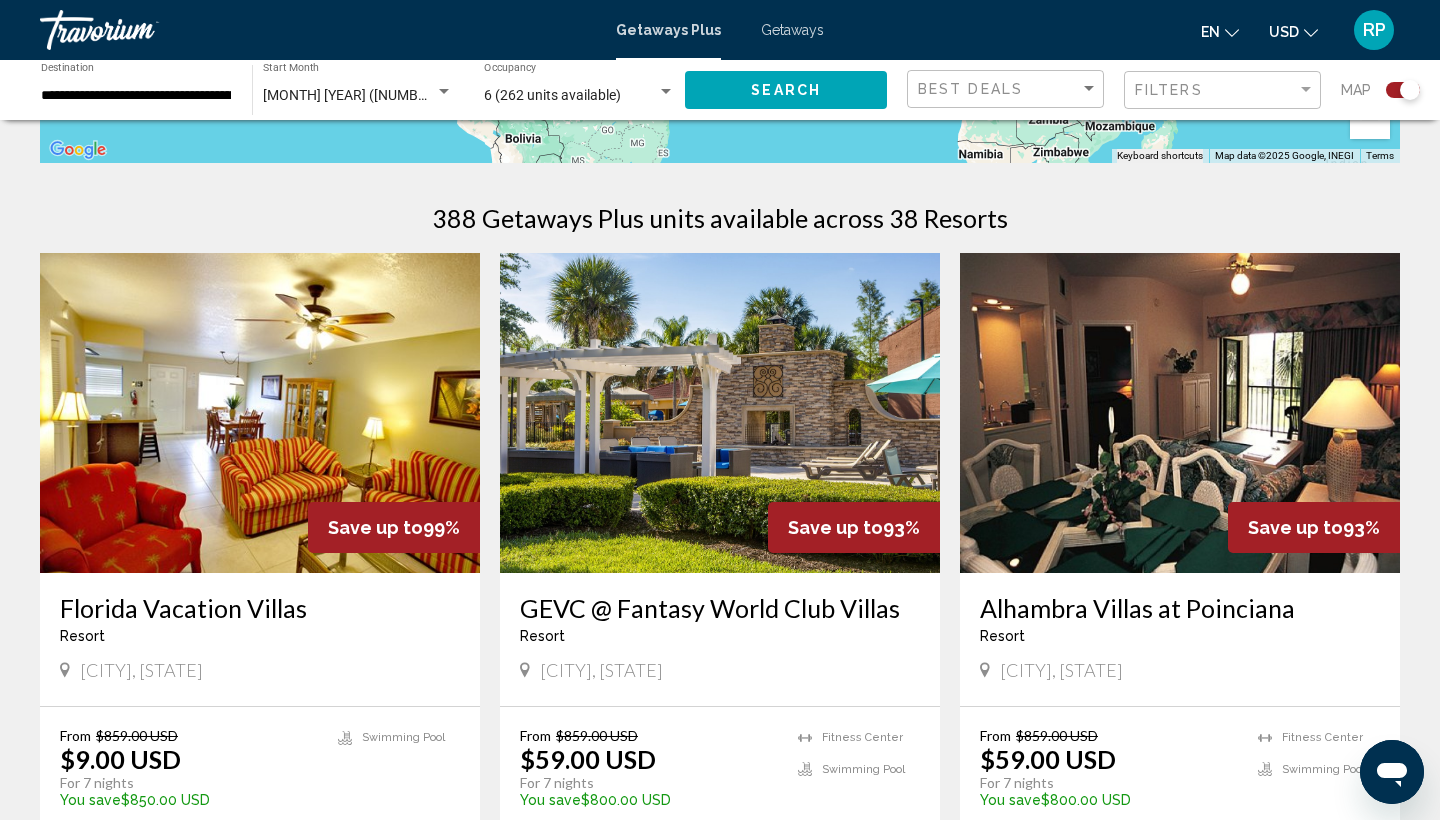 scroll, scrollTop: 578, scrollLeft: 0, axis: vertical 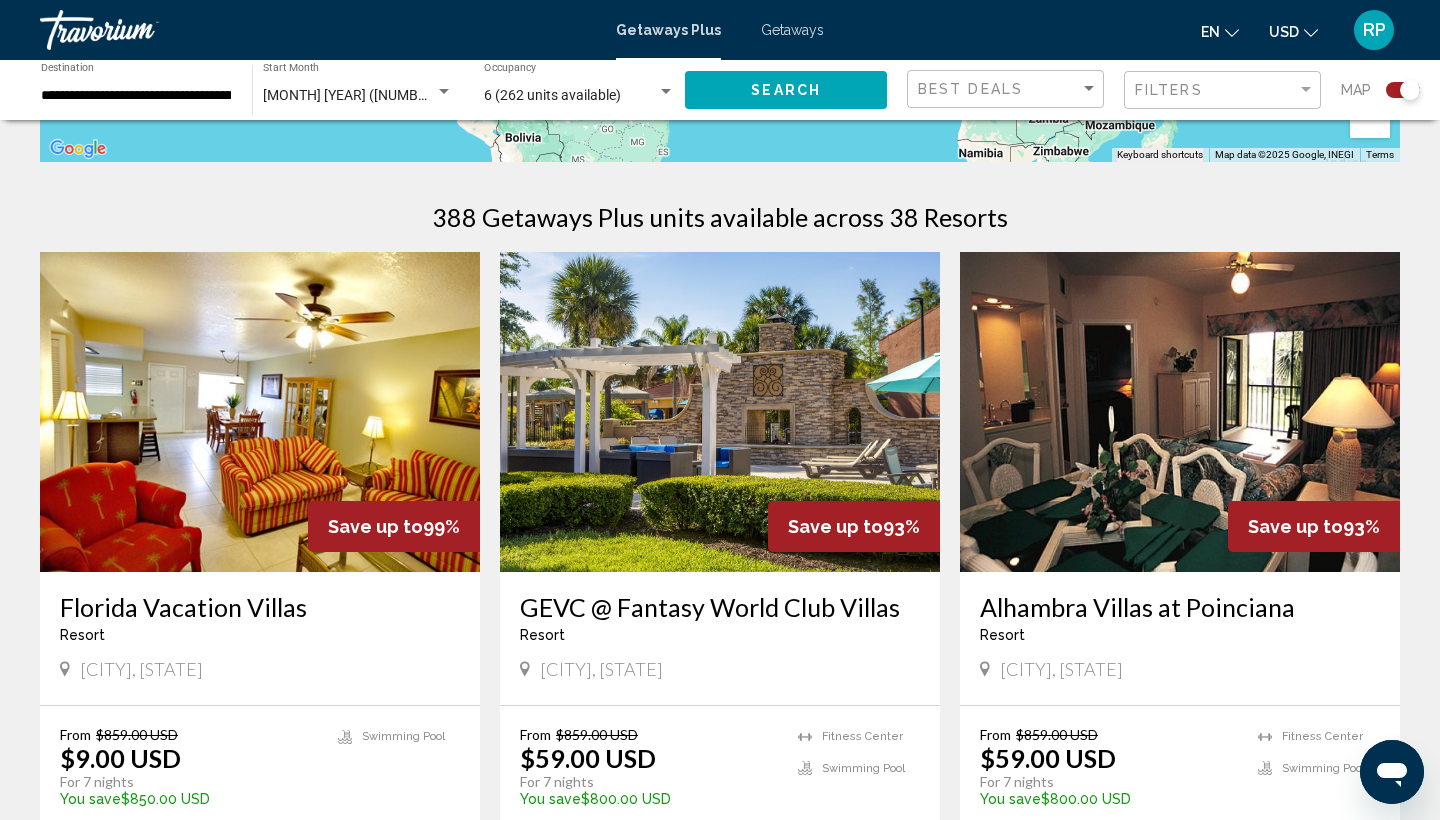 click at bounding box center (720, 412) 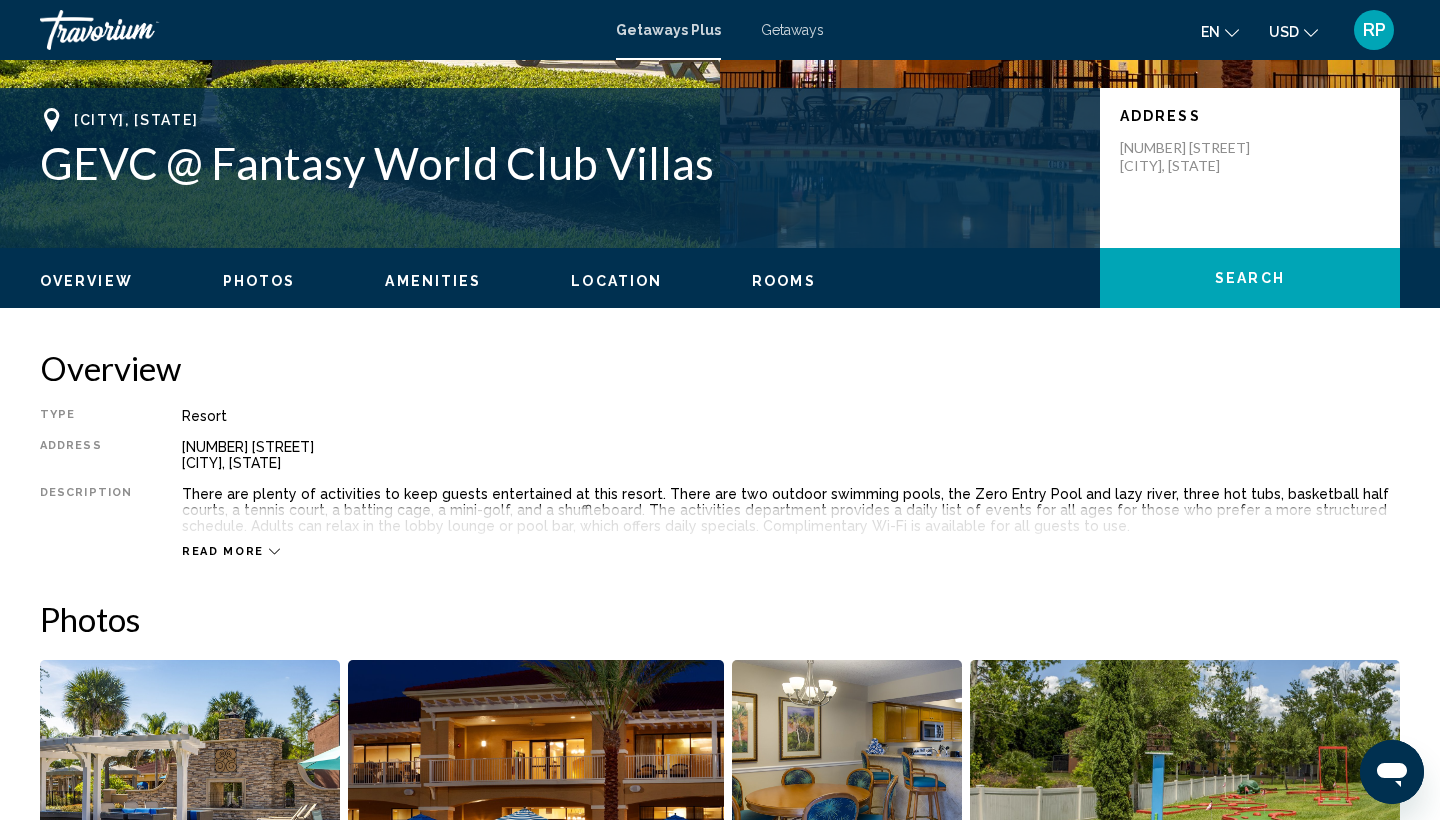 scroll, scrollTop: 414, scrollLeft: 0, axis: vertical 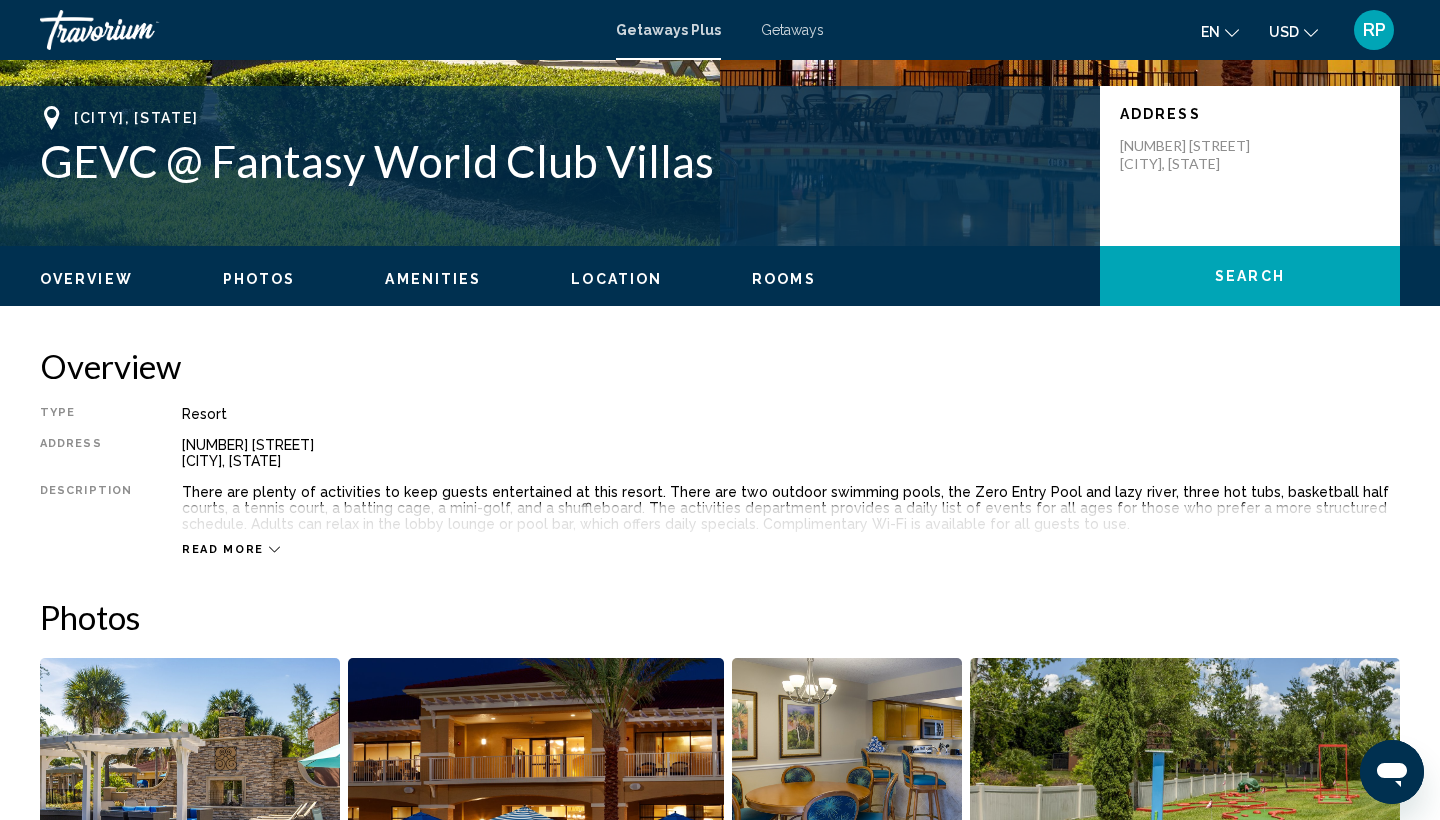 click on "Read more" at bounding box center [223, 549] 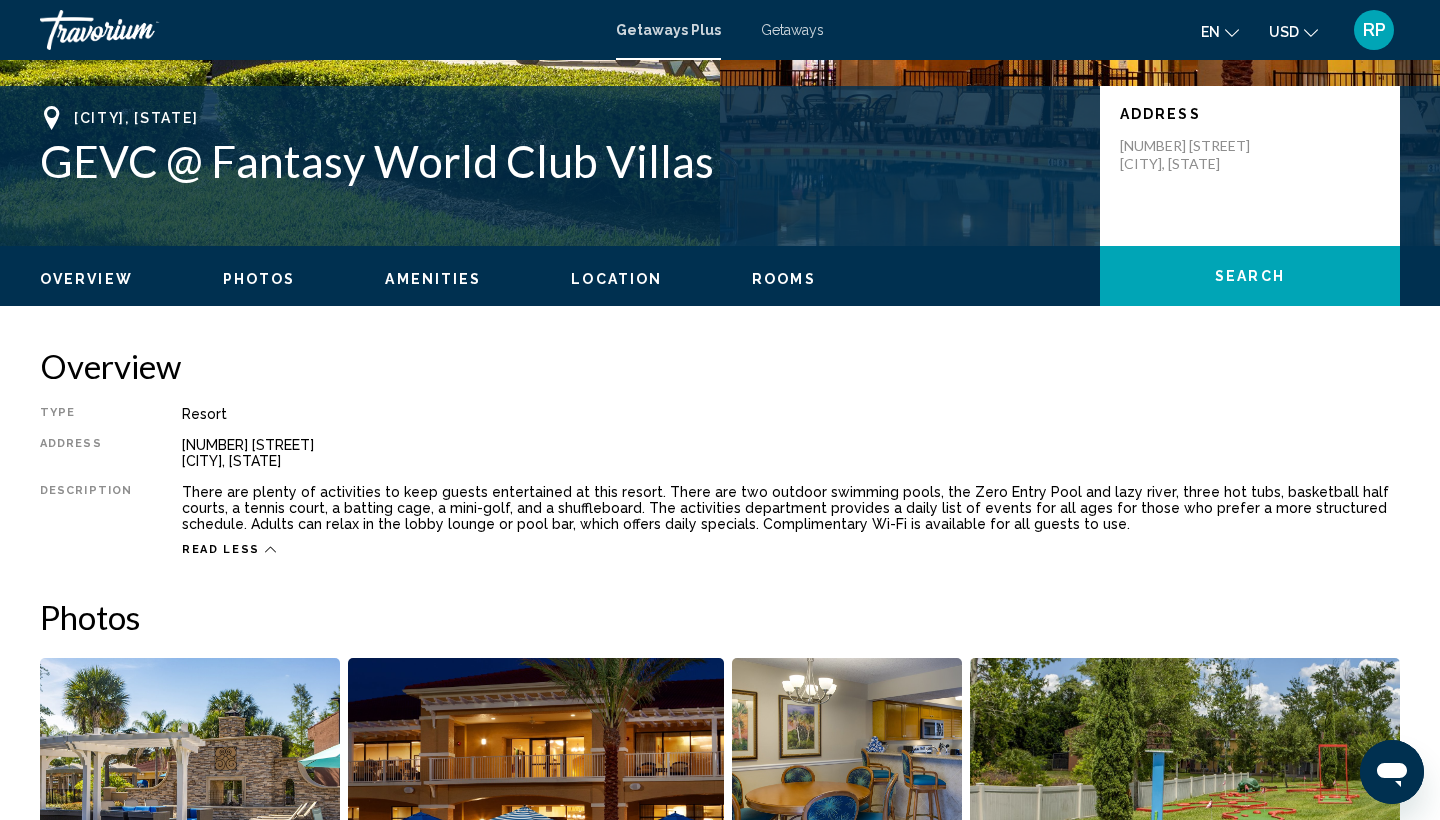 click on "Read less" at bounding box center (229, 549) 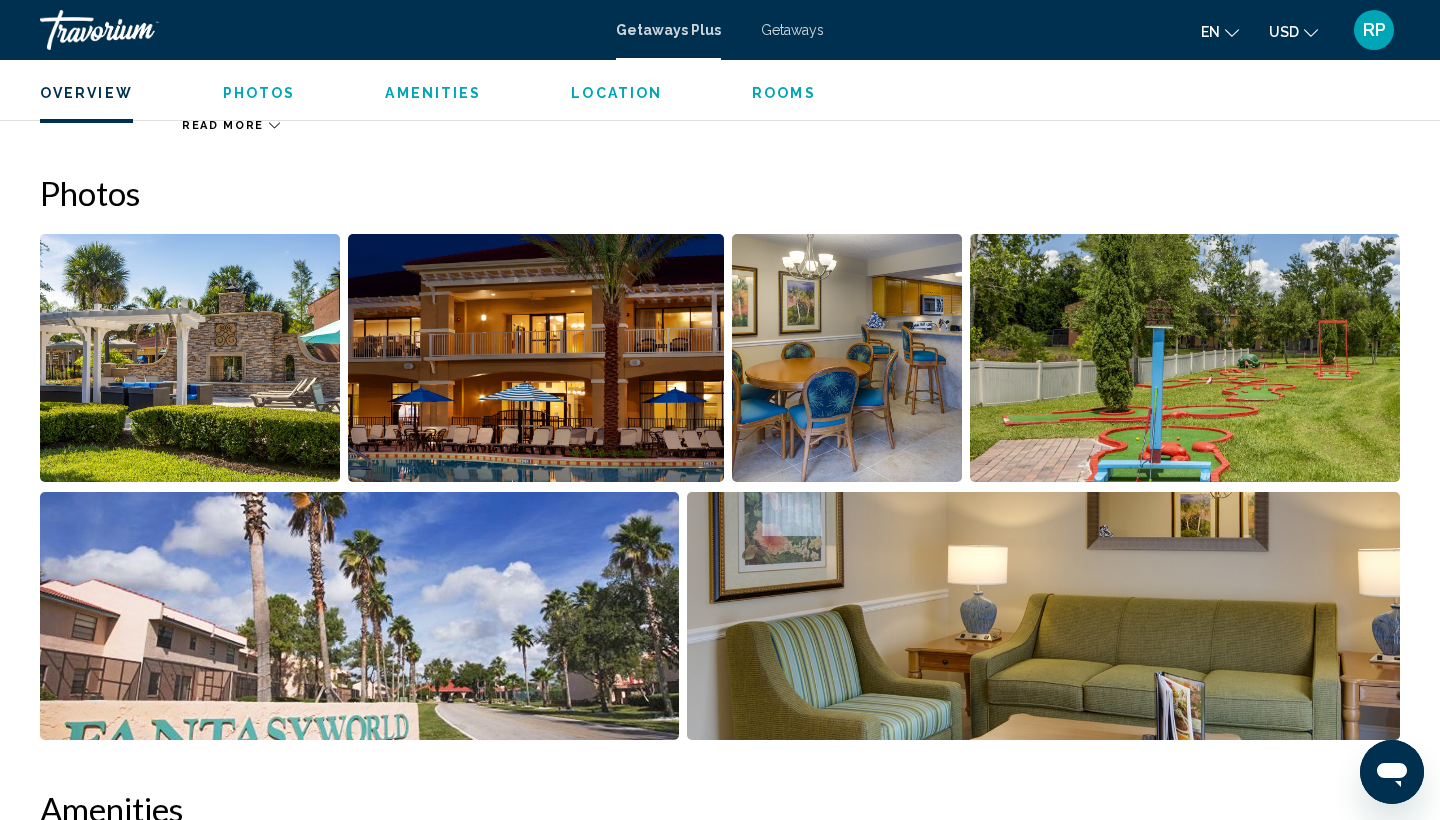scroll, scrollTop: 832, scrollLeft: 0, axis: vertical 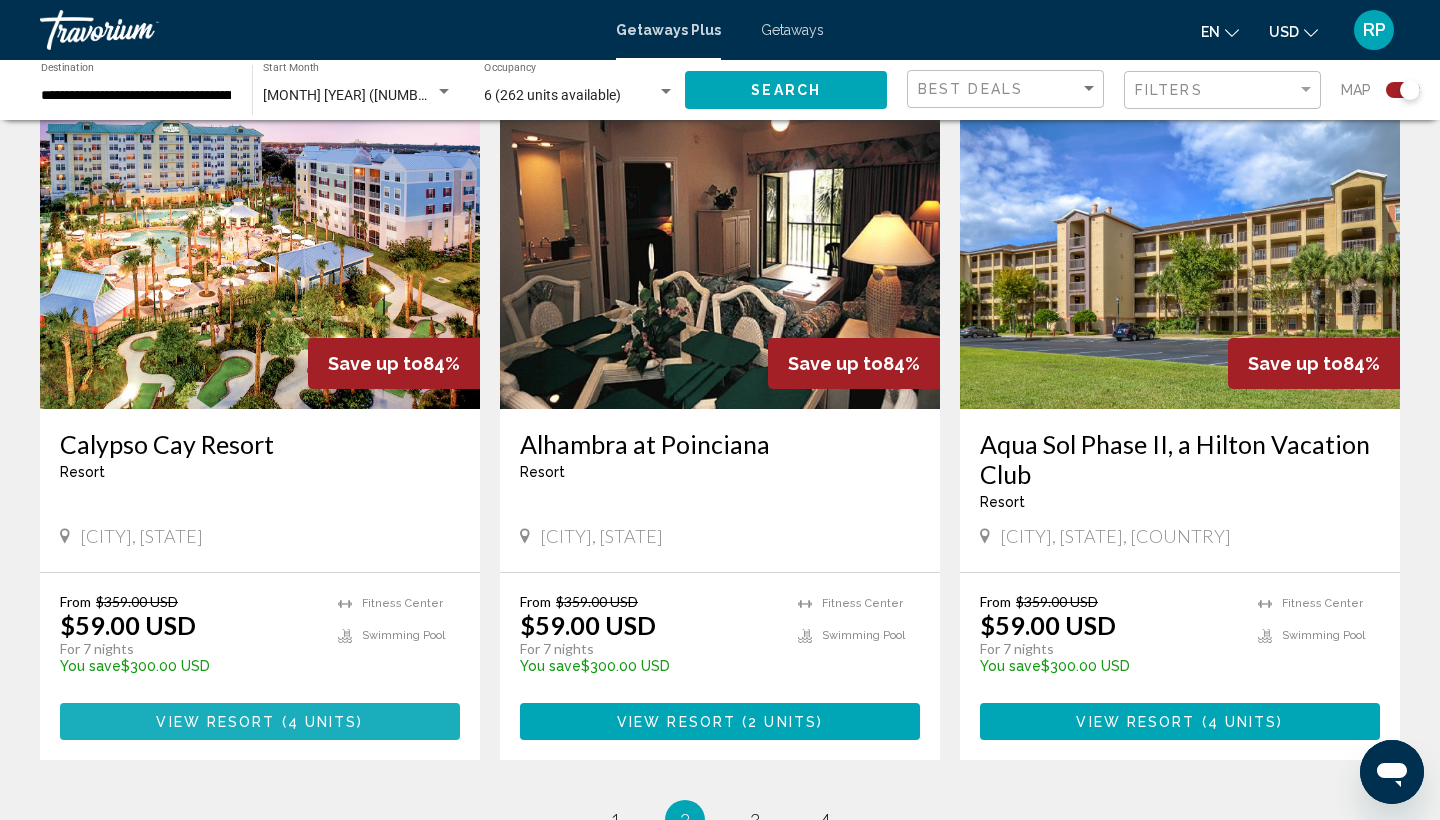 click on "View Resort" at bounding box center [215, 722] 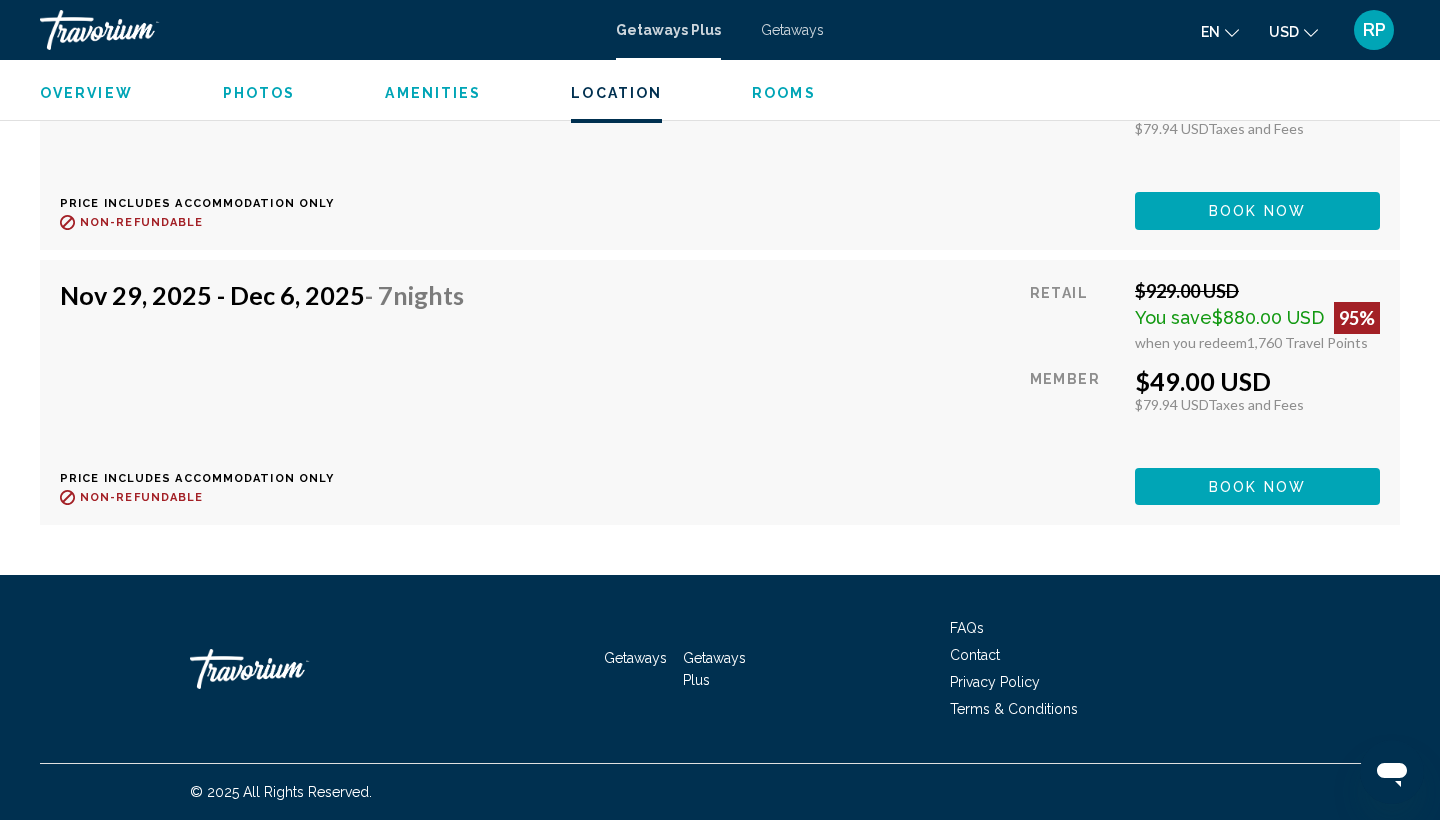 scroll, scrollTop: 3815, scrollLeft: 0, axis: vertical 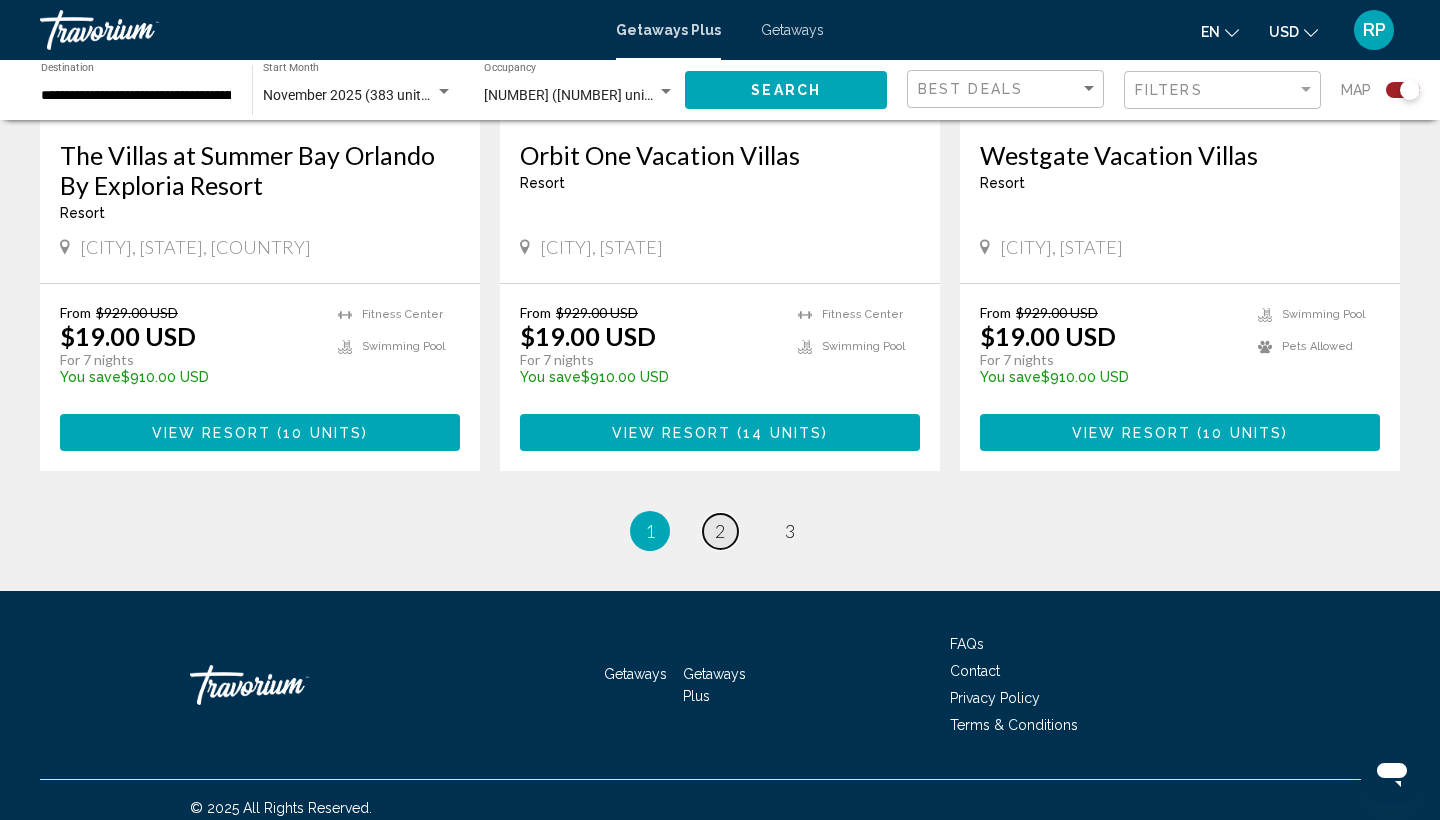 click on "2" at bounding box center [720, 531] 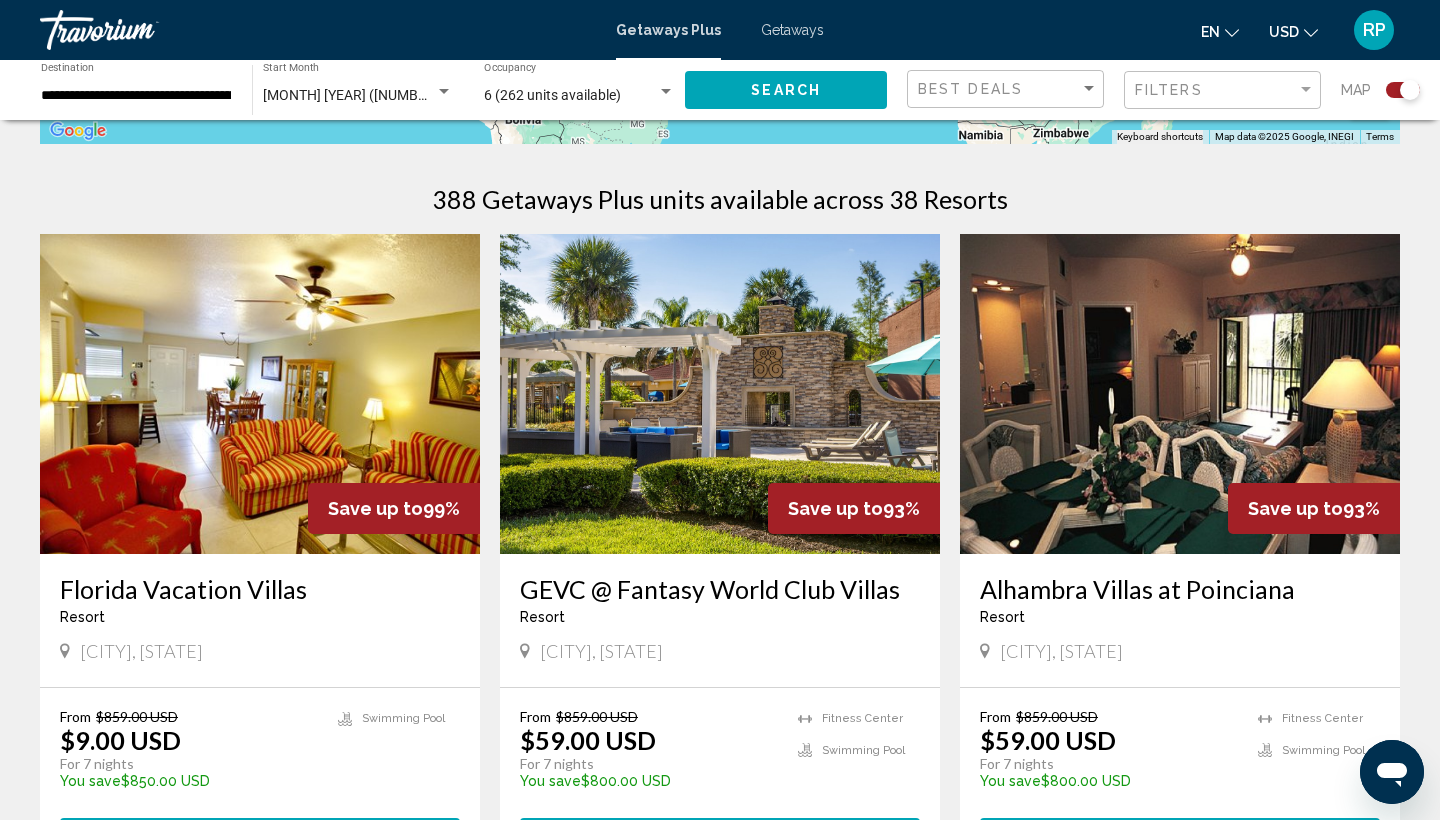 scroll, scrollTop: 597, scrollLeft: 0, axis: vertical 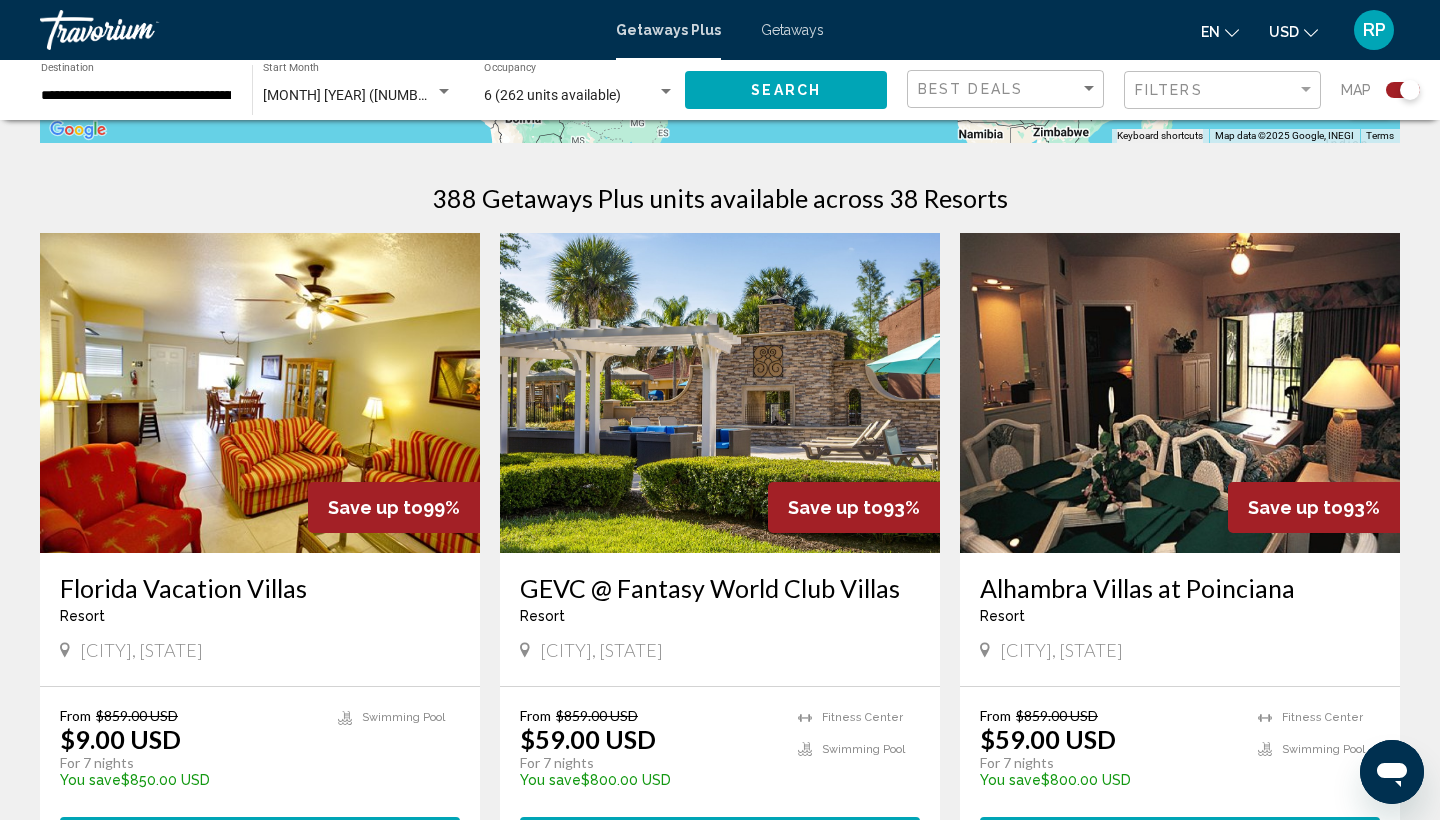 click at bounding box center (720, 393) 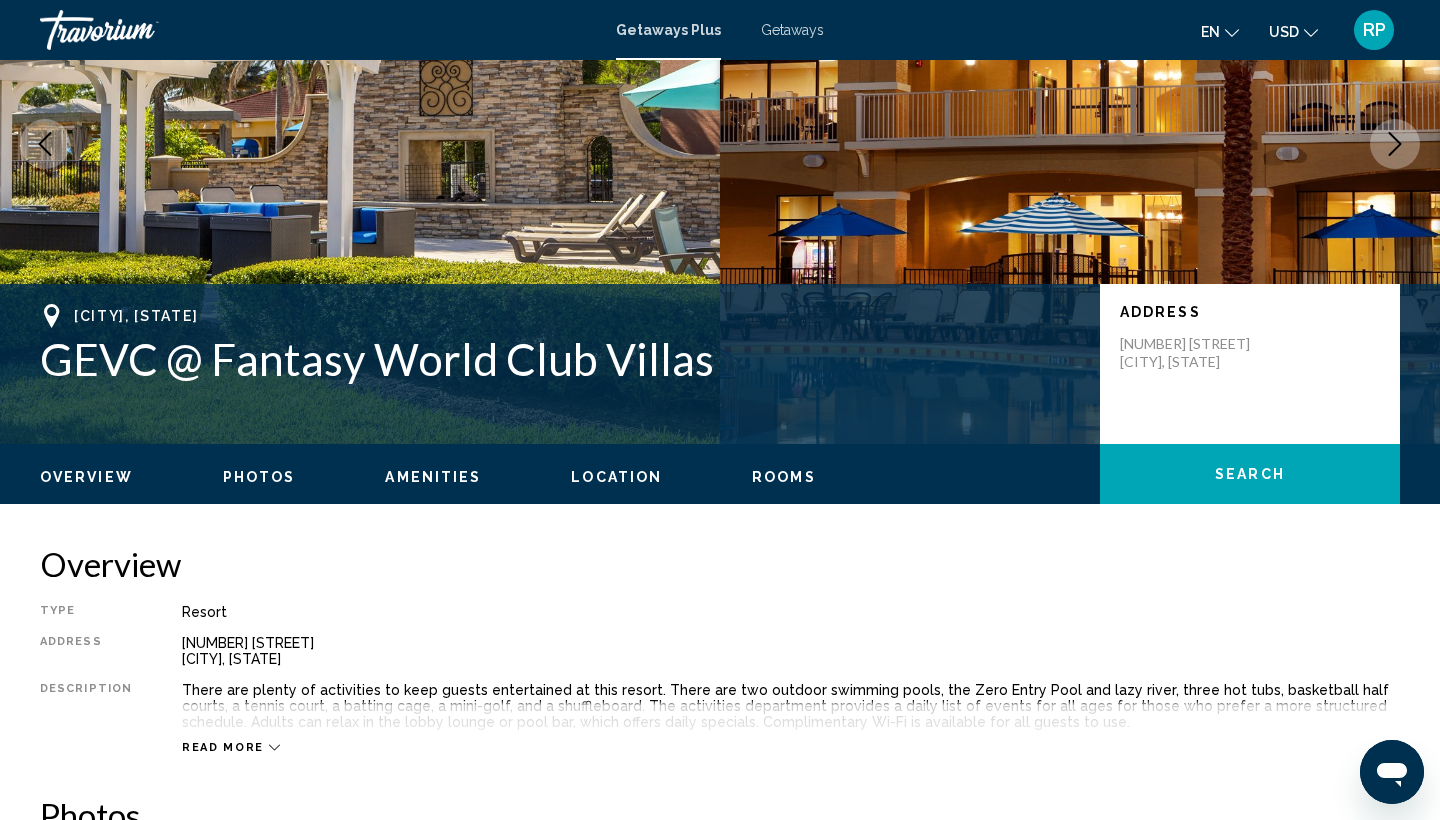 scroll, scrollTop: 214, scrollLeft: 0, axis: vertical 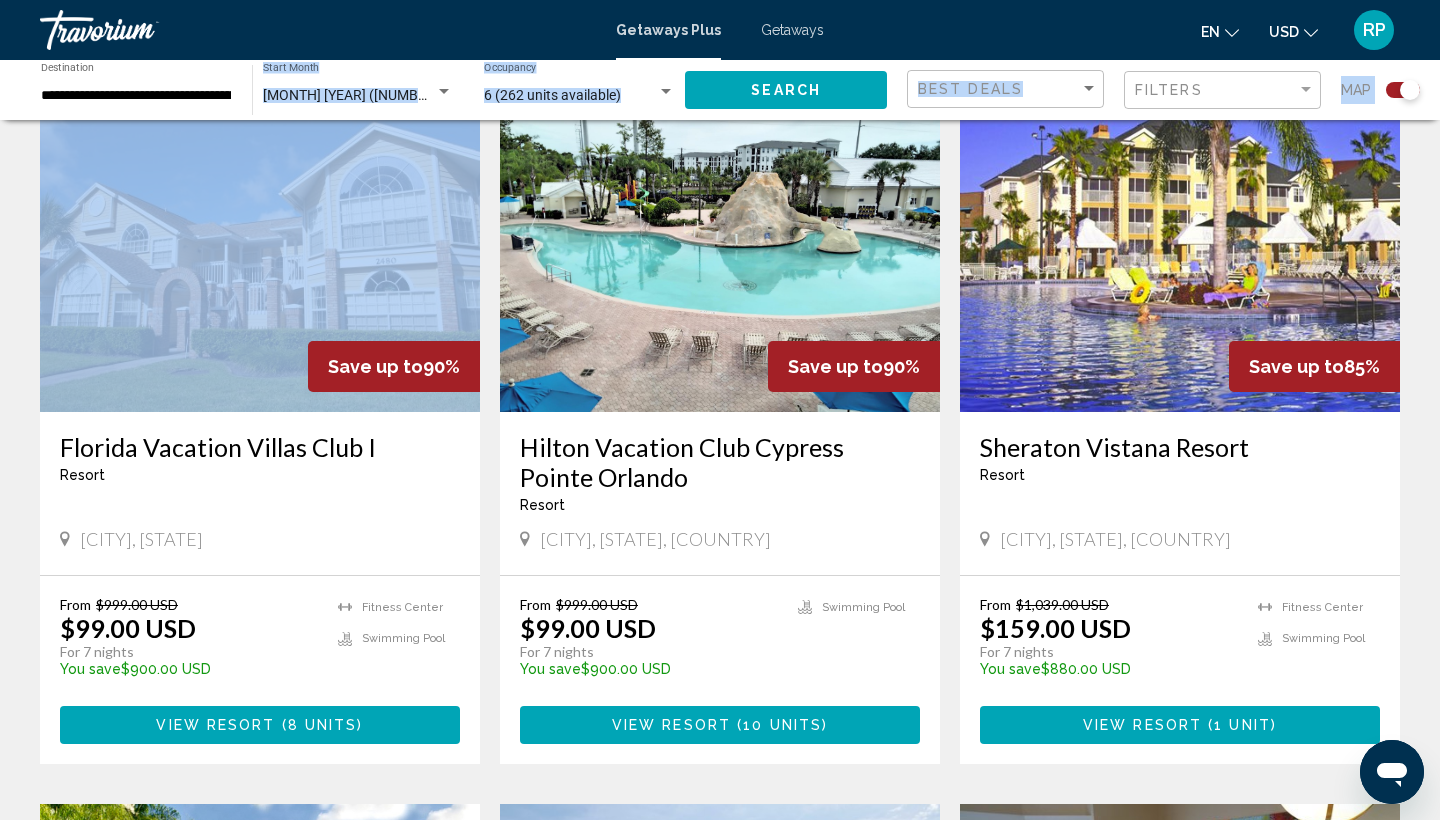 click on "**********" 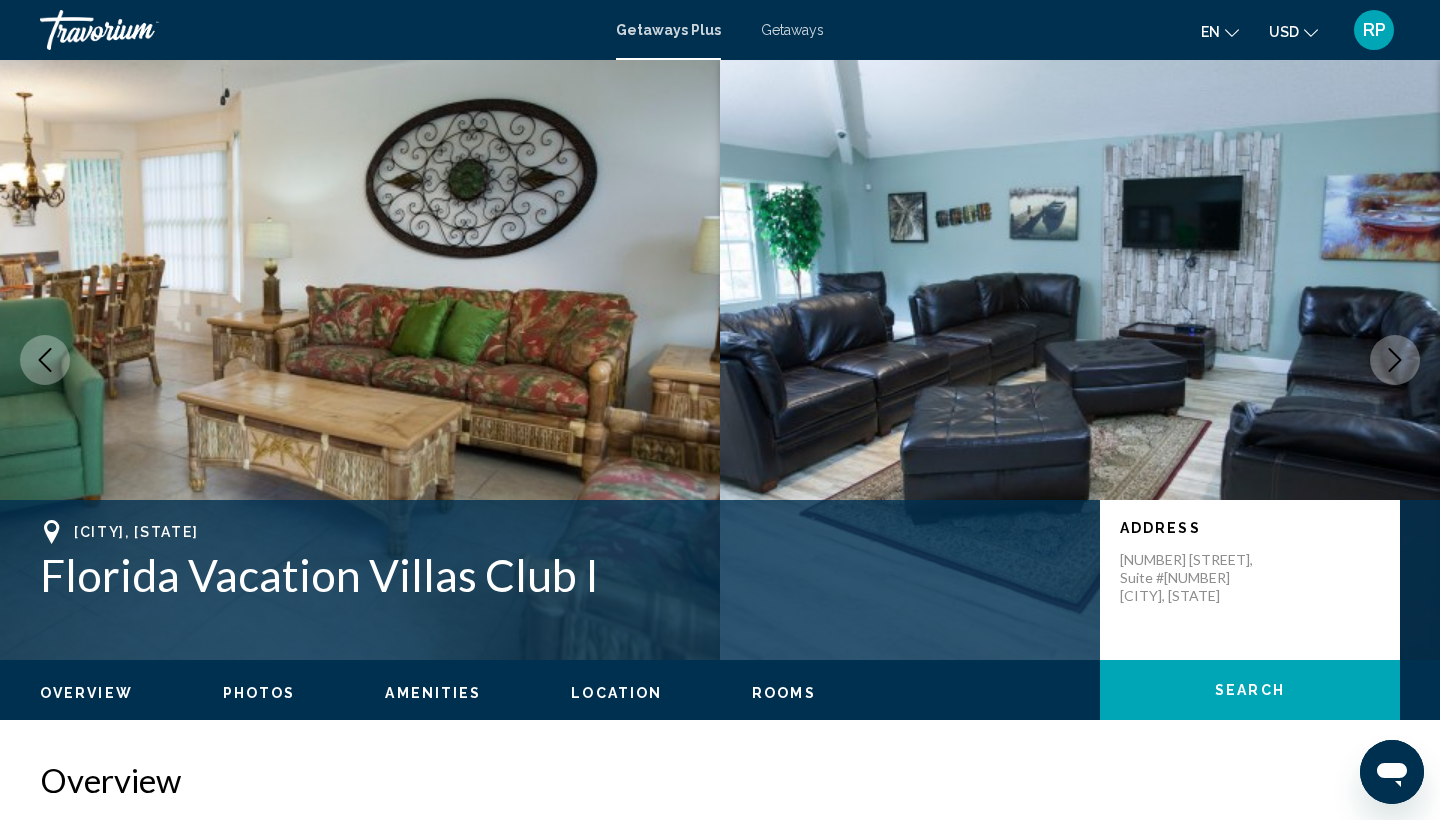 scroll, scrollTop: 0, scrollLeft: 0, axis: both 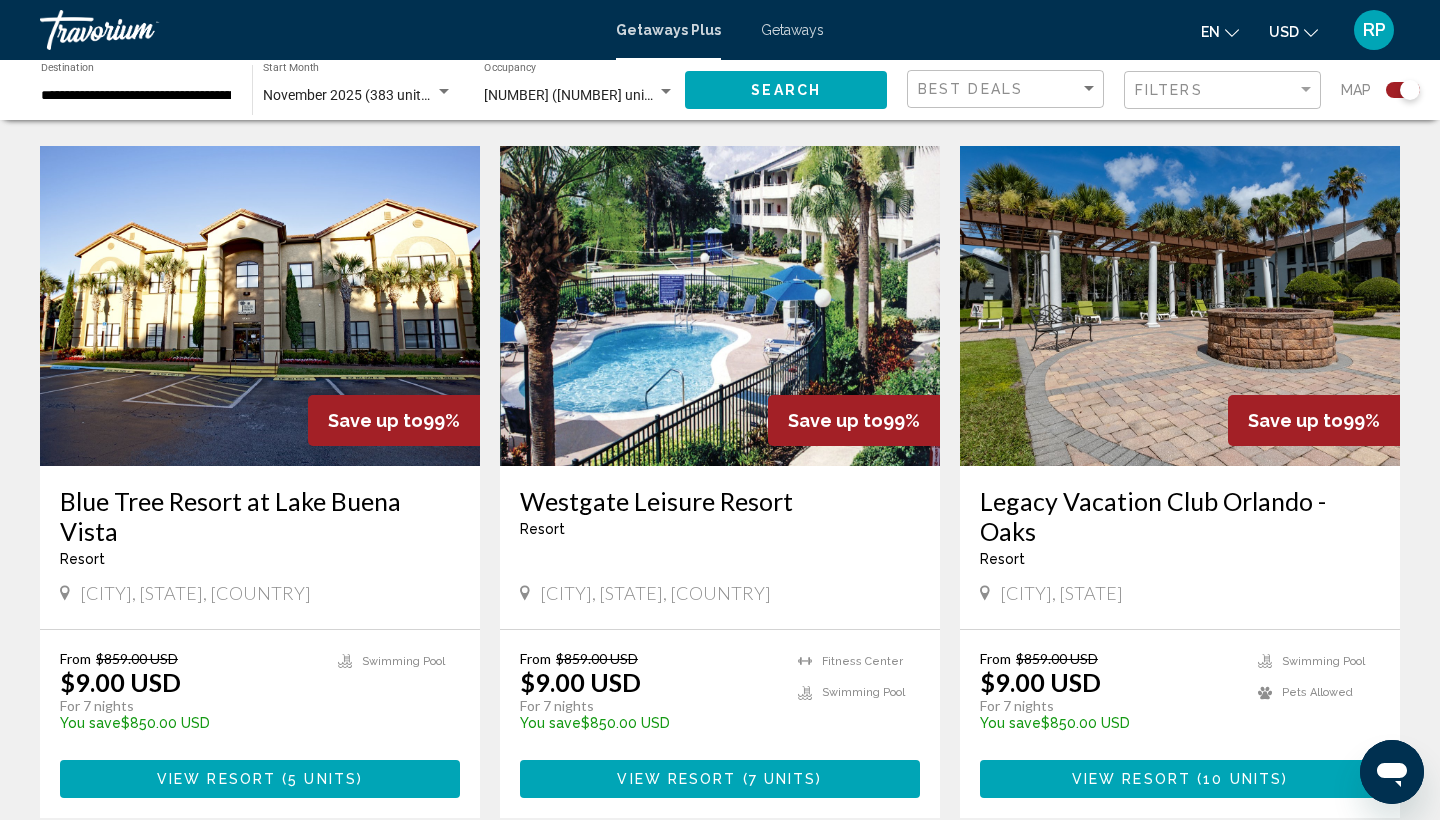 click at bounding box center [720, 306] 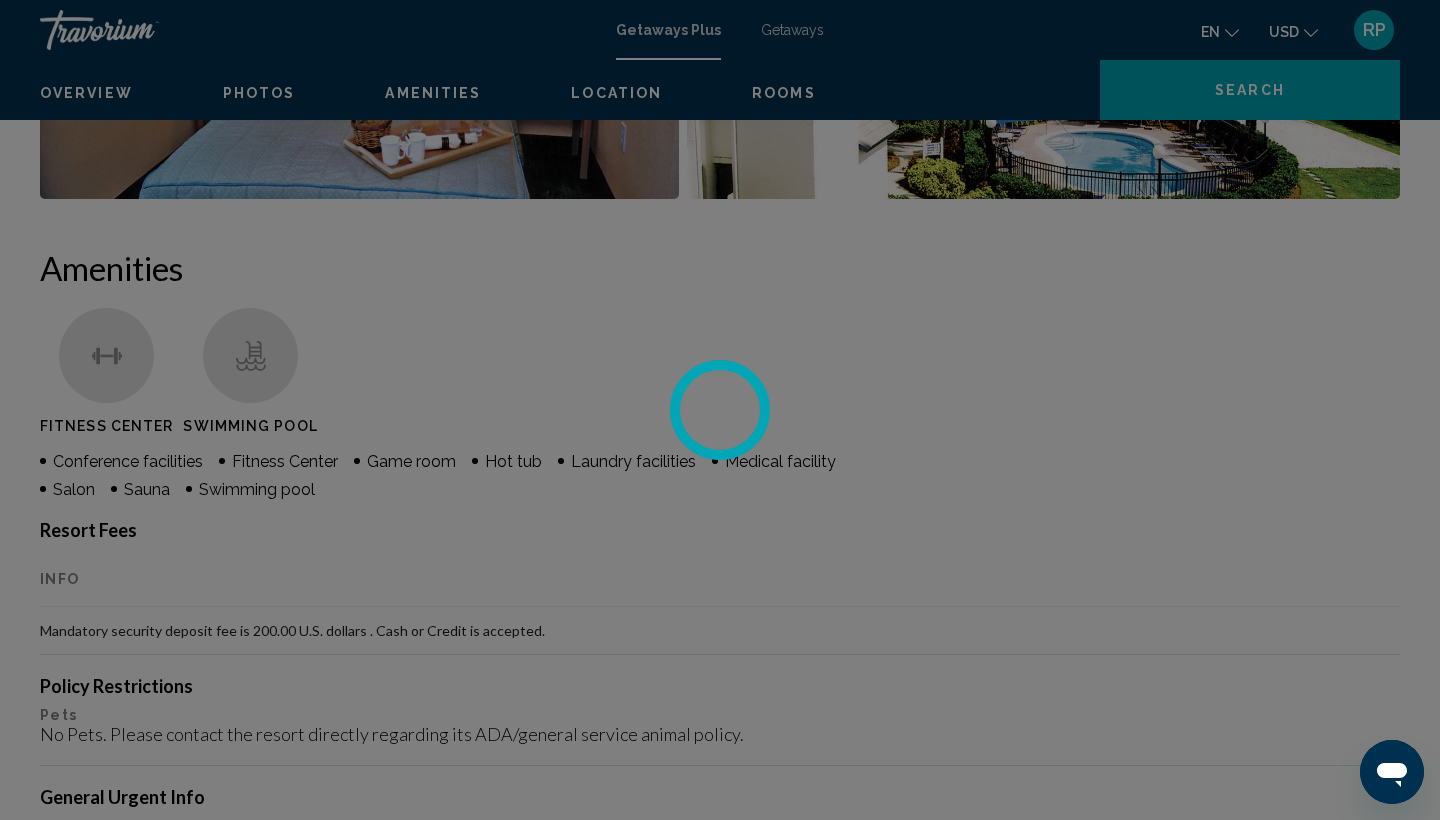 scroll, scrollTop: 0, scrollLeft: 0, axis: both 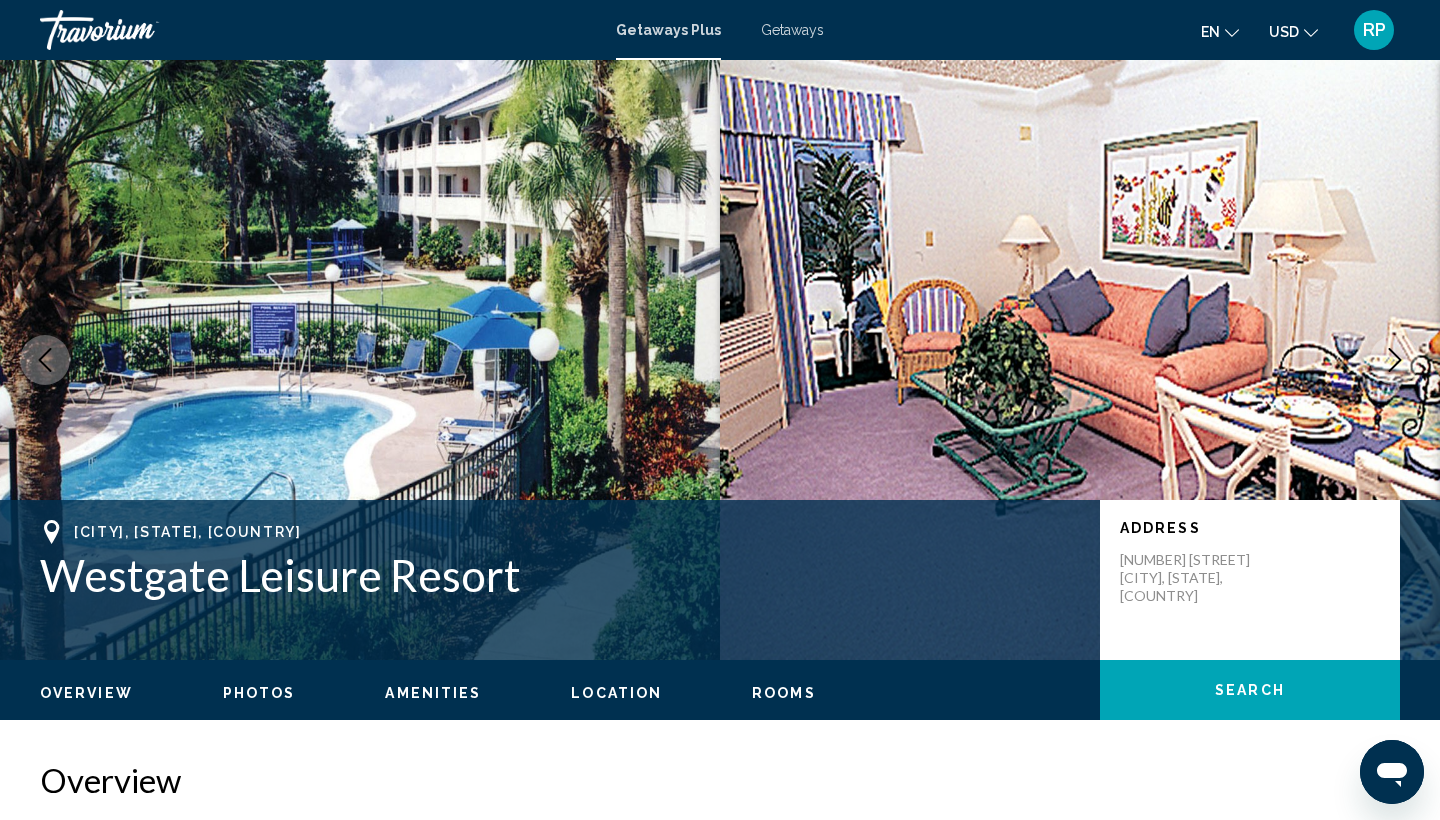 click at bounding box center [360, 360] 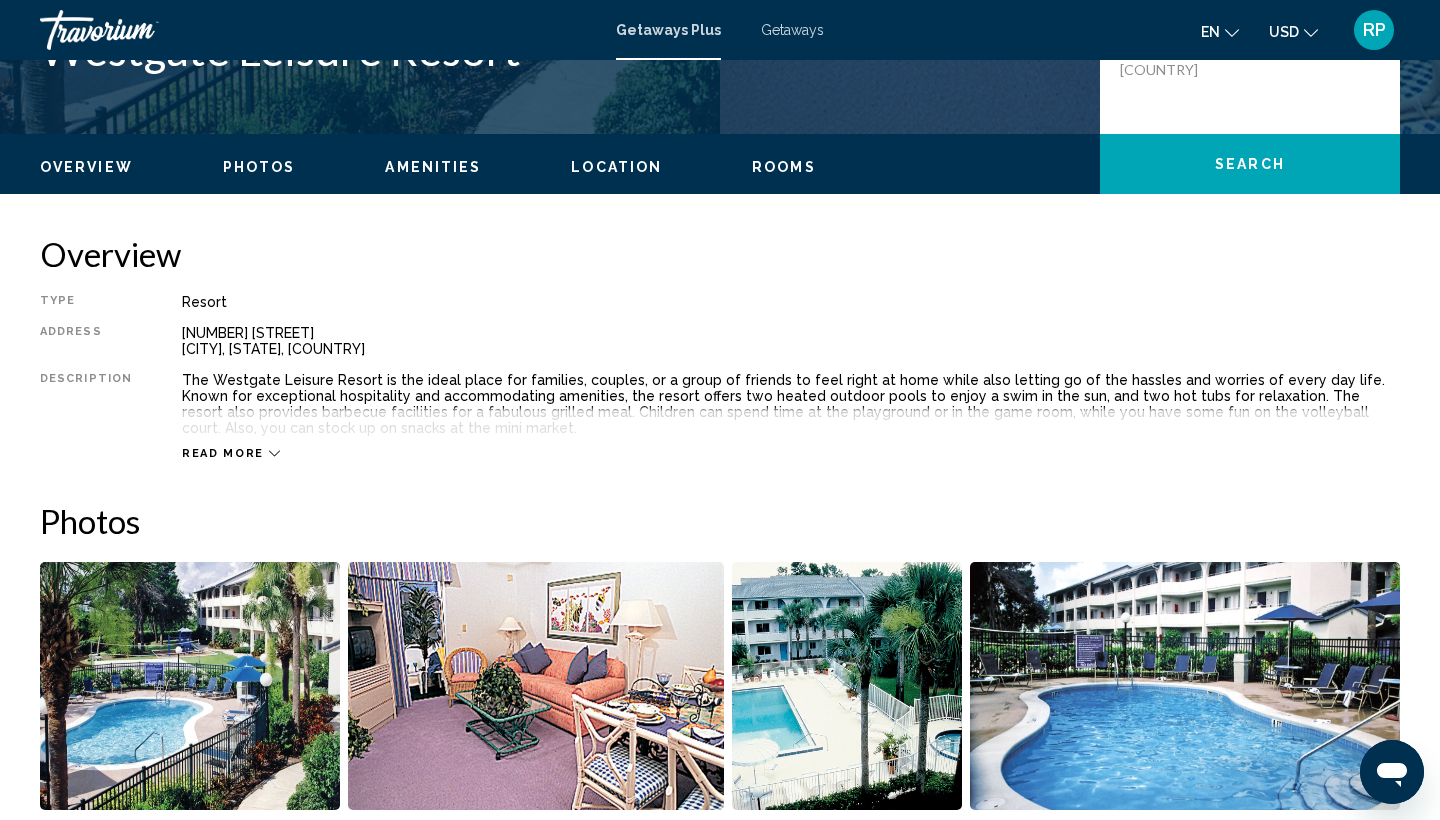 scroll, scrollTop: 253, scrollLeft: 0, axis: vertical 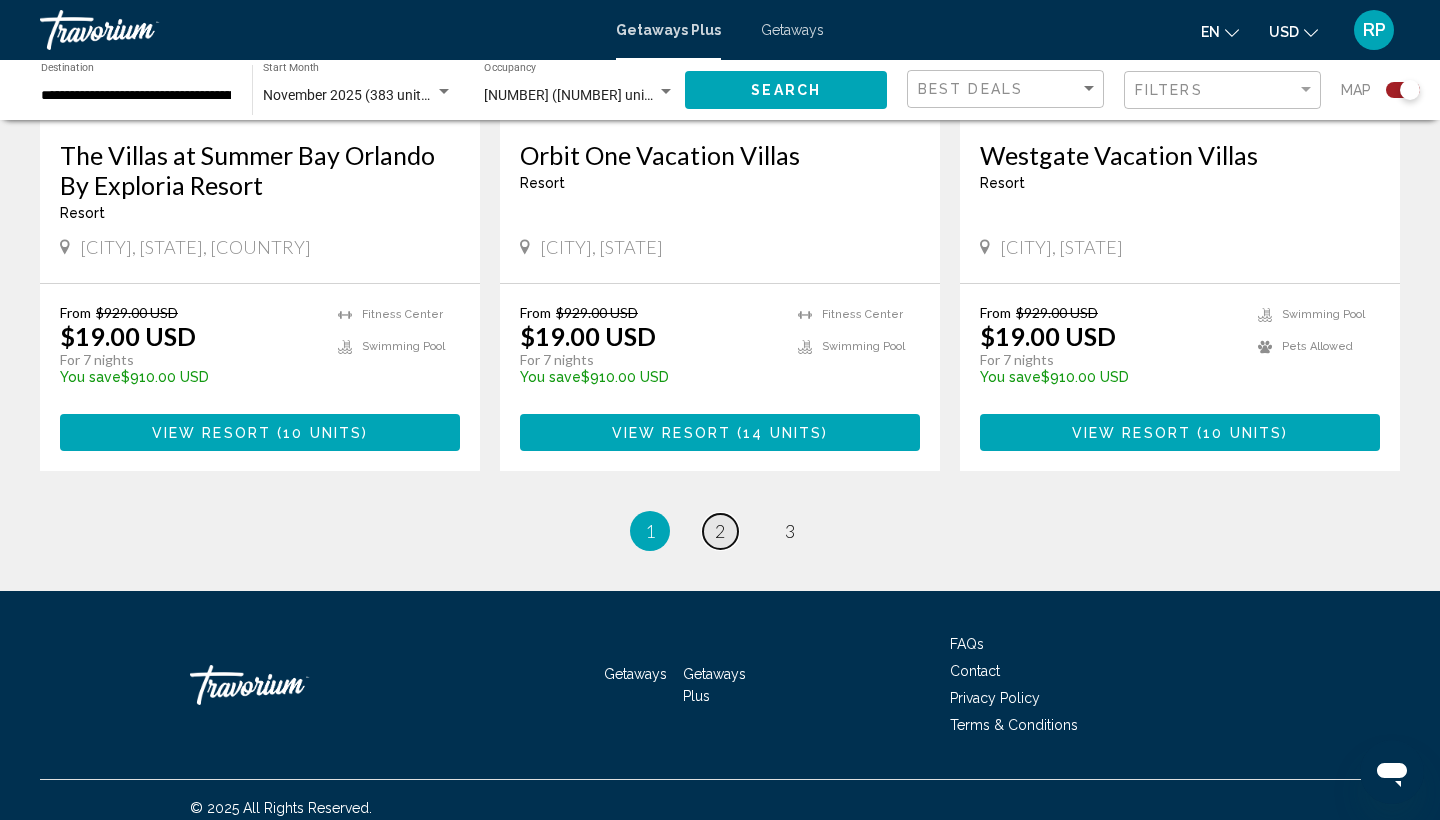click on "2" at bounding box center (720, 531) 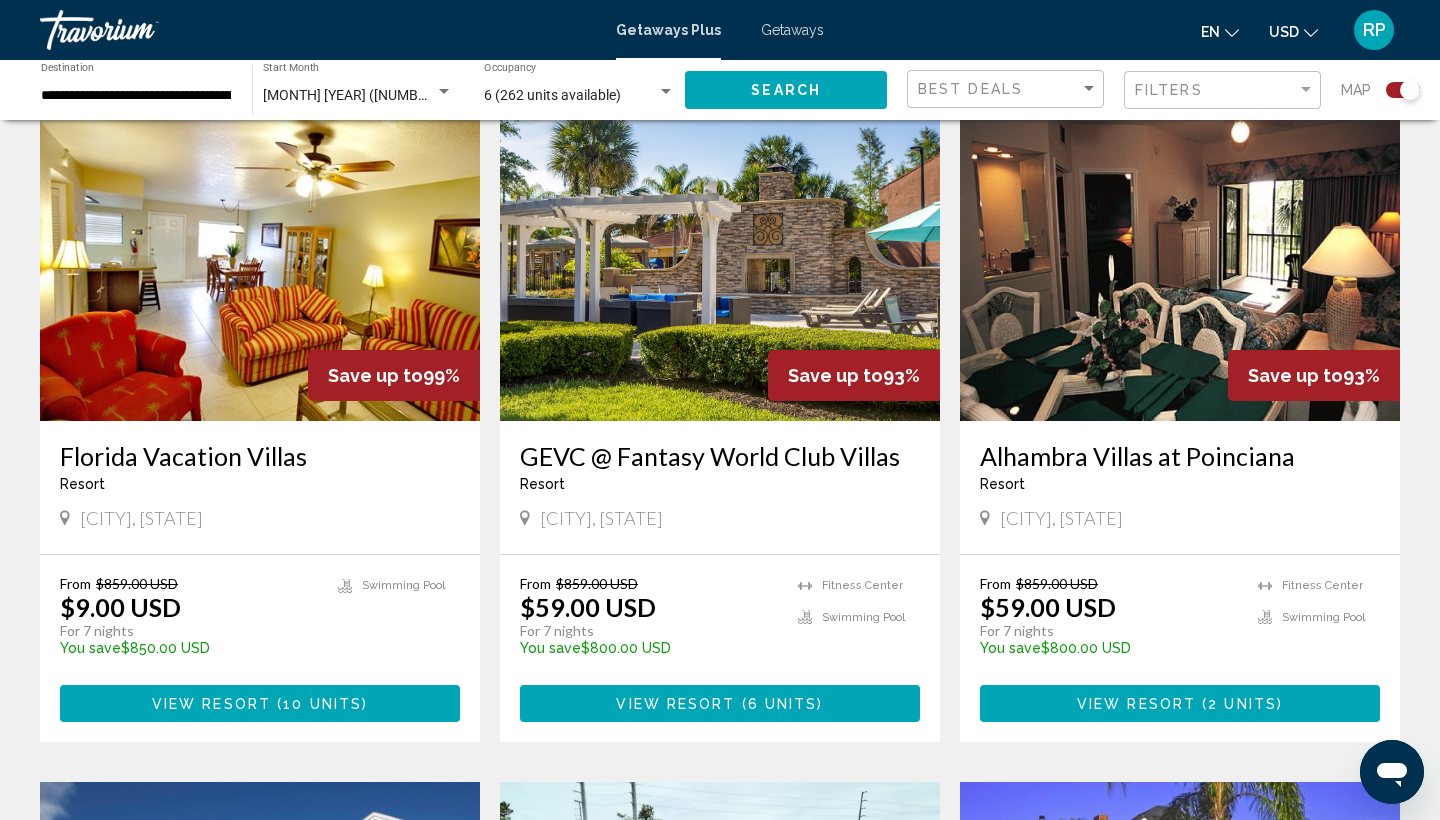 scroll, scrollTop: 613, scrollLeft: 0, axis: vertical 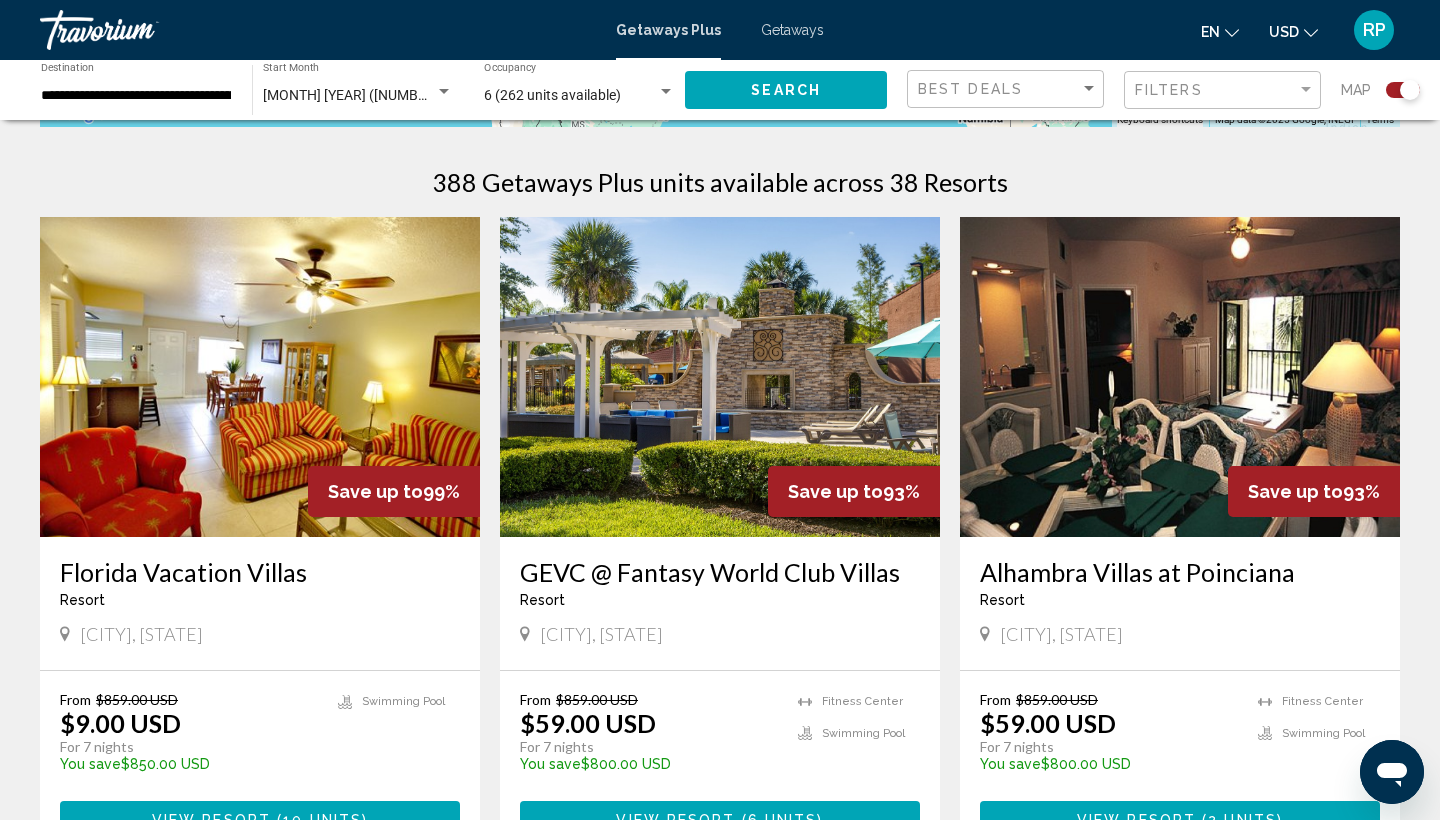 click at bounding box center (1180, 377) 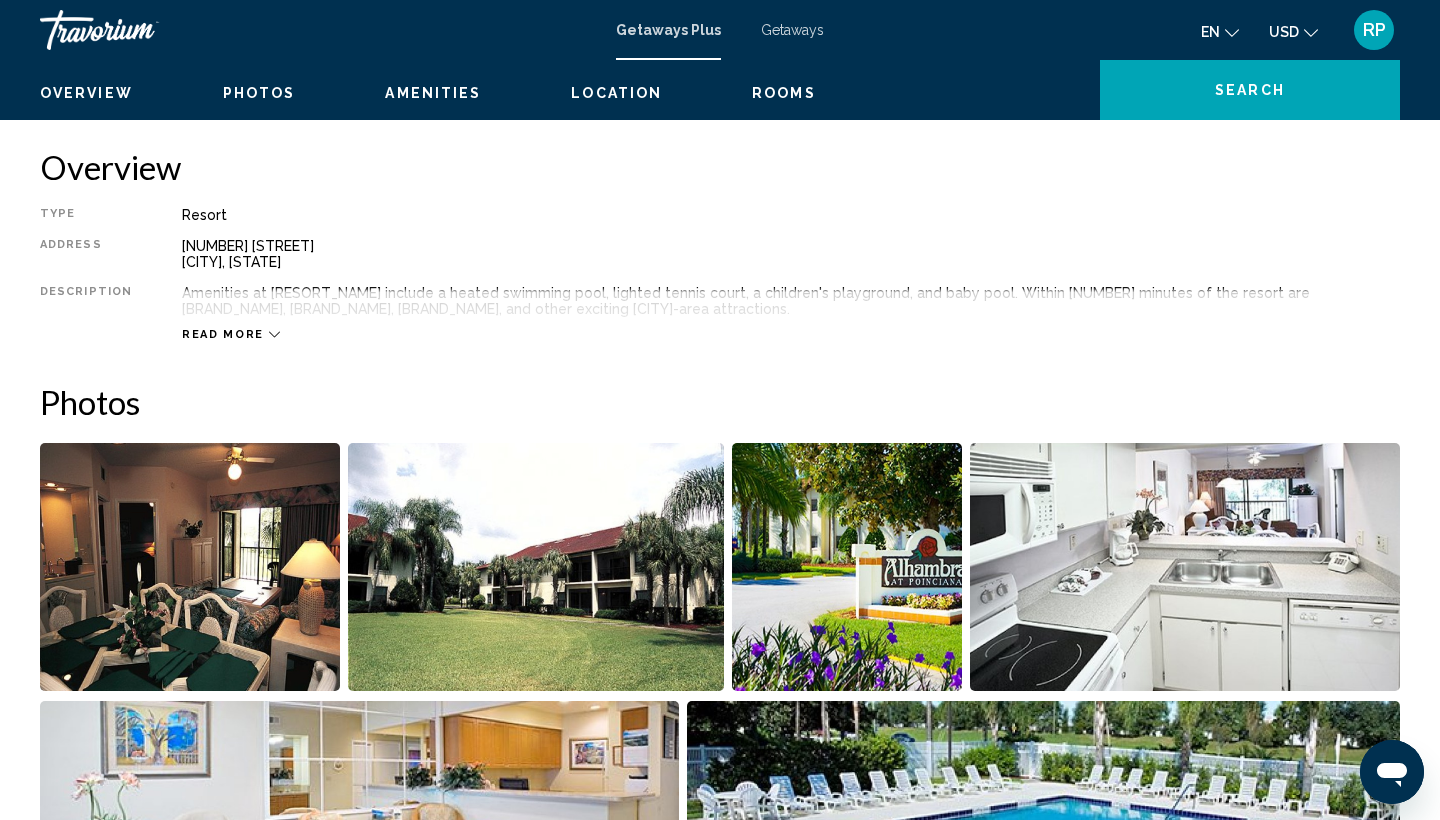 scroll, scrollTop: 0, scrollLeft: 0, axis: both 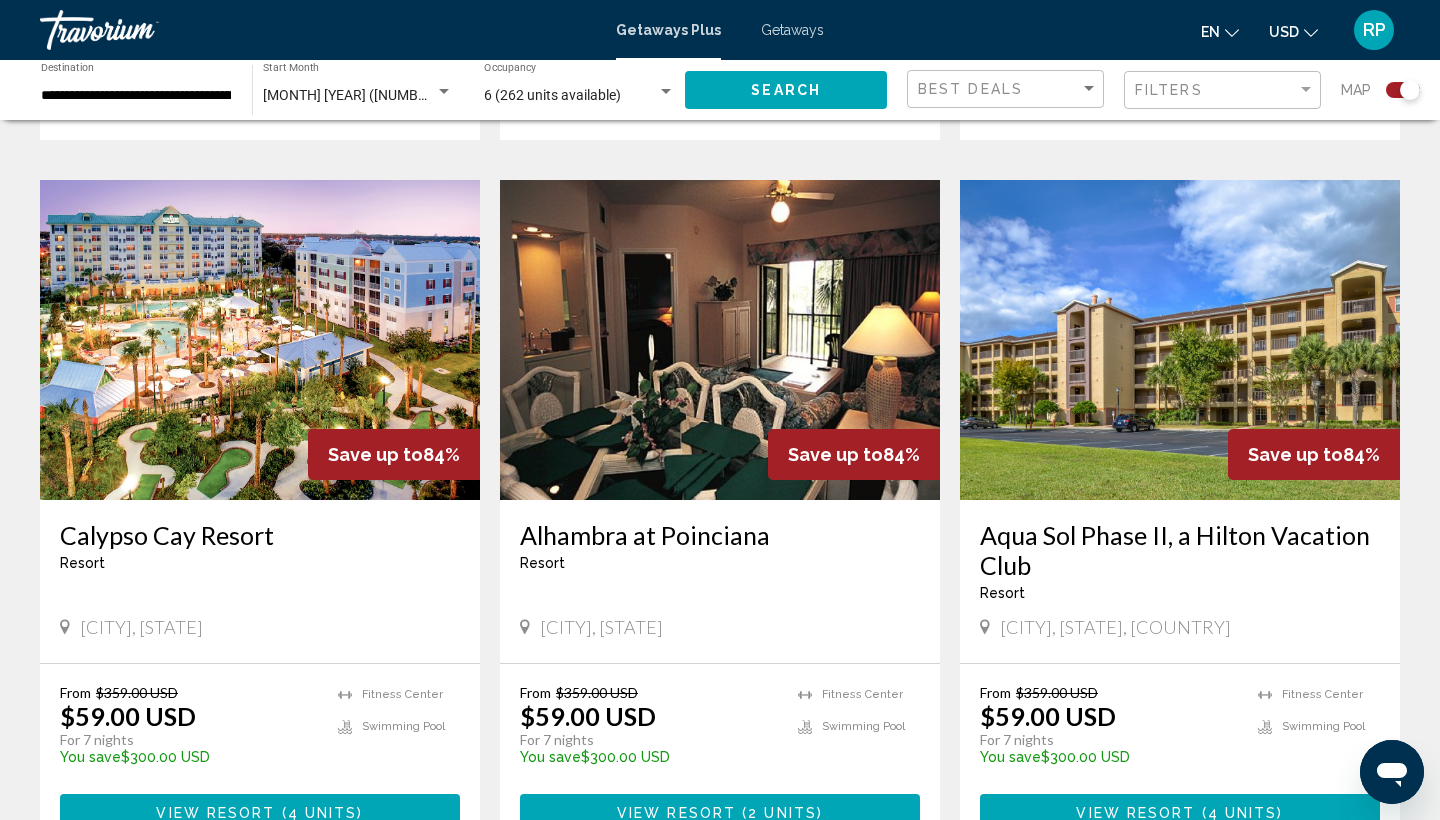 click at bounding box center (1180, 340) 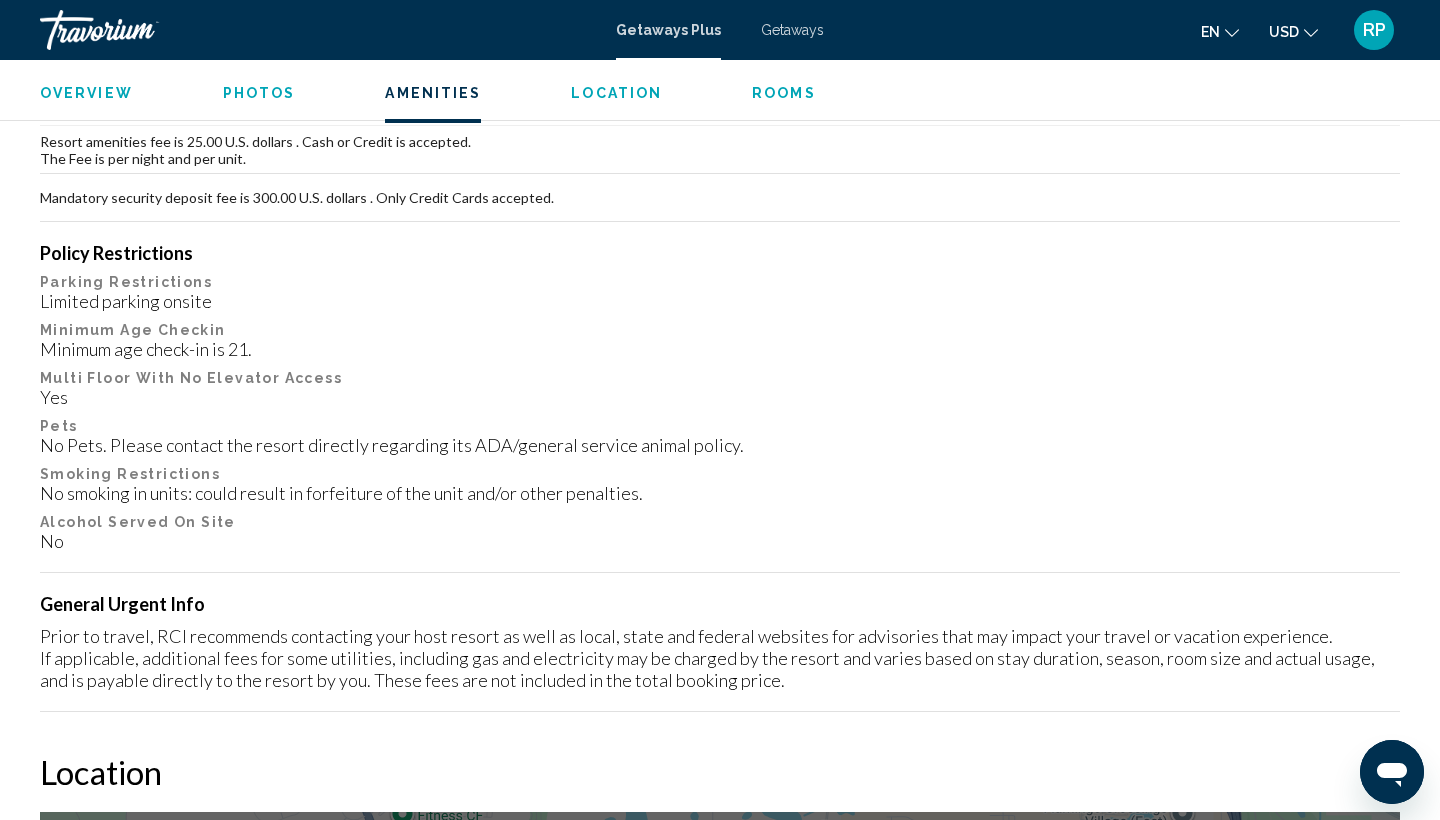 scroll, scrollTop: 1782, scrollLeft: 0, axis: vertical 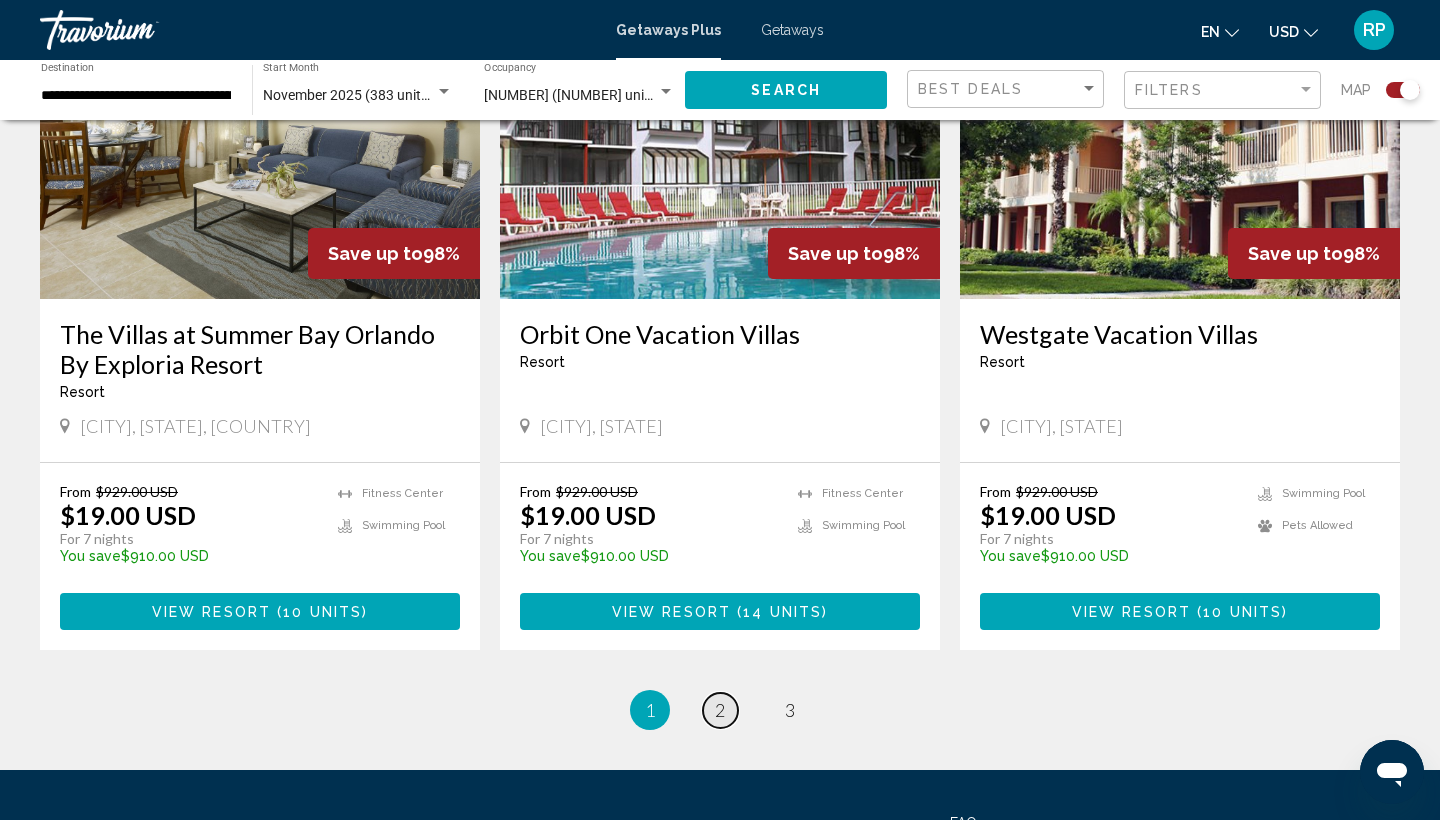 click on "2" at bounding box center [720, 710] 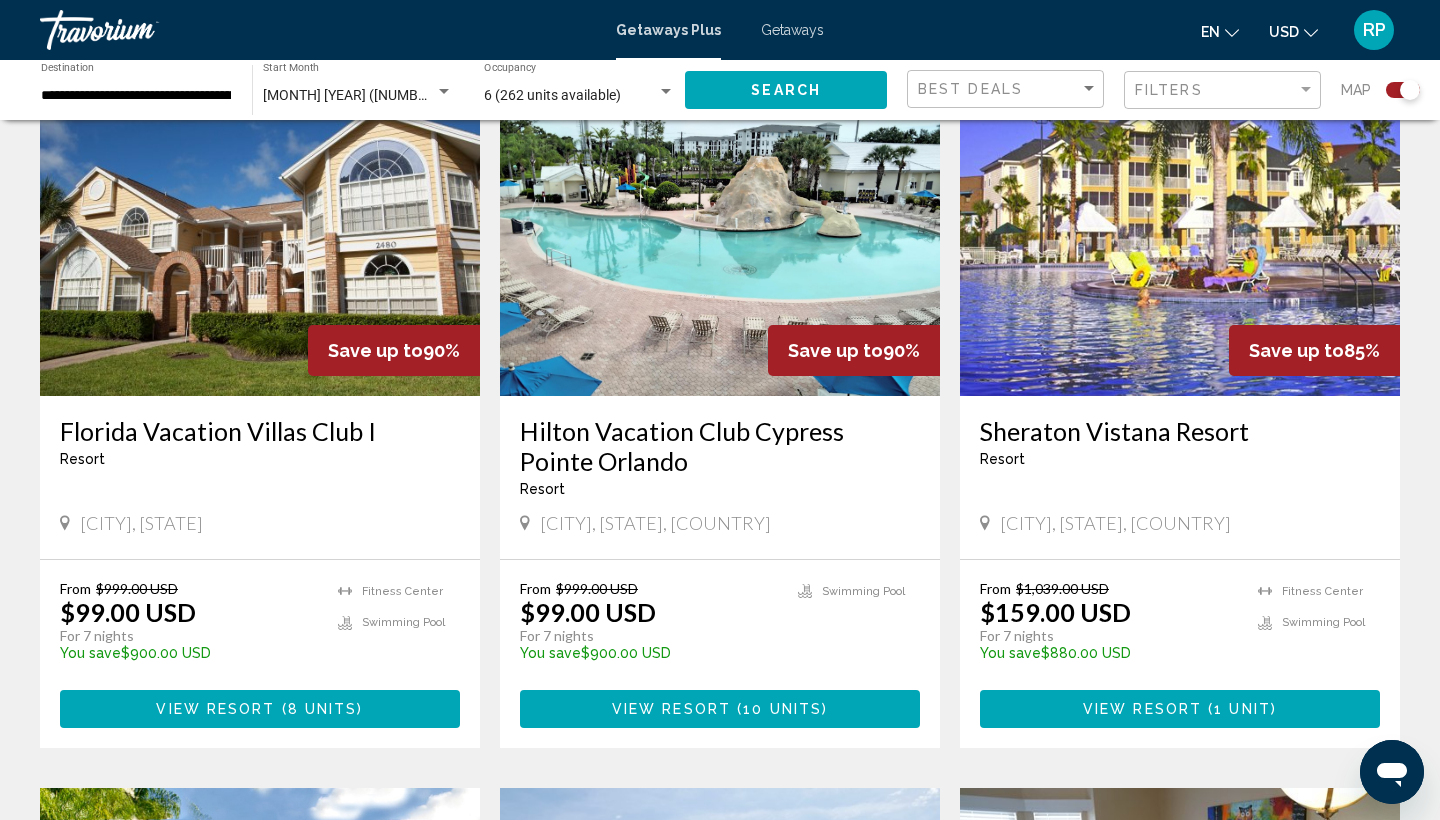 scroll, scrollTop: 1428, scrollLeft: 0, axis: vertical 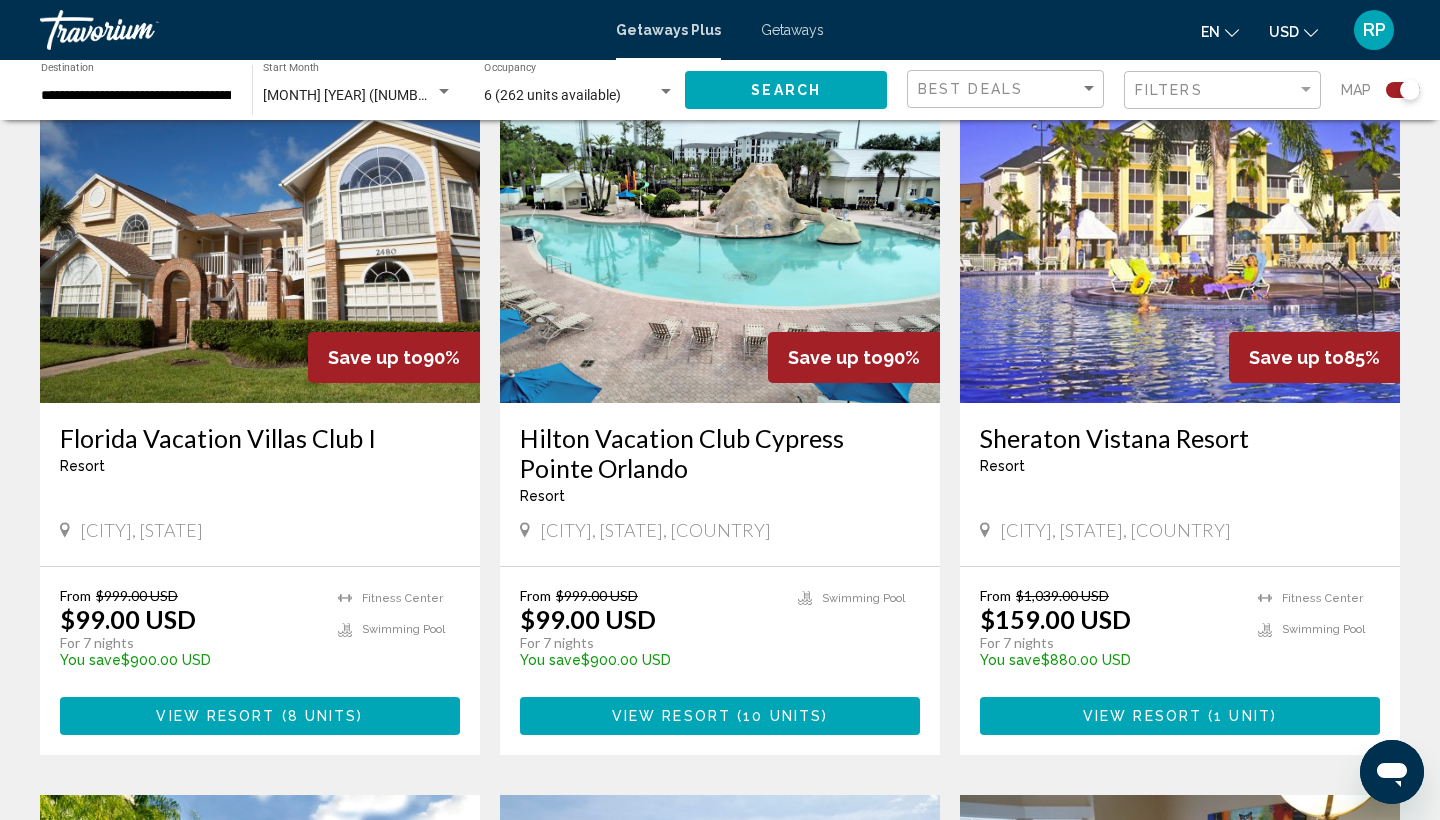 click on "Sheraton Vistana Resort" at bounding box center [1180, 438] 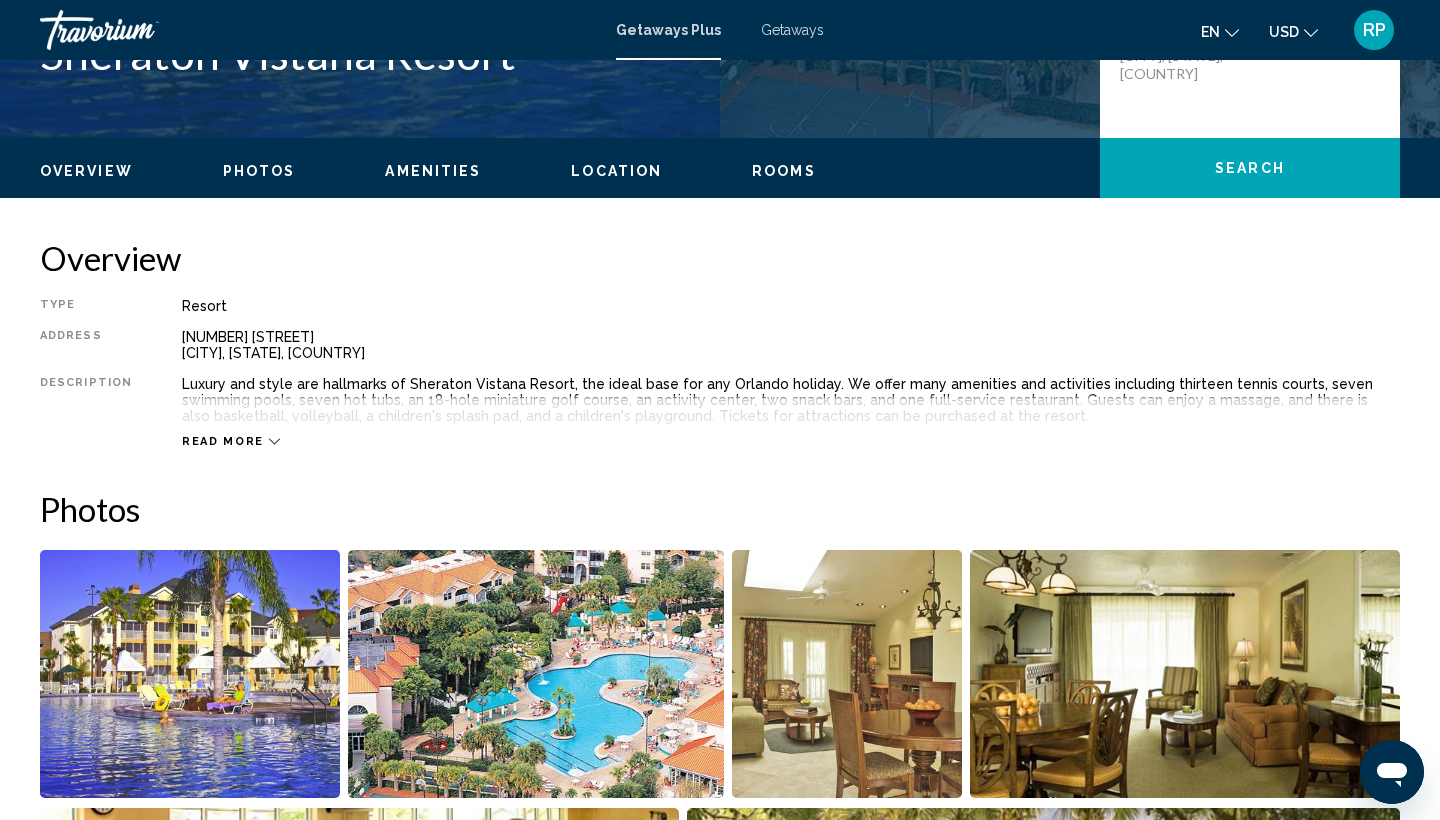 scroll, scrollTop: 508, scrollLeft: 0, axis: vertical 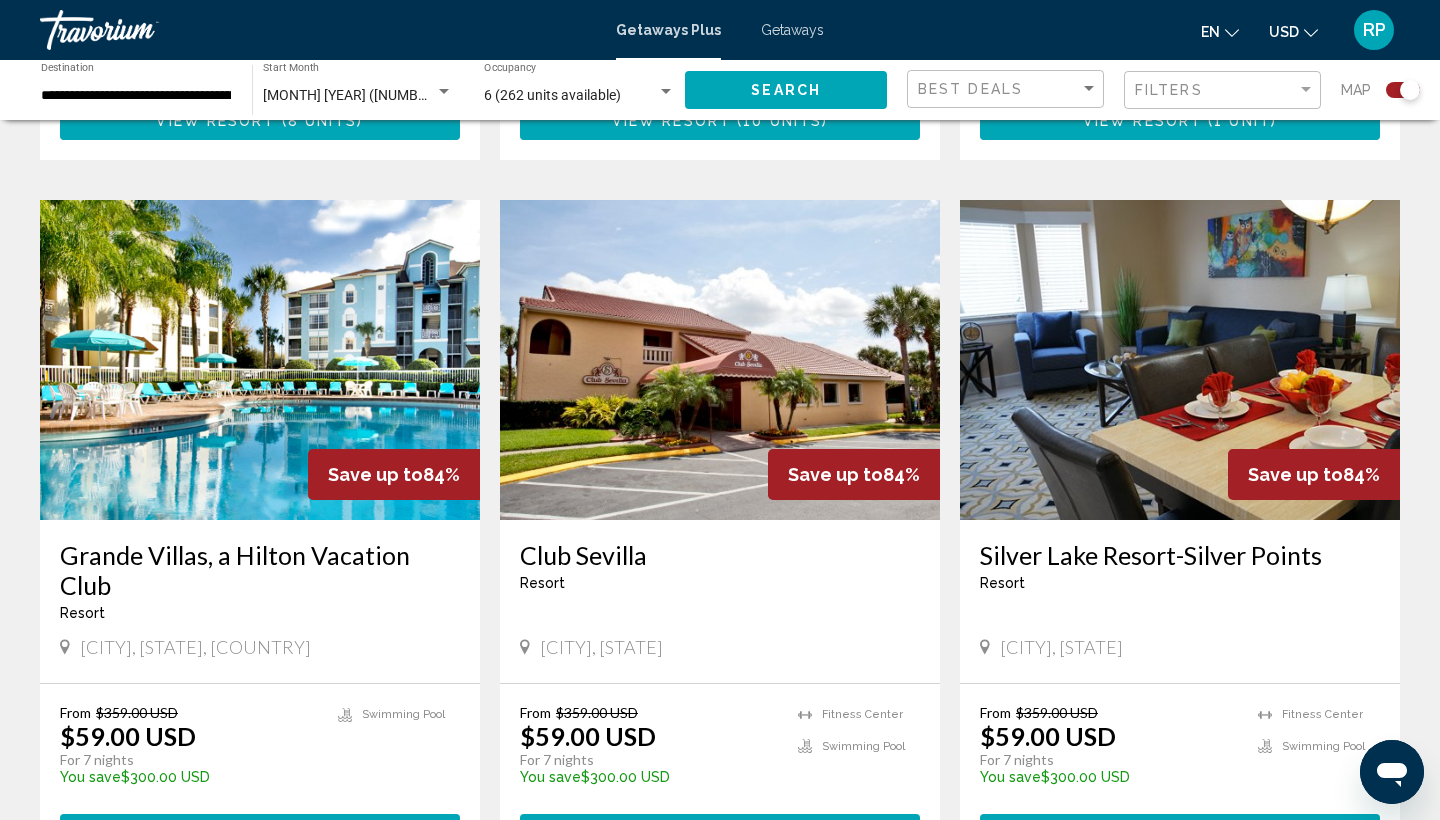 click at bounding box center (260, 360) 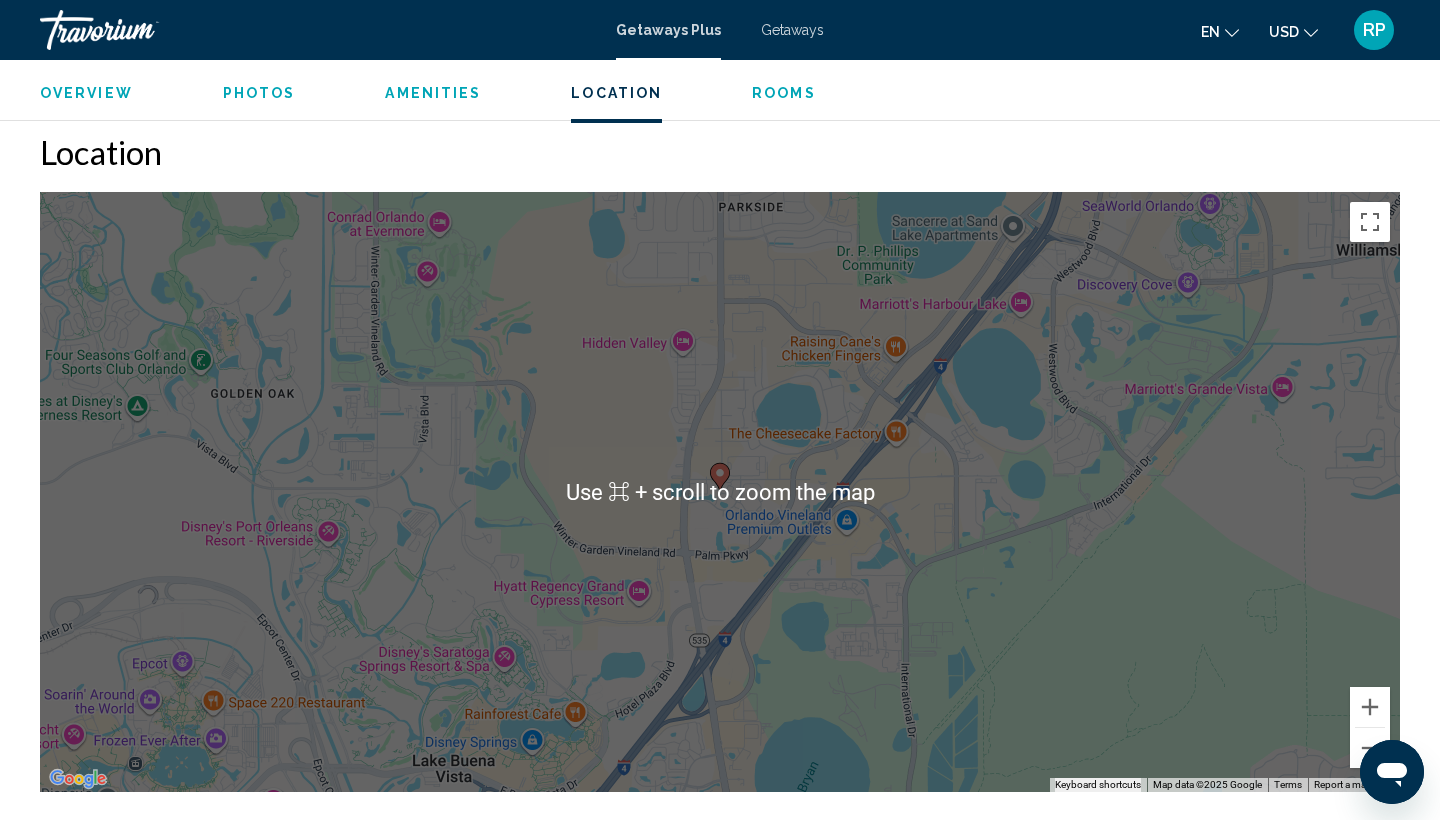 scroll, scrollTop: 1989, scrollLeft: 0, axis: vertical 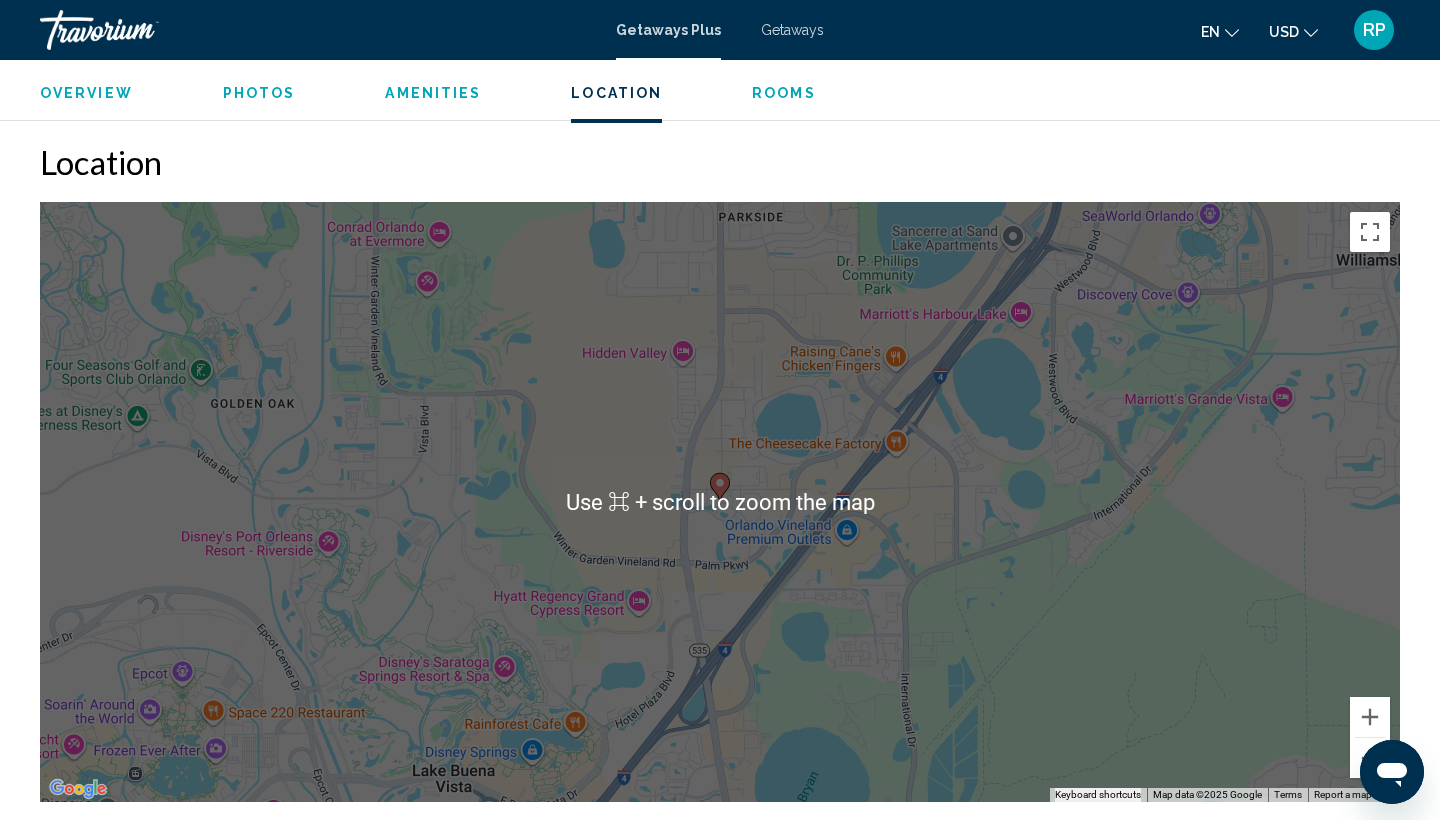click on "Location" at bounding box center (720, 162) 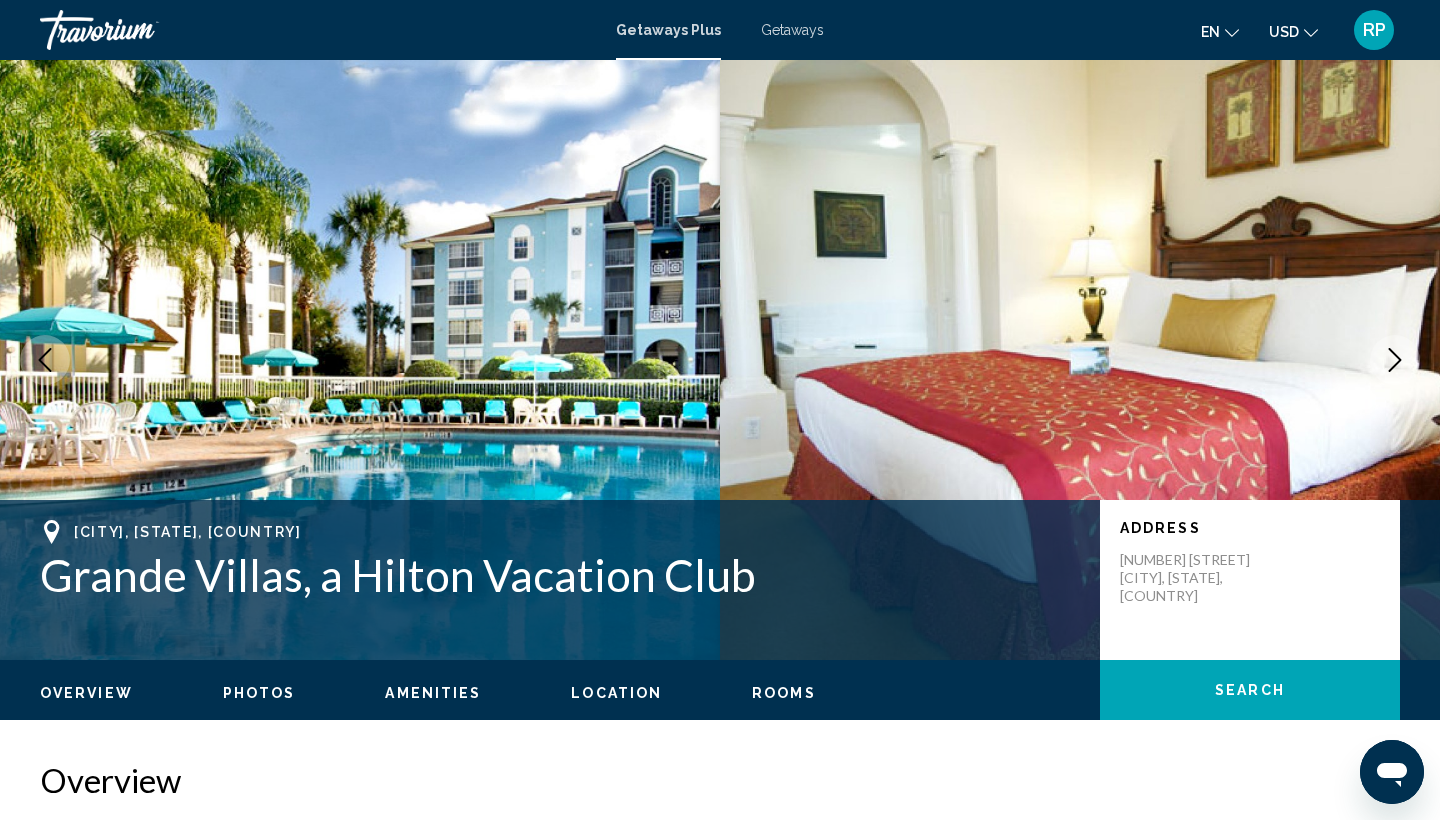 scroll, scrollTop: 0, scrollLeft: 0, axis: both 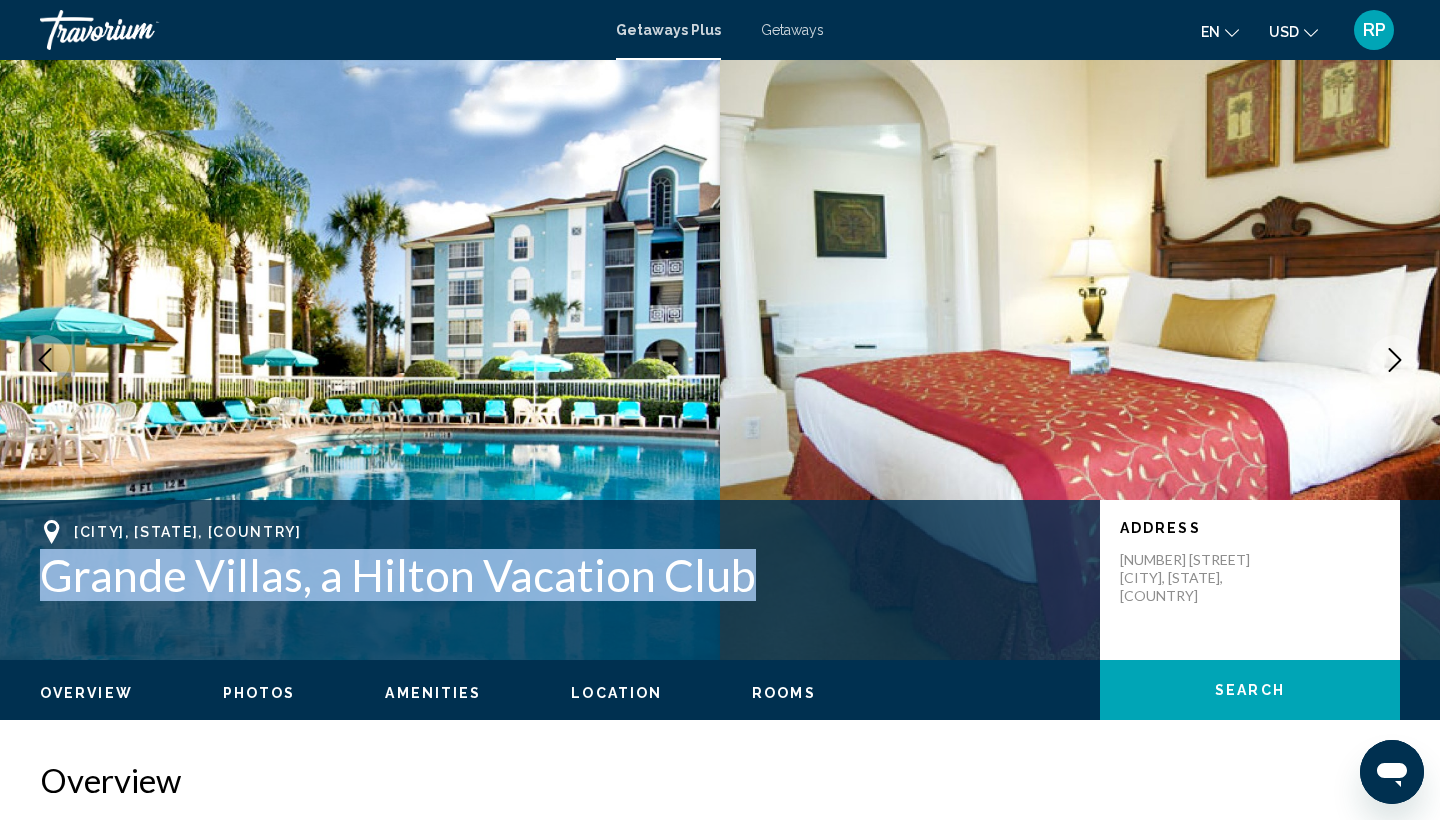 drag, startPoint x: 49, startPoint y: 563, endPoint x: 811, endPoint y: 578, distance: 762.14764 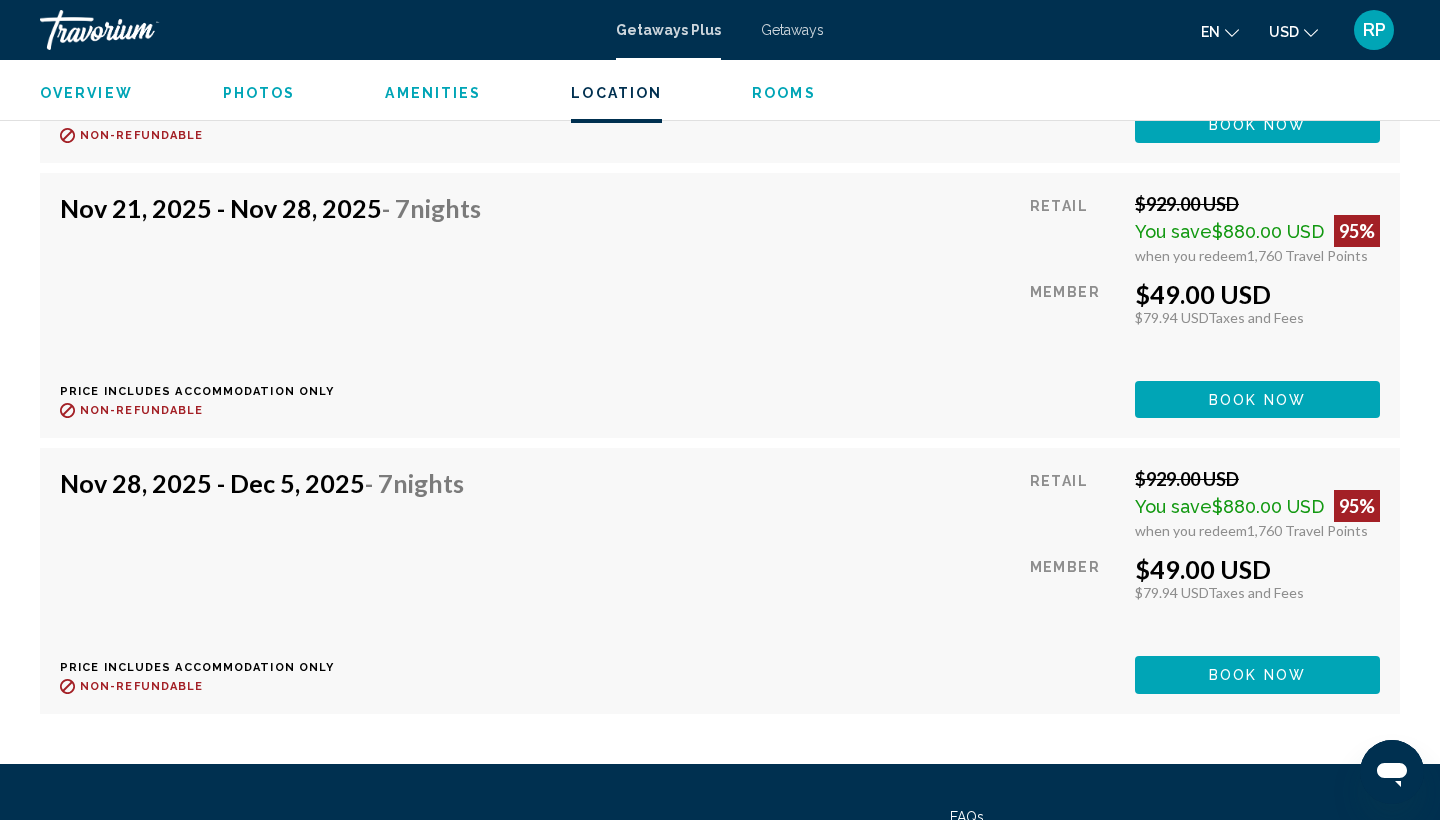 scroll, scrollTop: 3711, scrollLeft: 0, axis: vertical 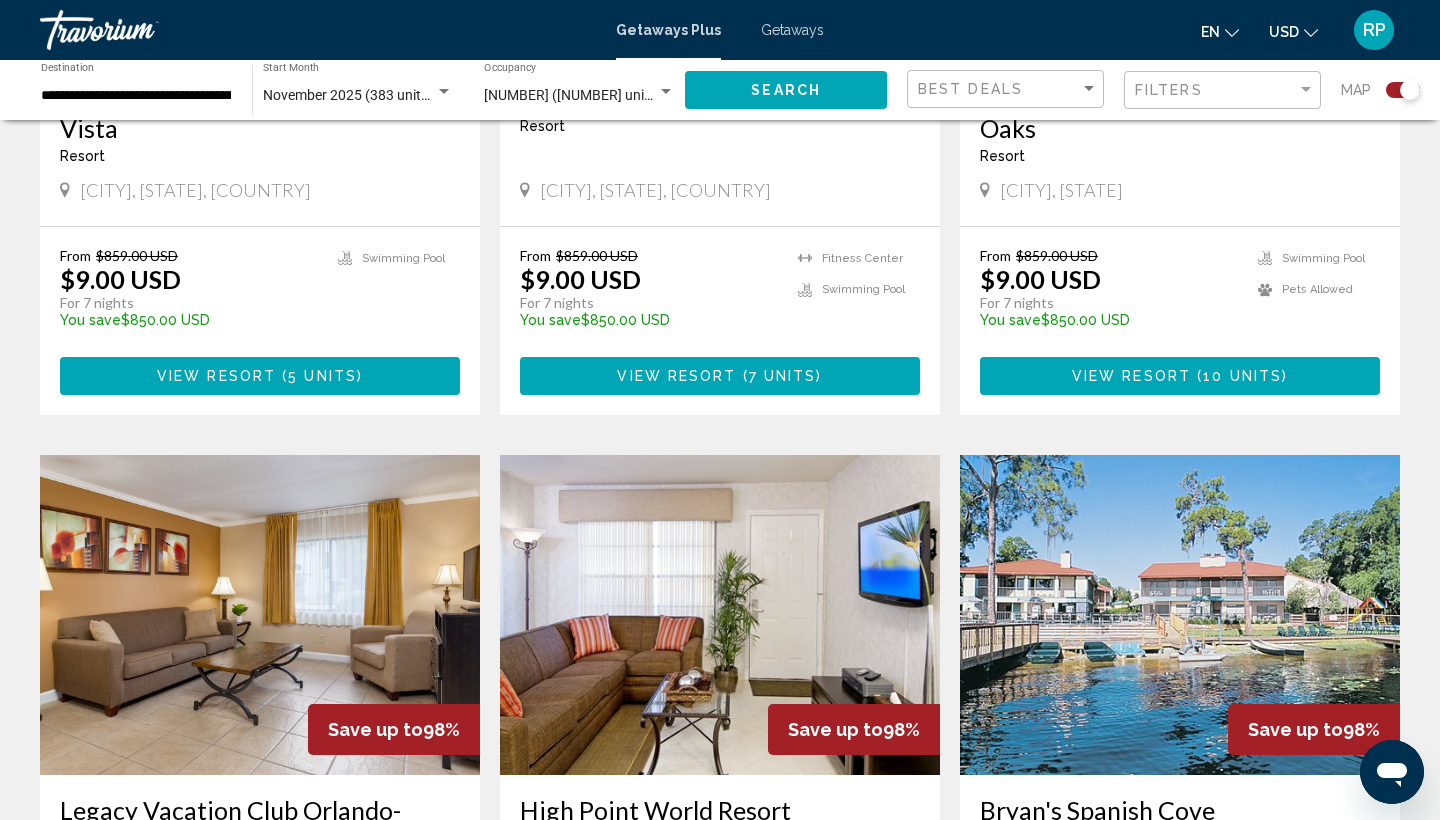 click at bounding box center [260, 615] 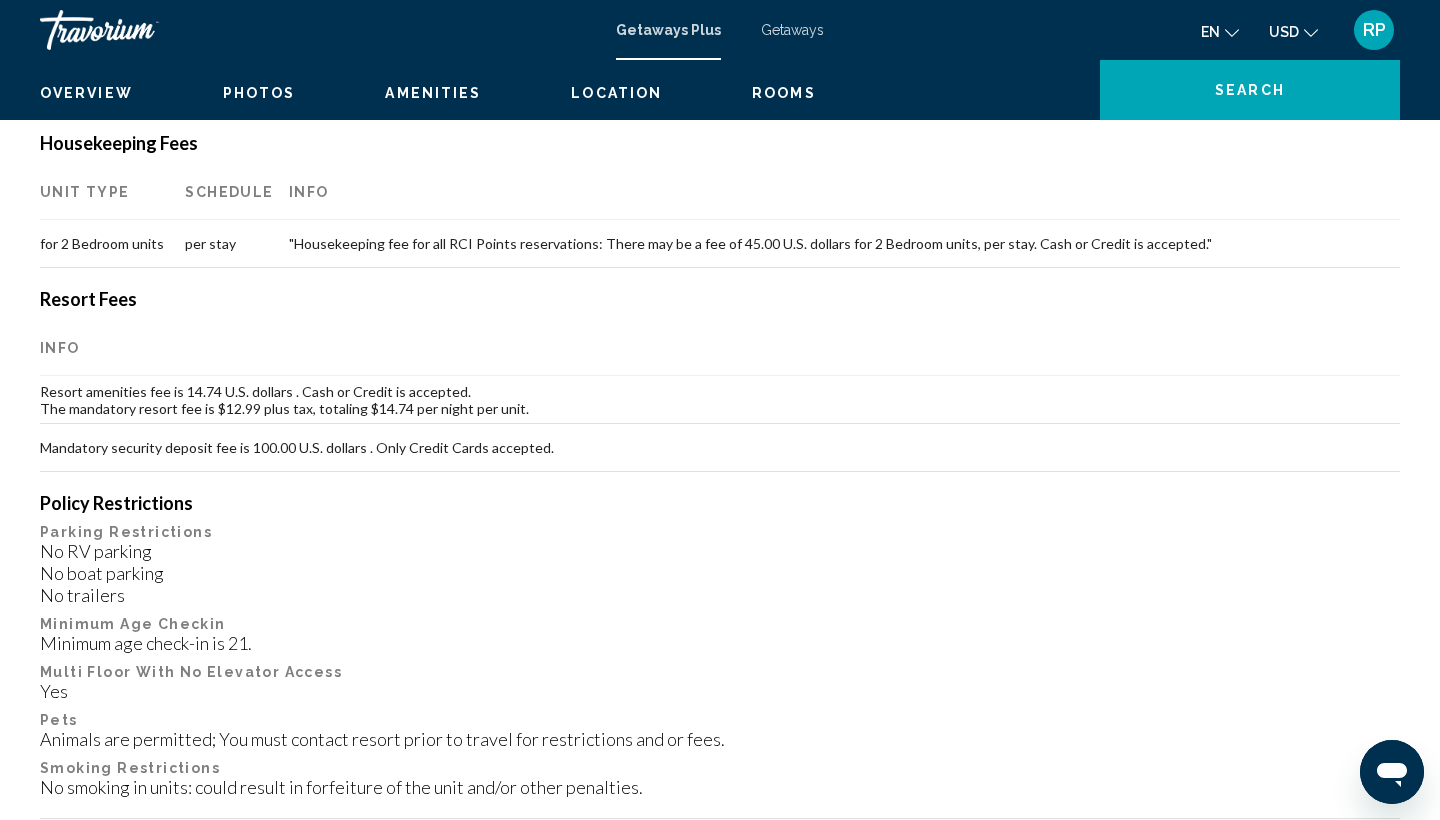 scroll, scrollTop: 0, scrollLeft: 0, axis: both 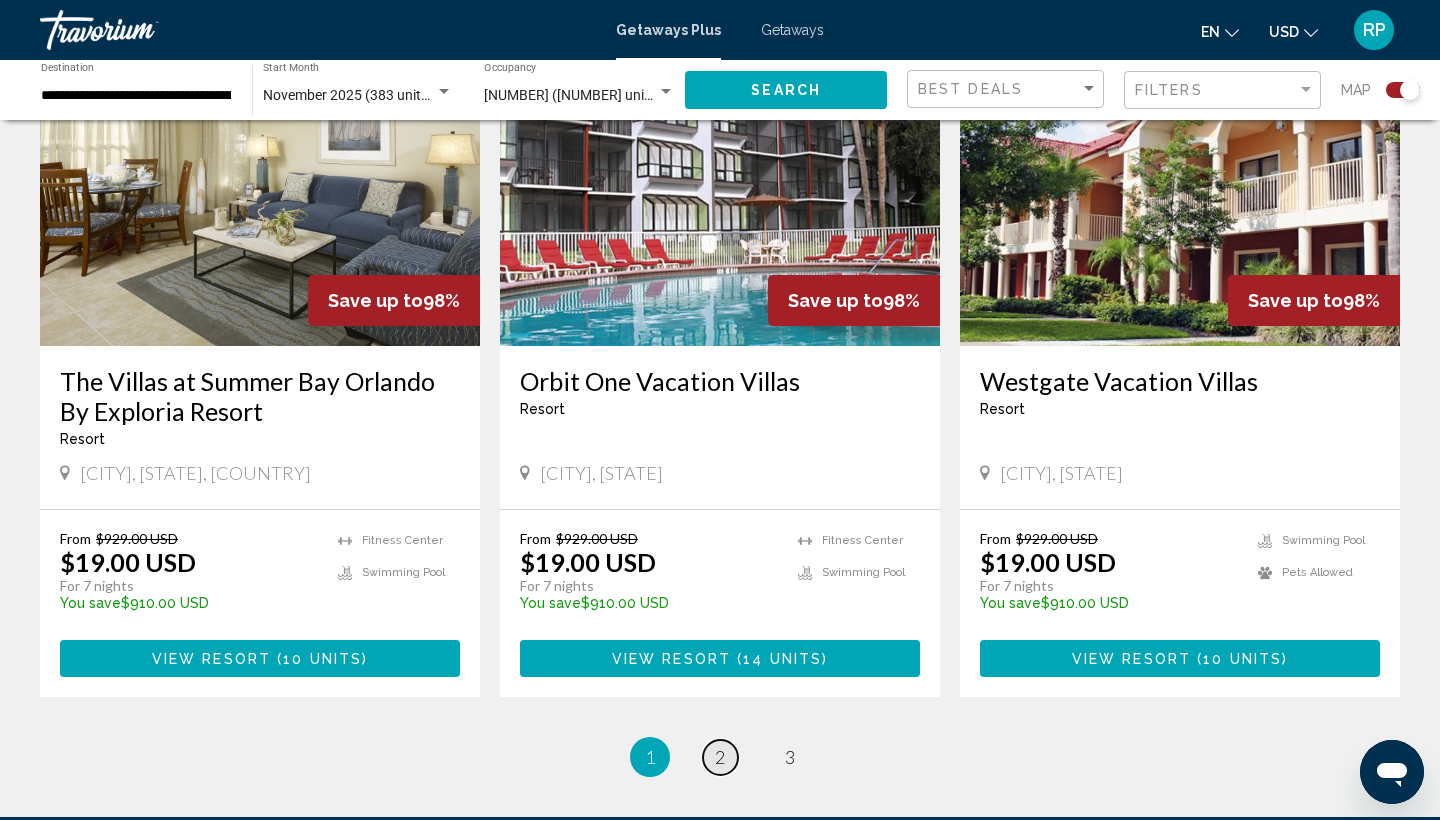 click on "2" at bounding box center (720, 757) 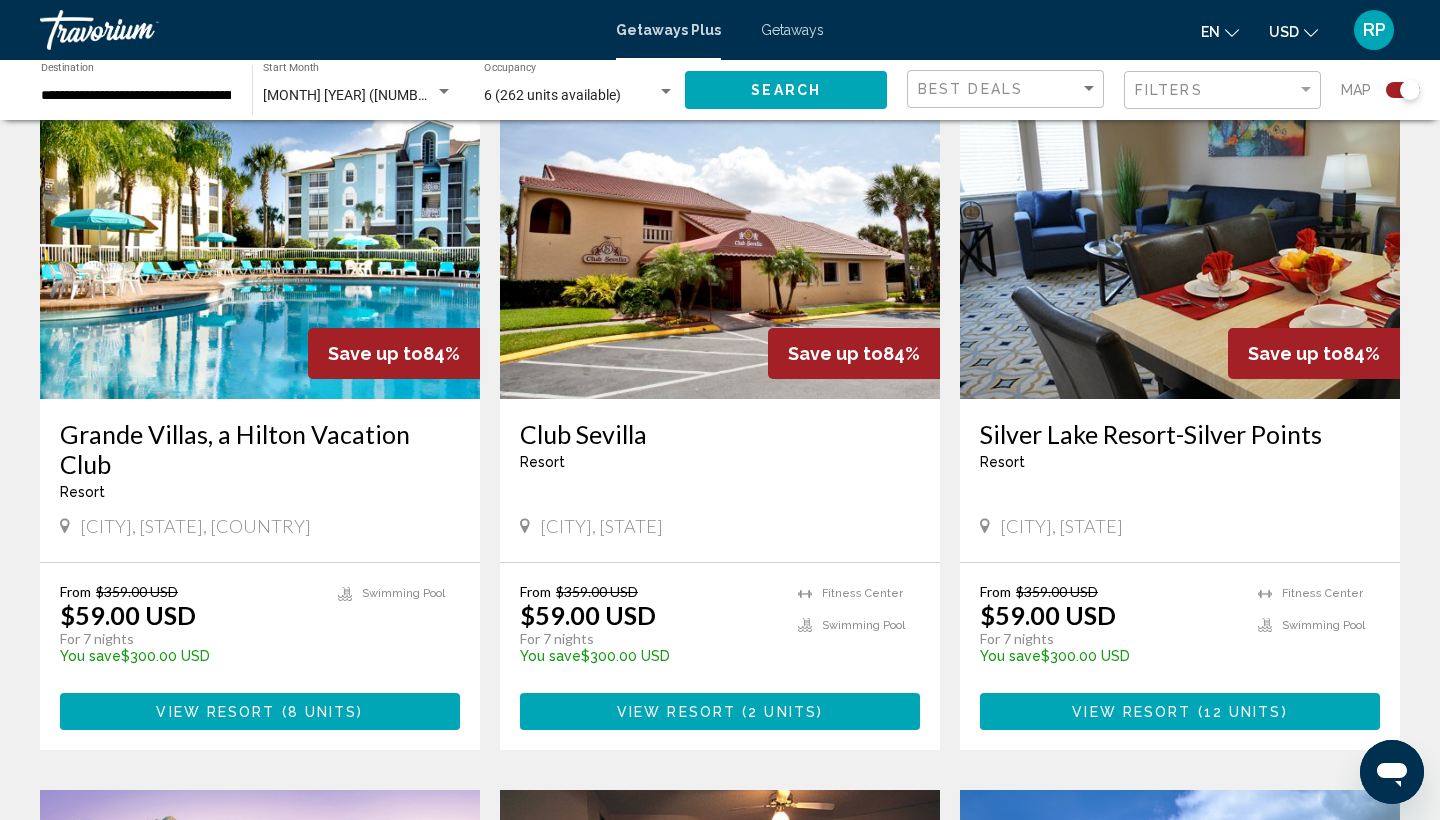 scroll, scrollTop: 2161, scrollLeft: 0, axis: vertical 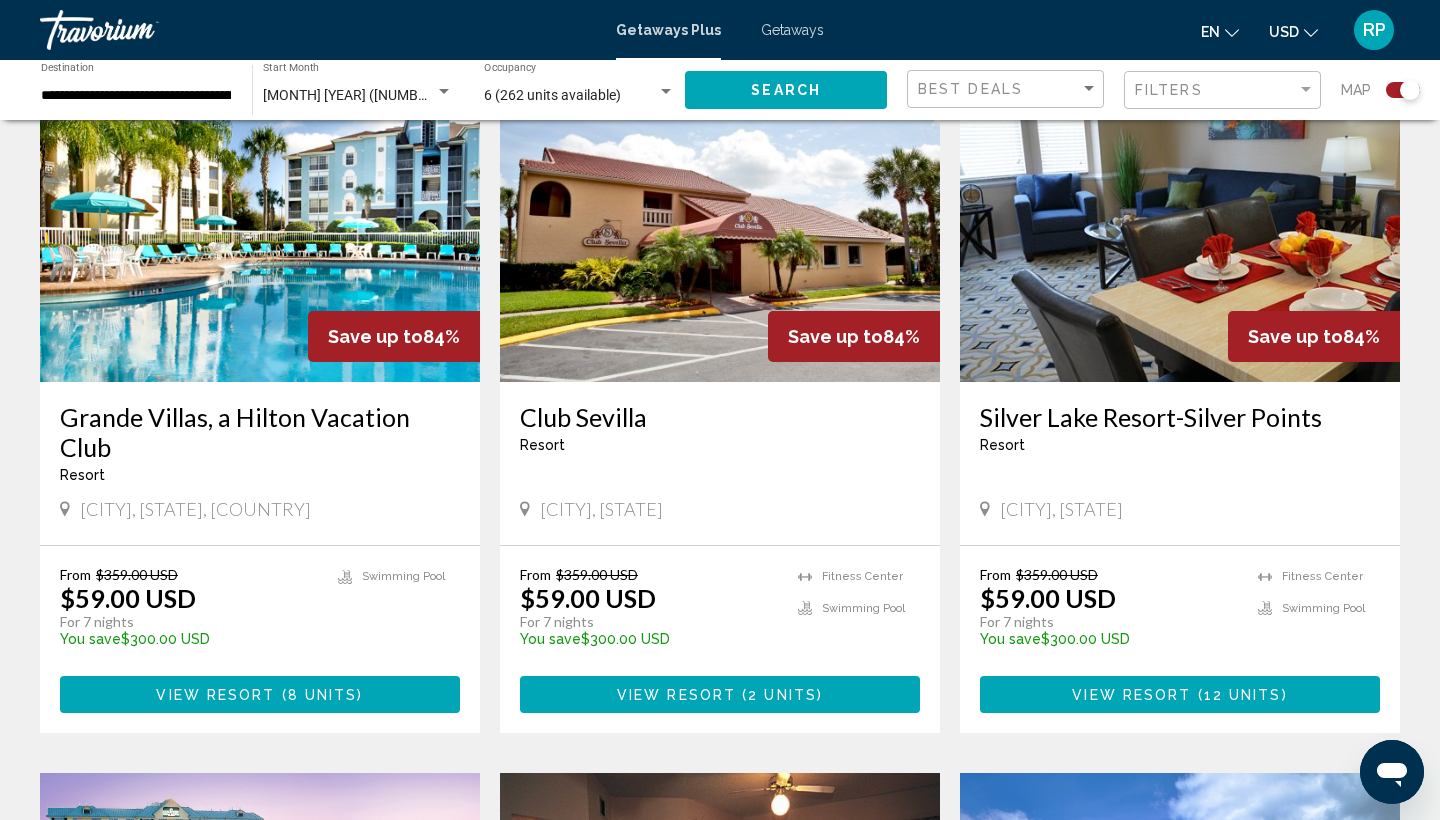 click on "2 units" at bounding box center (782, 695) 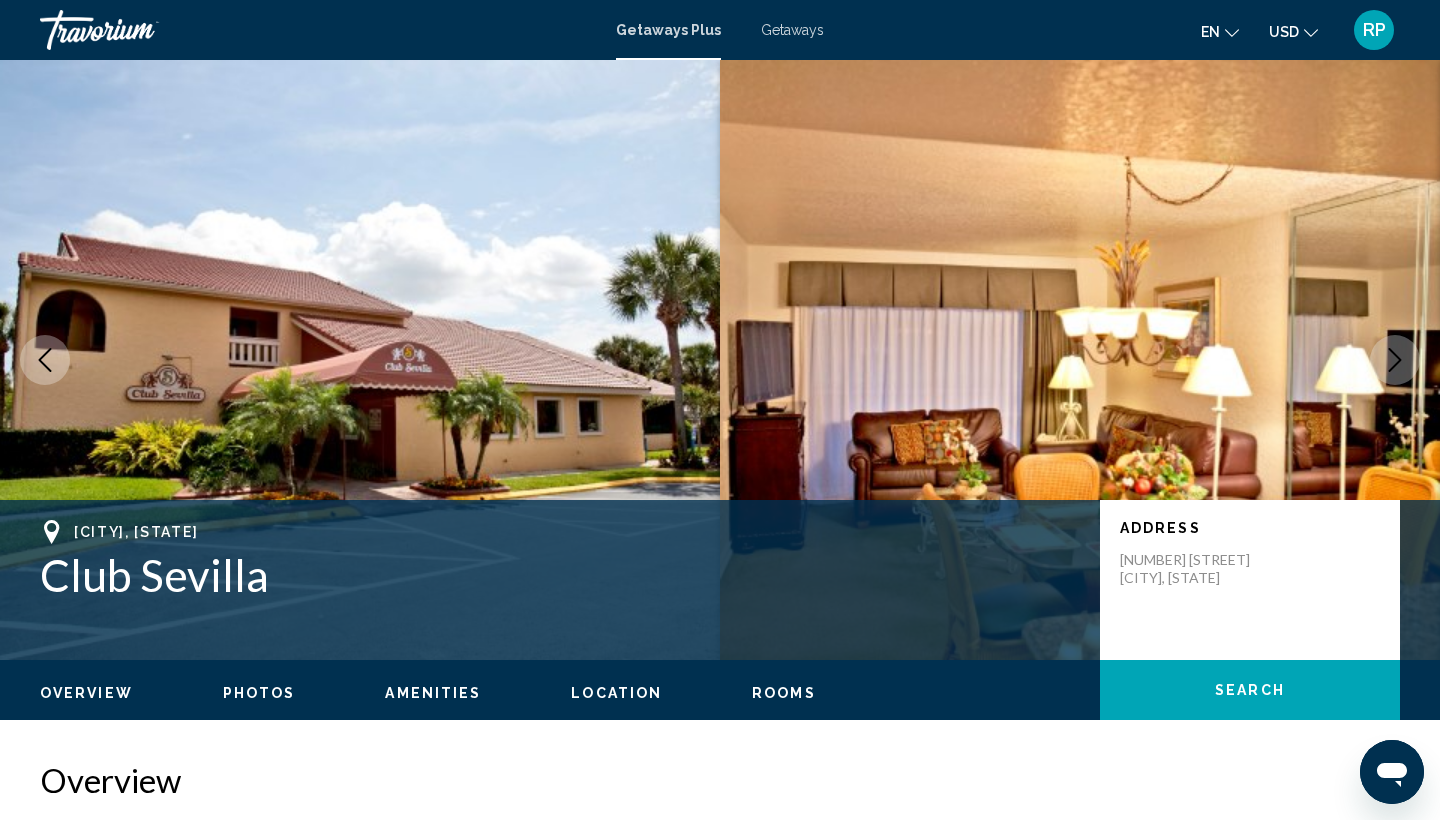 scroll, scrollTop: 0, scrollLeft: 0, axis: both 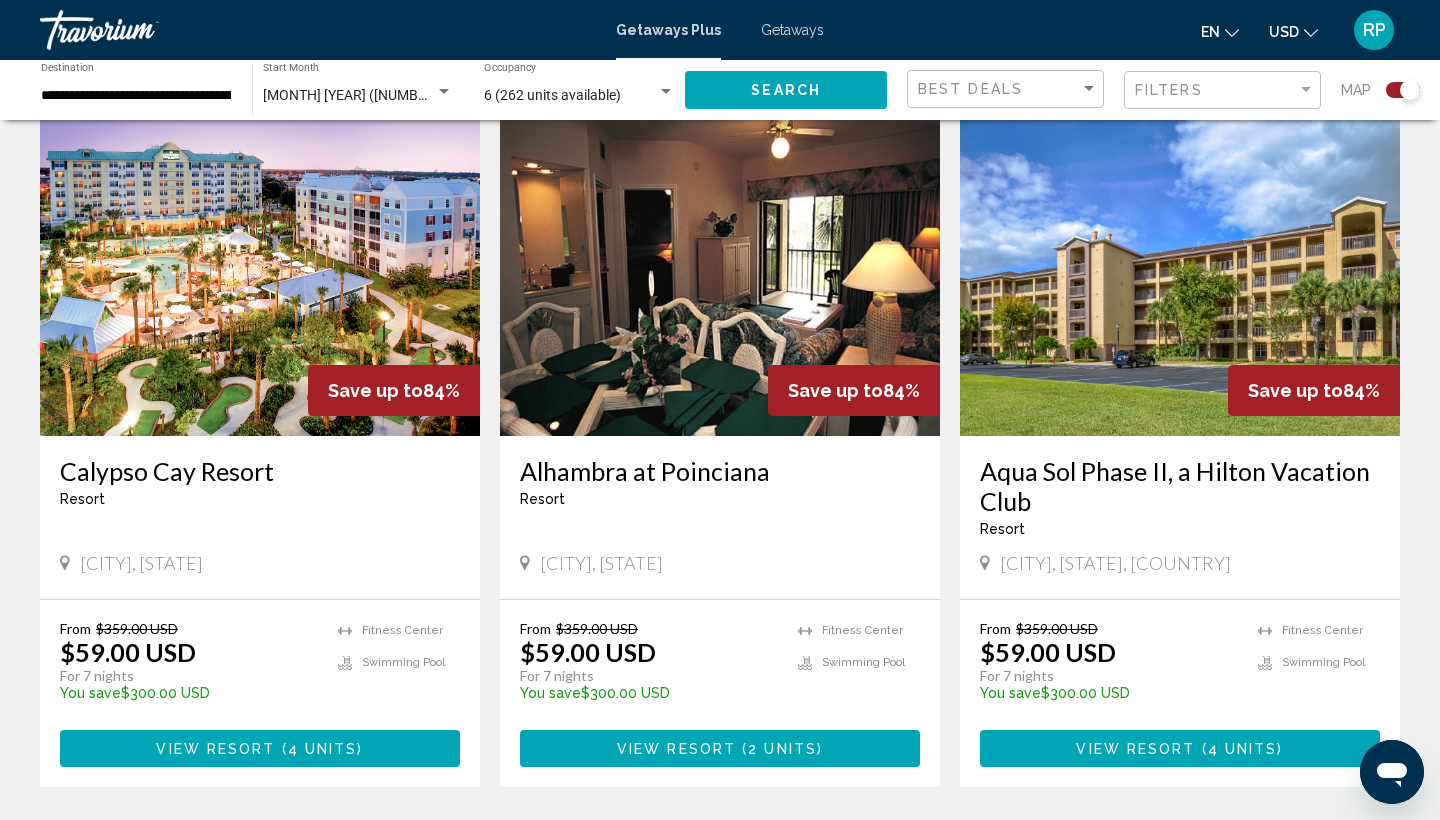 click on "Aqua Sol Phase II, a Hilton Vacation Club" at bounding box center (1180, 486) 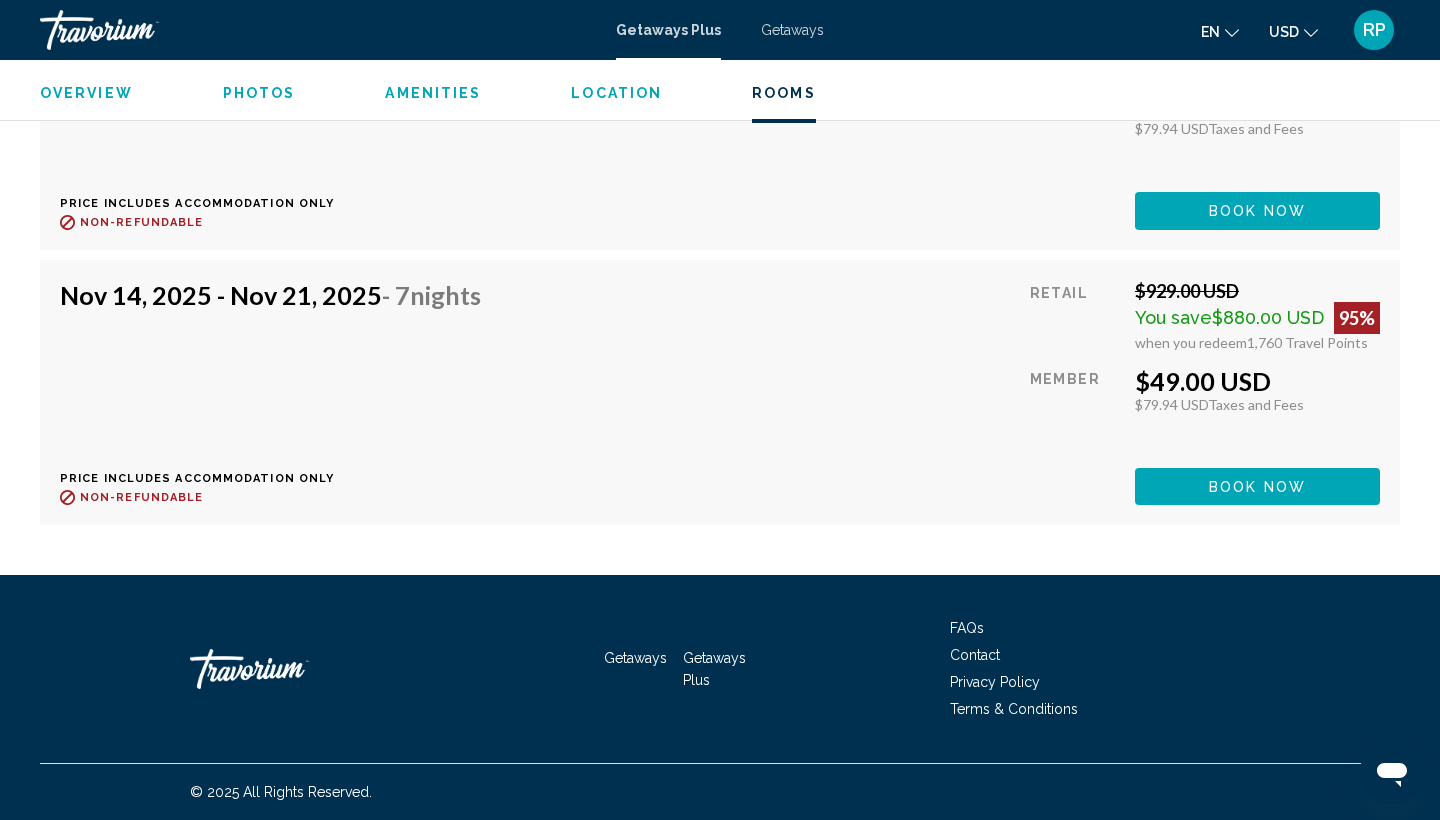 scroll, scrollTop: 3785, scrollLeft: 0, axis: vertical 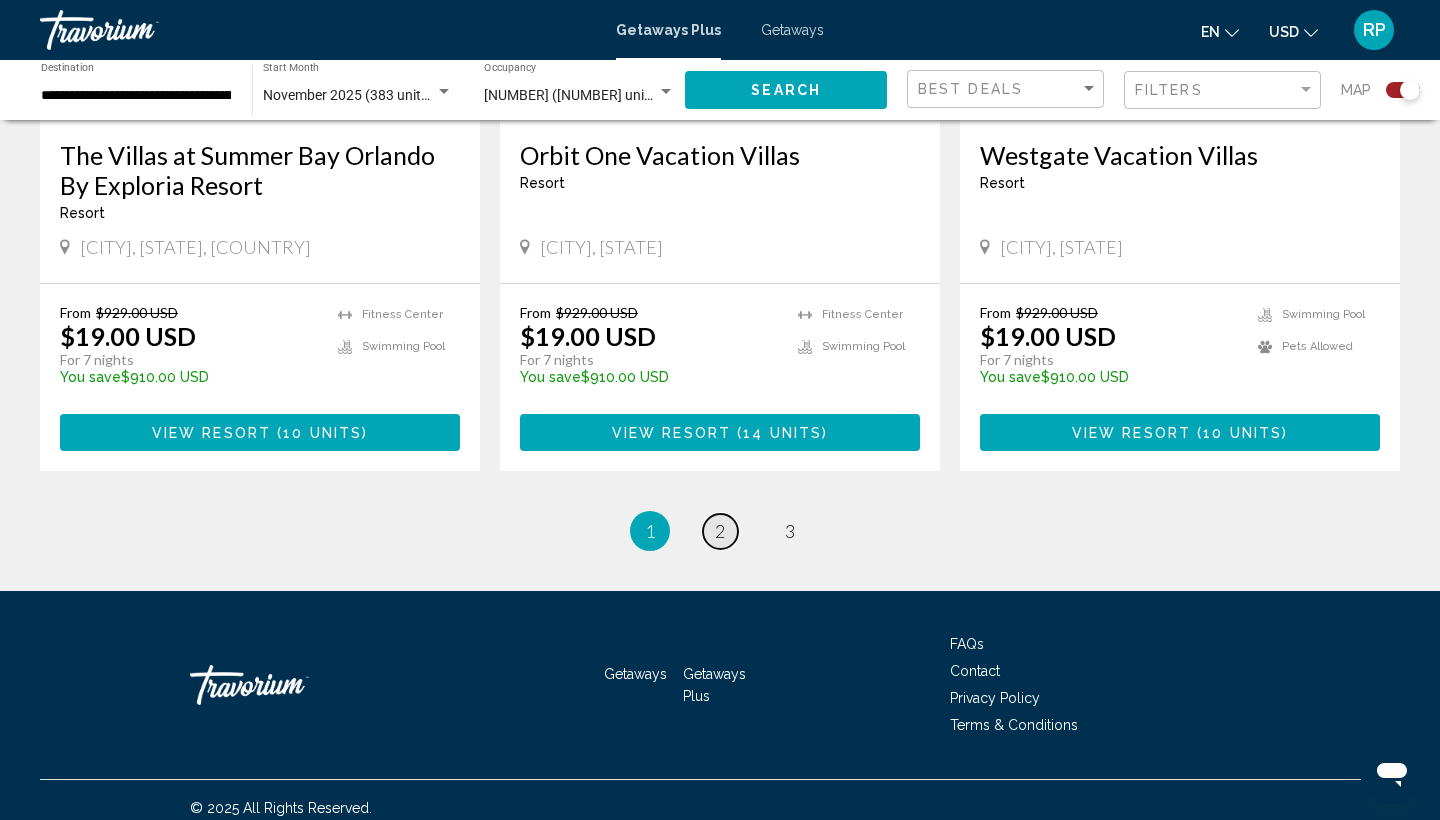 click on "2" at bounding box center (720, 531) 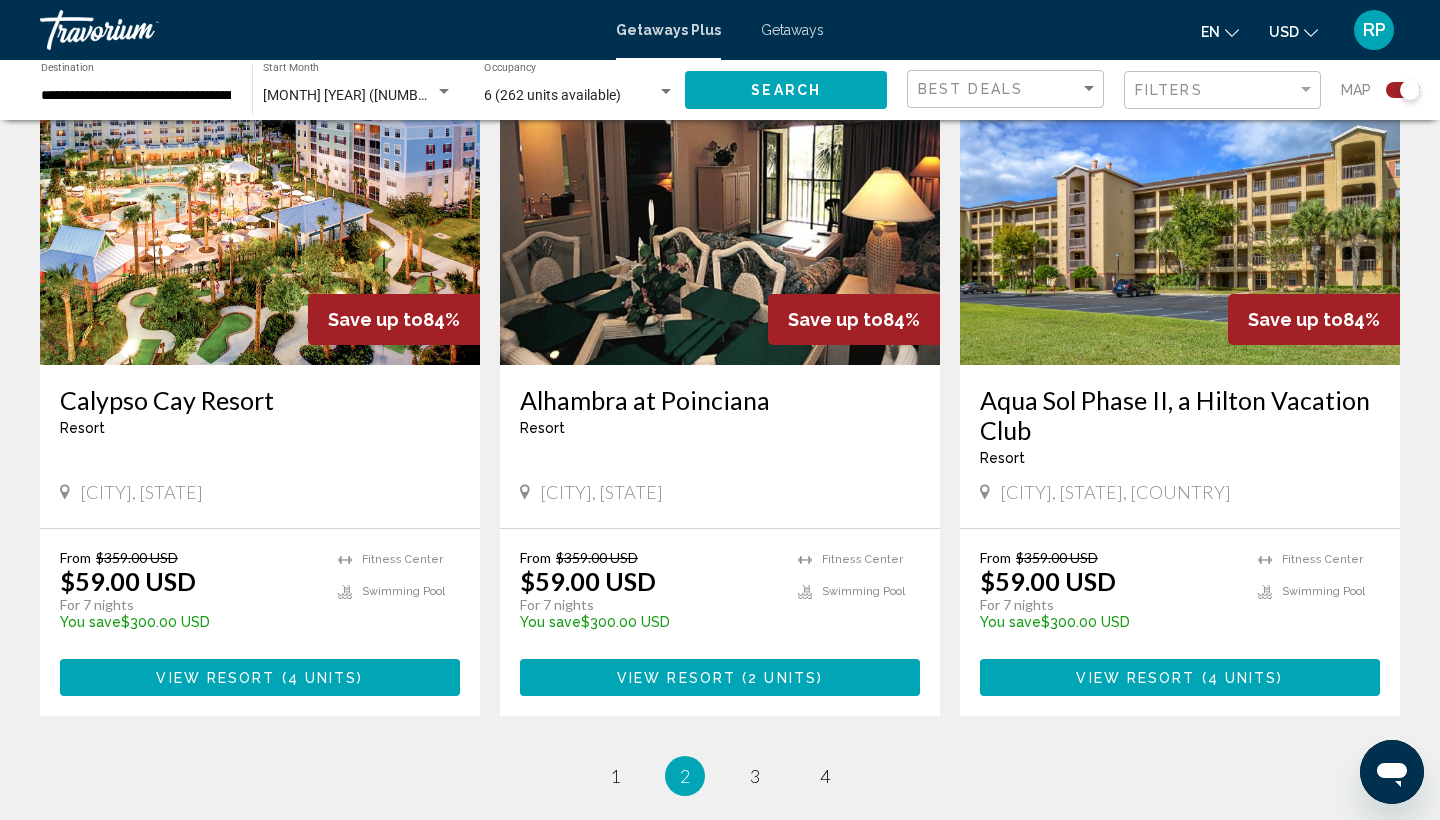 scroll, scrollTop: 2888, scrollLeft: 0, axis: vertical 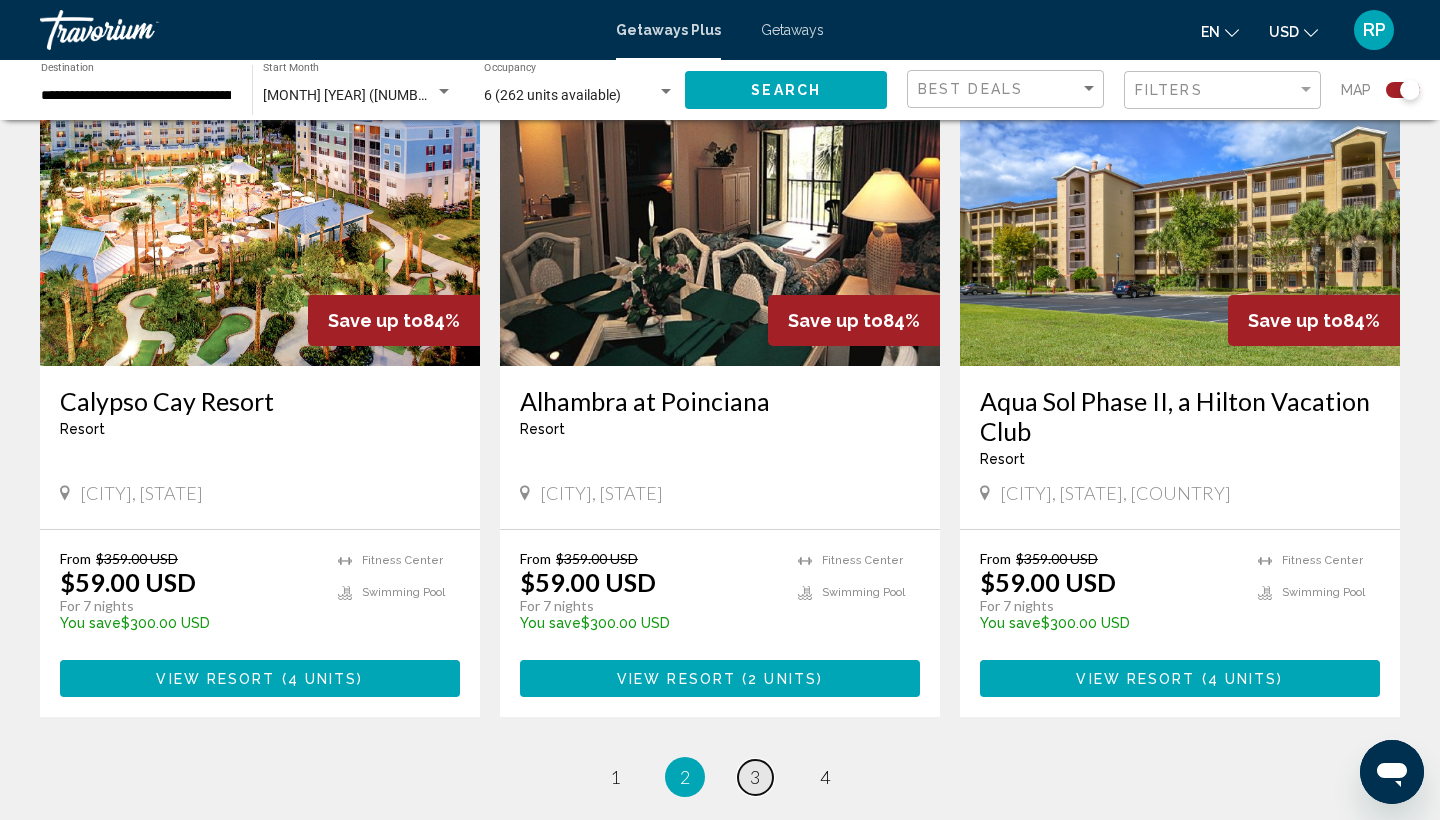 click on "3" at bounding box center (755, 777) 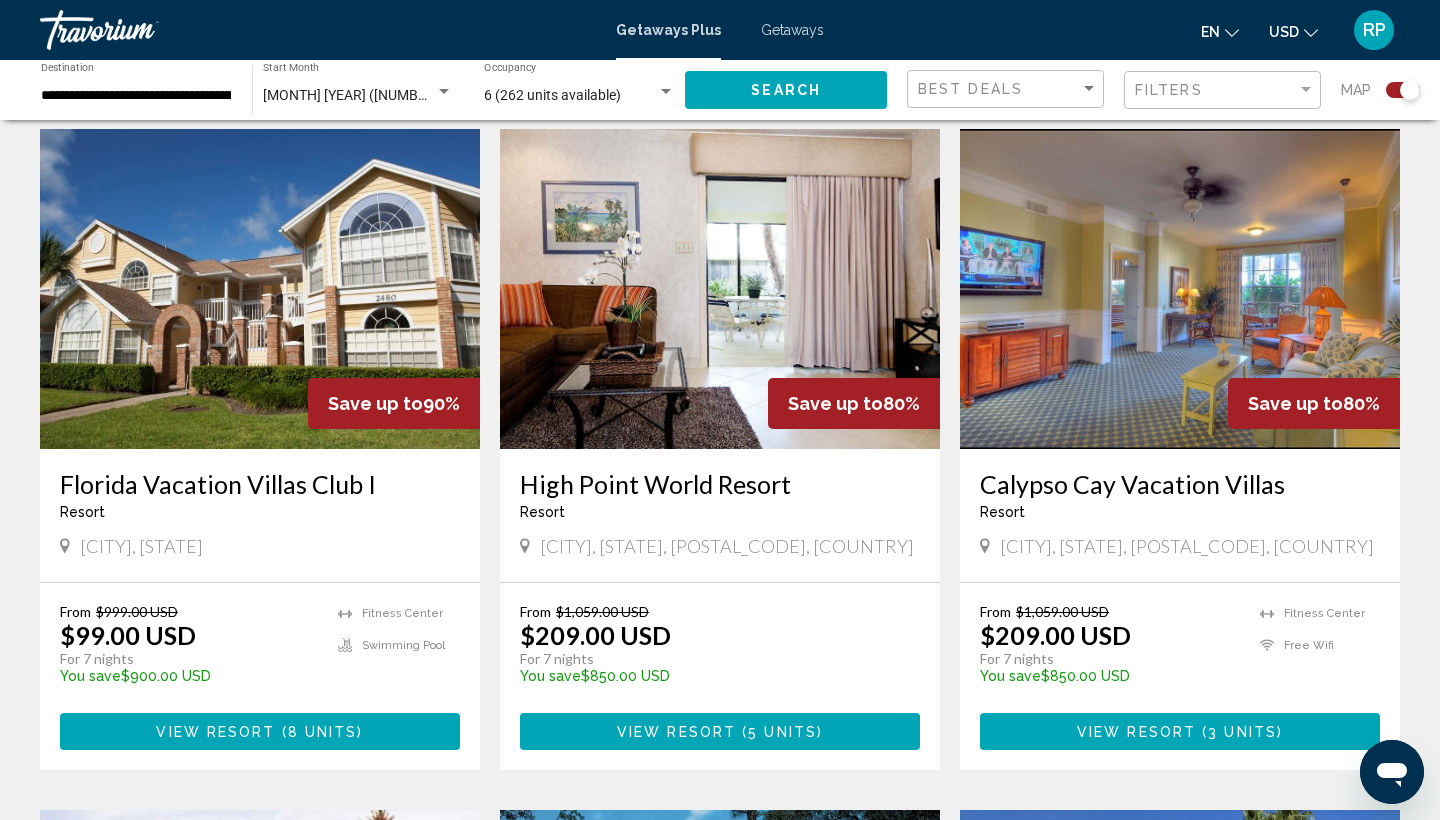 scroll, scrollTop: 705, scrollLeft: 0, axis: vertical 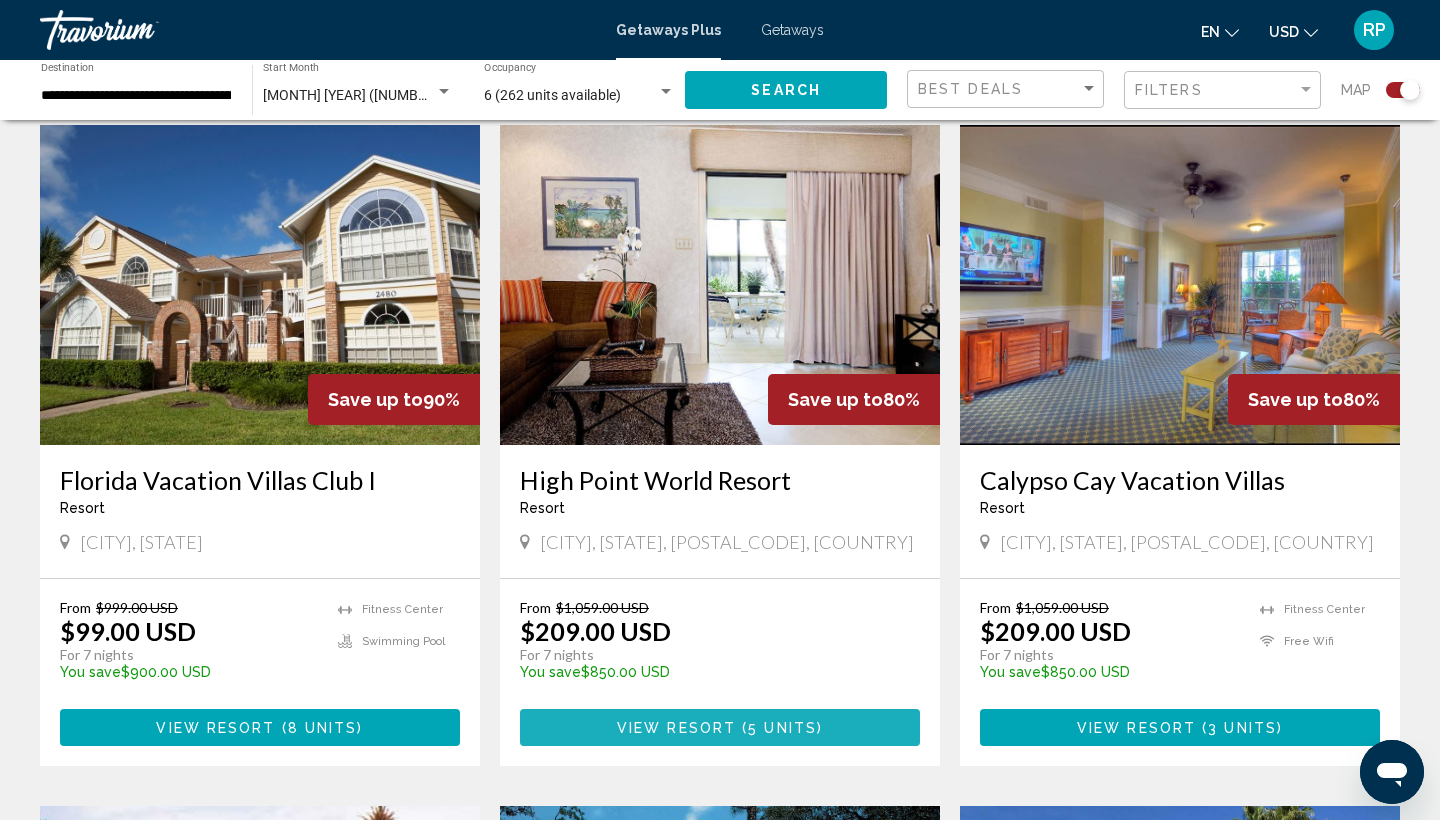 click on "View Resort" at bounding box center [676, 728] 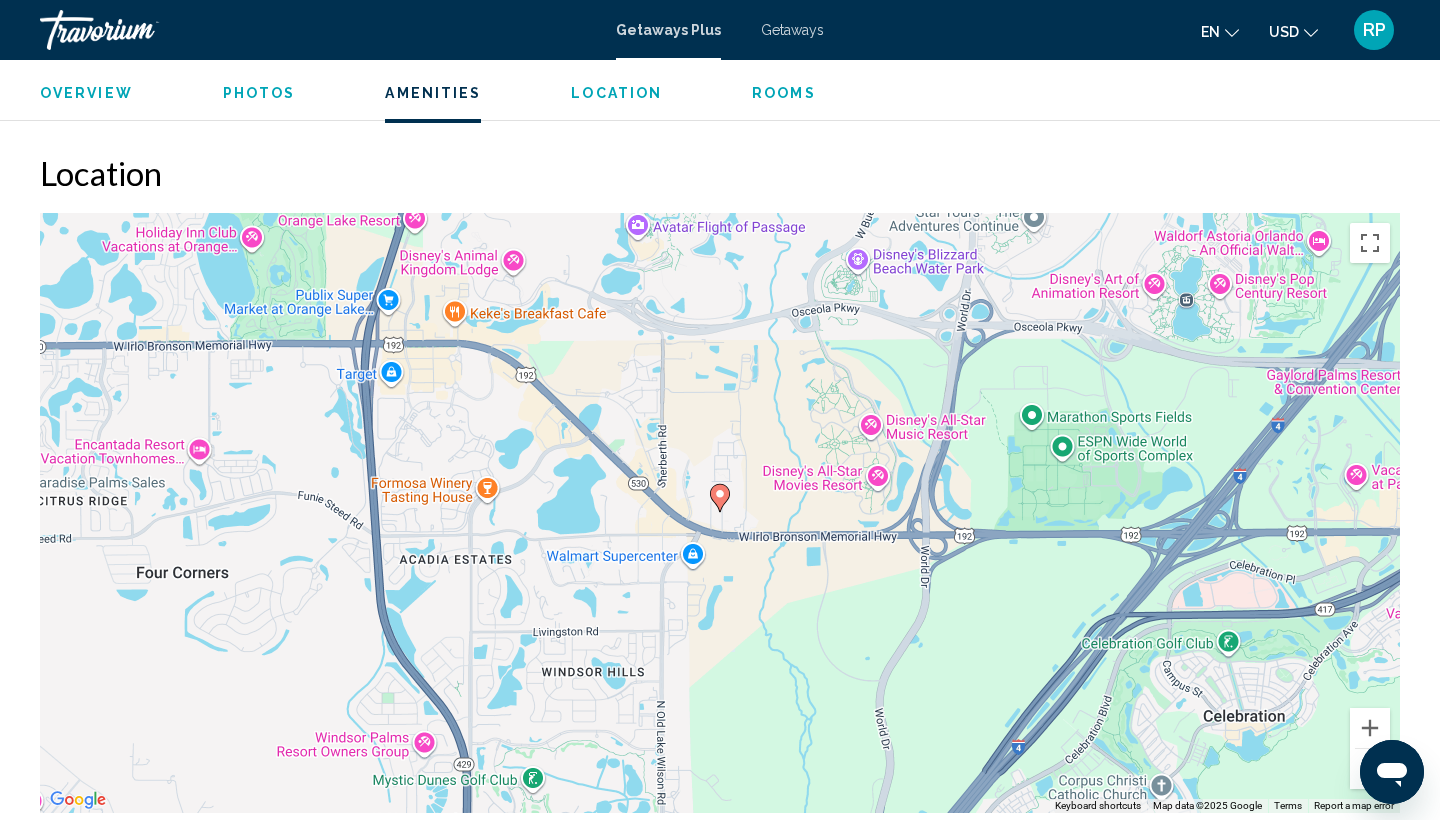 scroll, scrollTop: 1820, scrollLeft: 0, axis: vertical 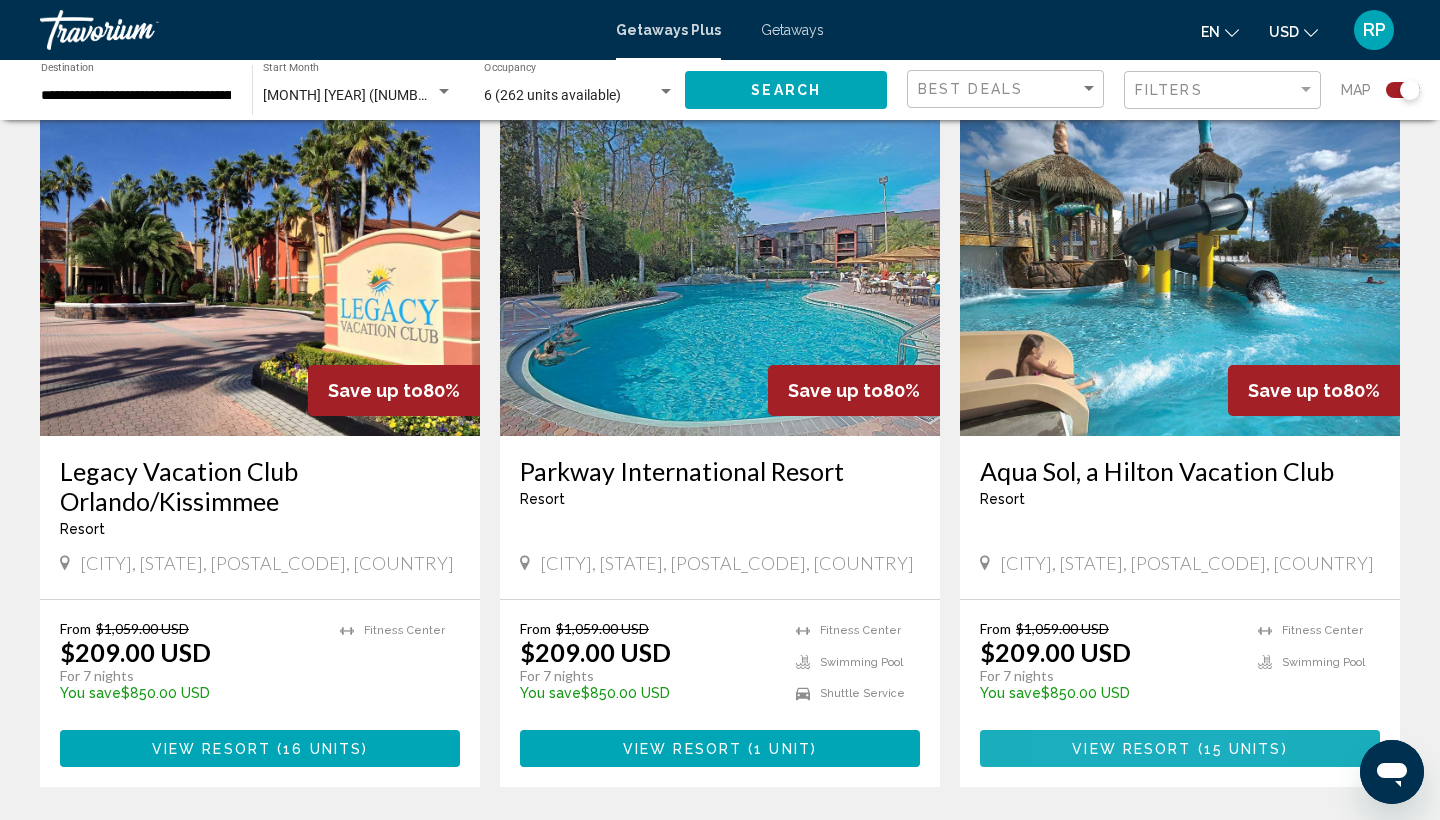 click on "View Resort" at bounding box center (1131, 749) 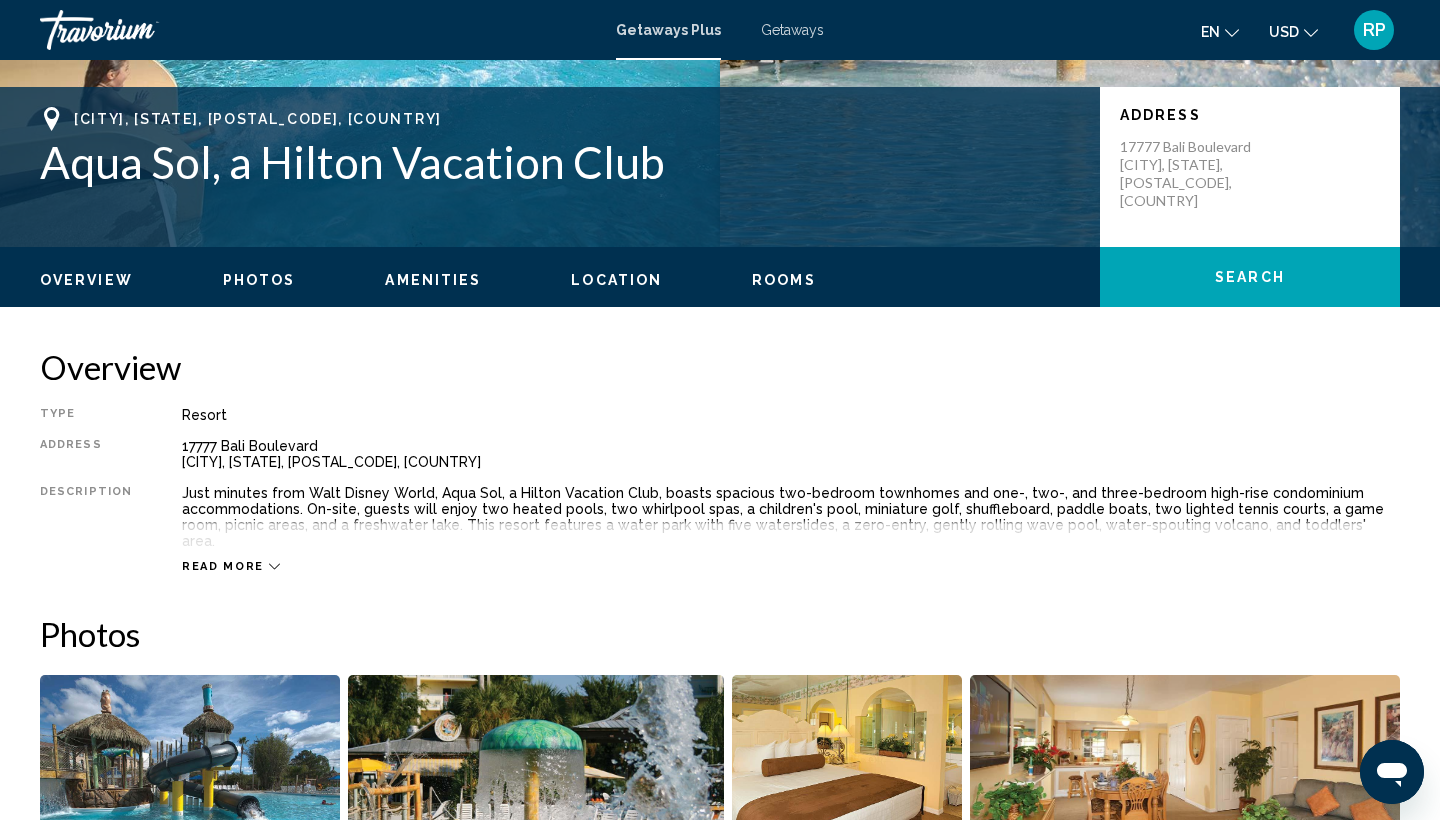scroll, scrollTop: 410, scrollLeft: 0, axis: vertical 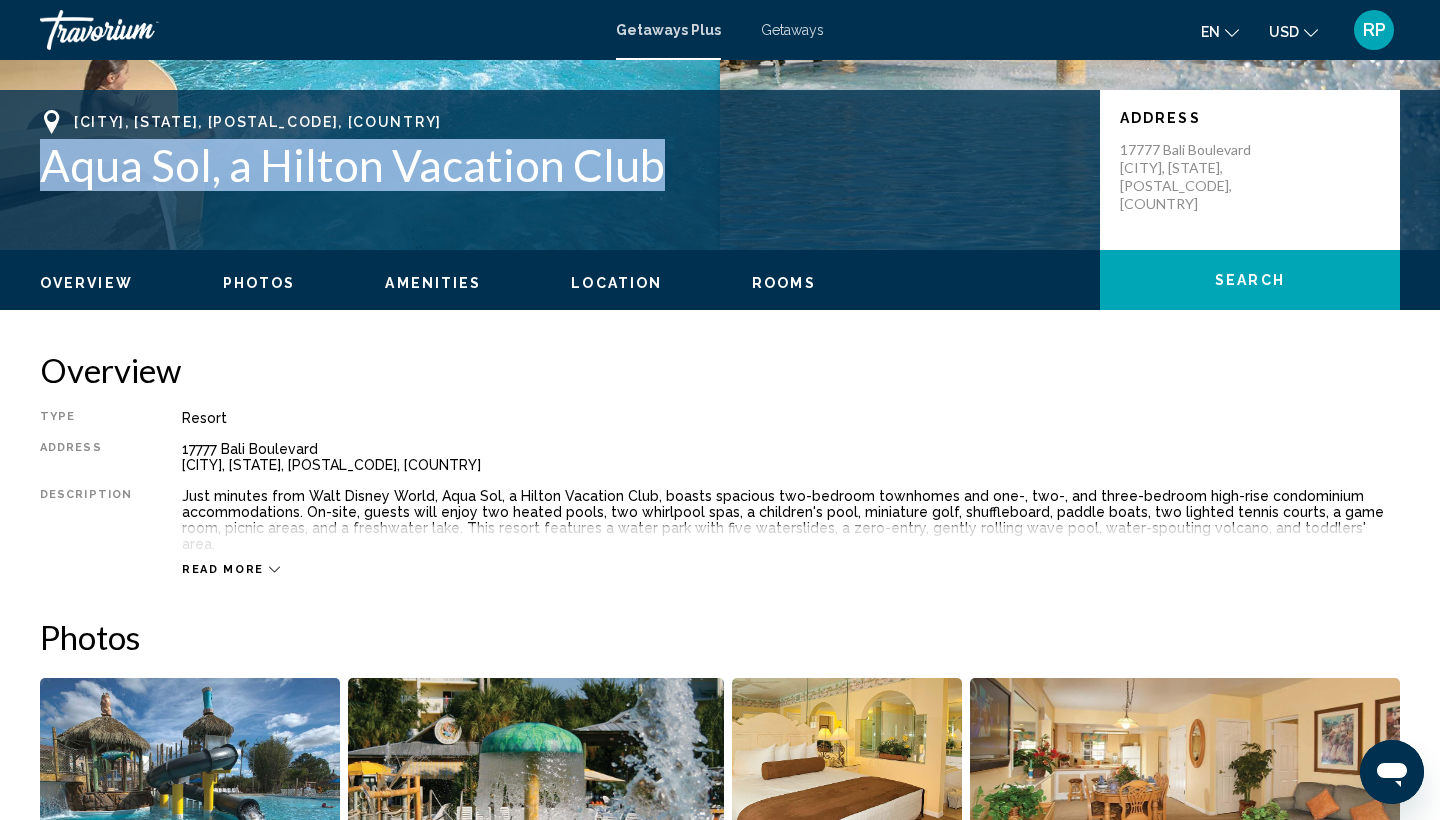 drag, startPoint x: 38, startPoint y: 162, endPoint x: 716, endPoint y: 156, distance: 678.02655 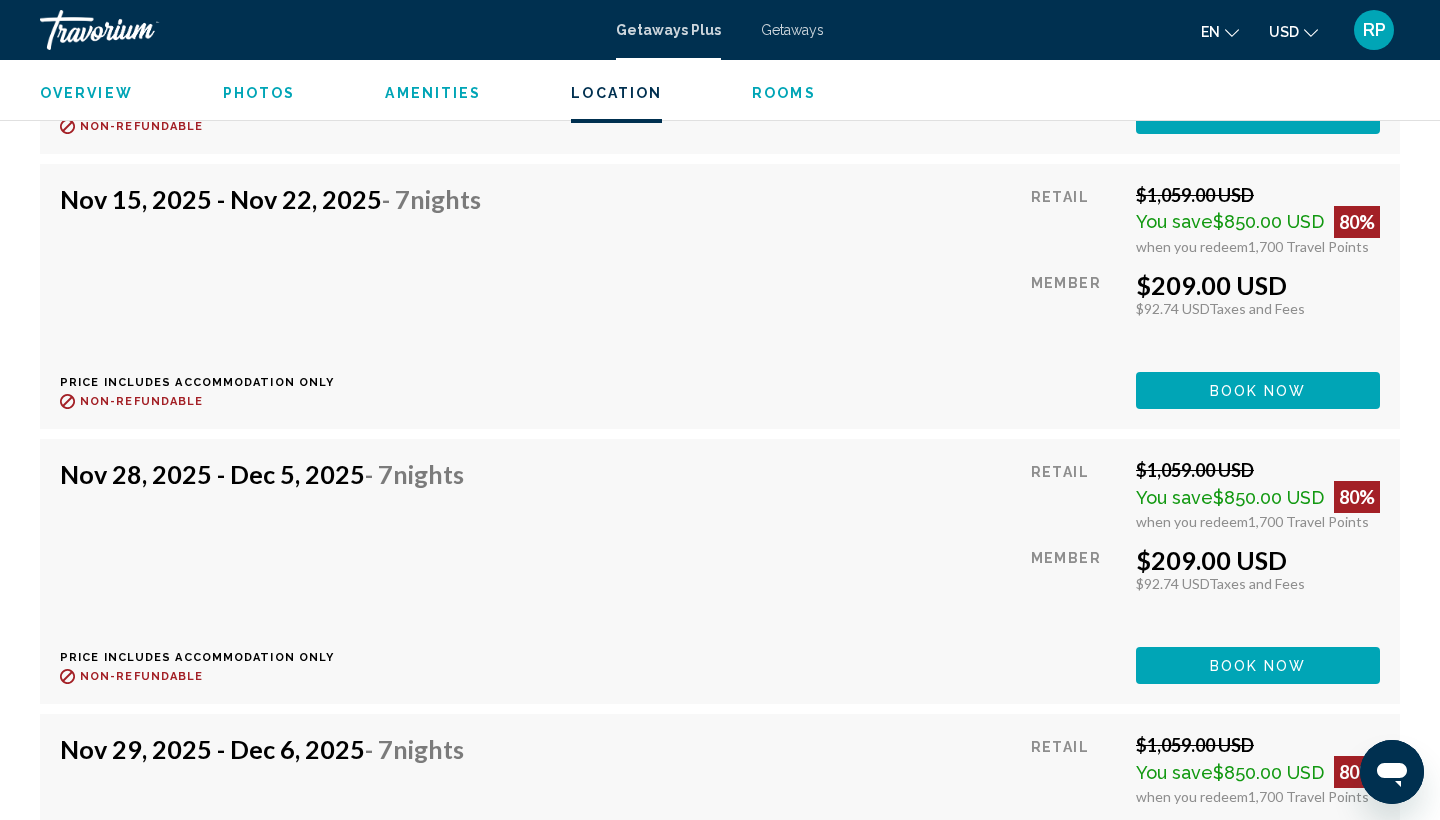 scroll, scrollTop: 4830, scrollLeft: 0, axis: vertical 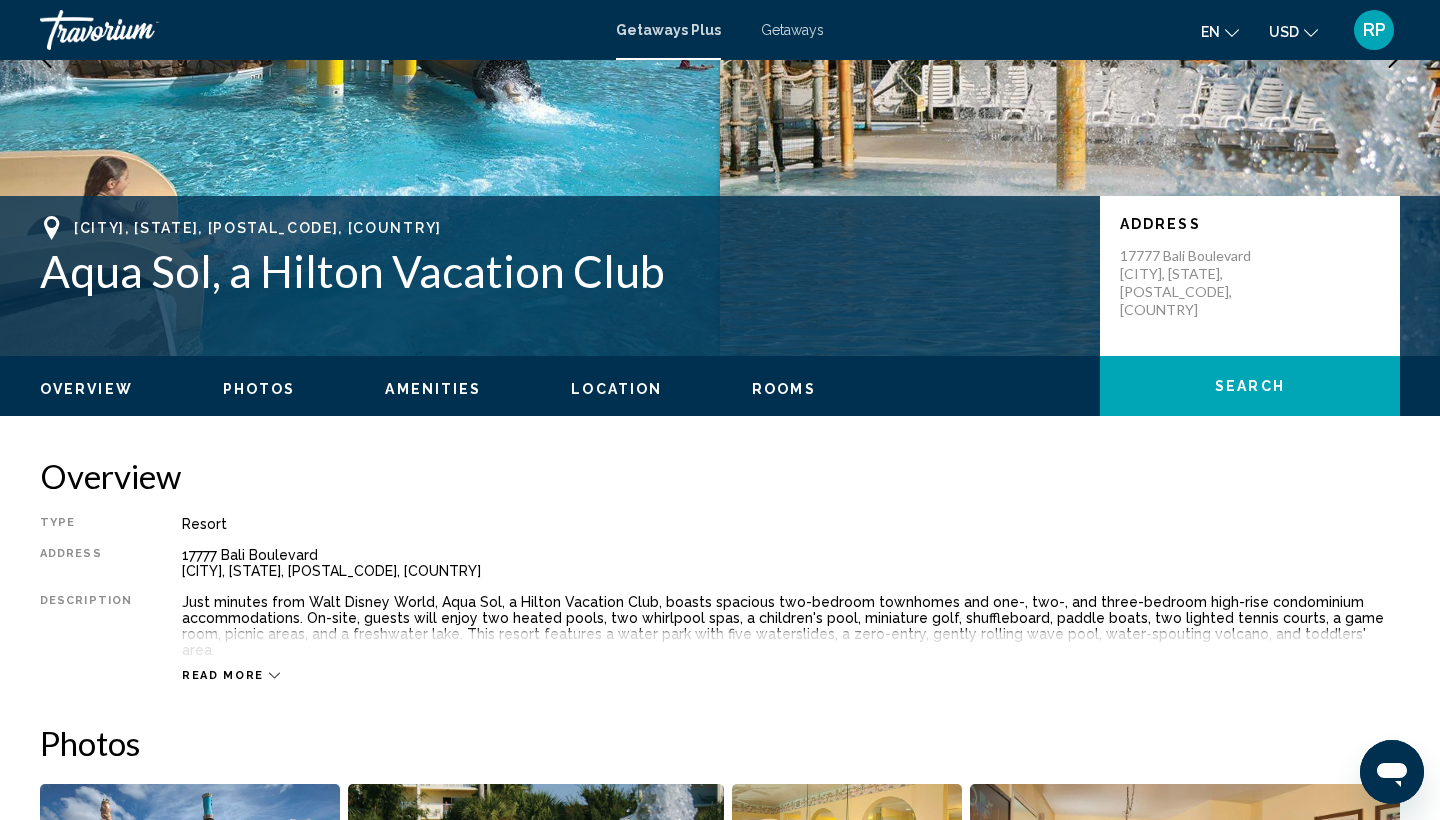 click on "Overview" at bounding box center [720, 476] 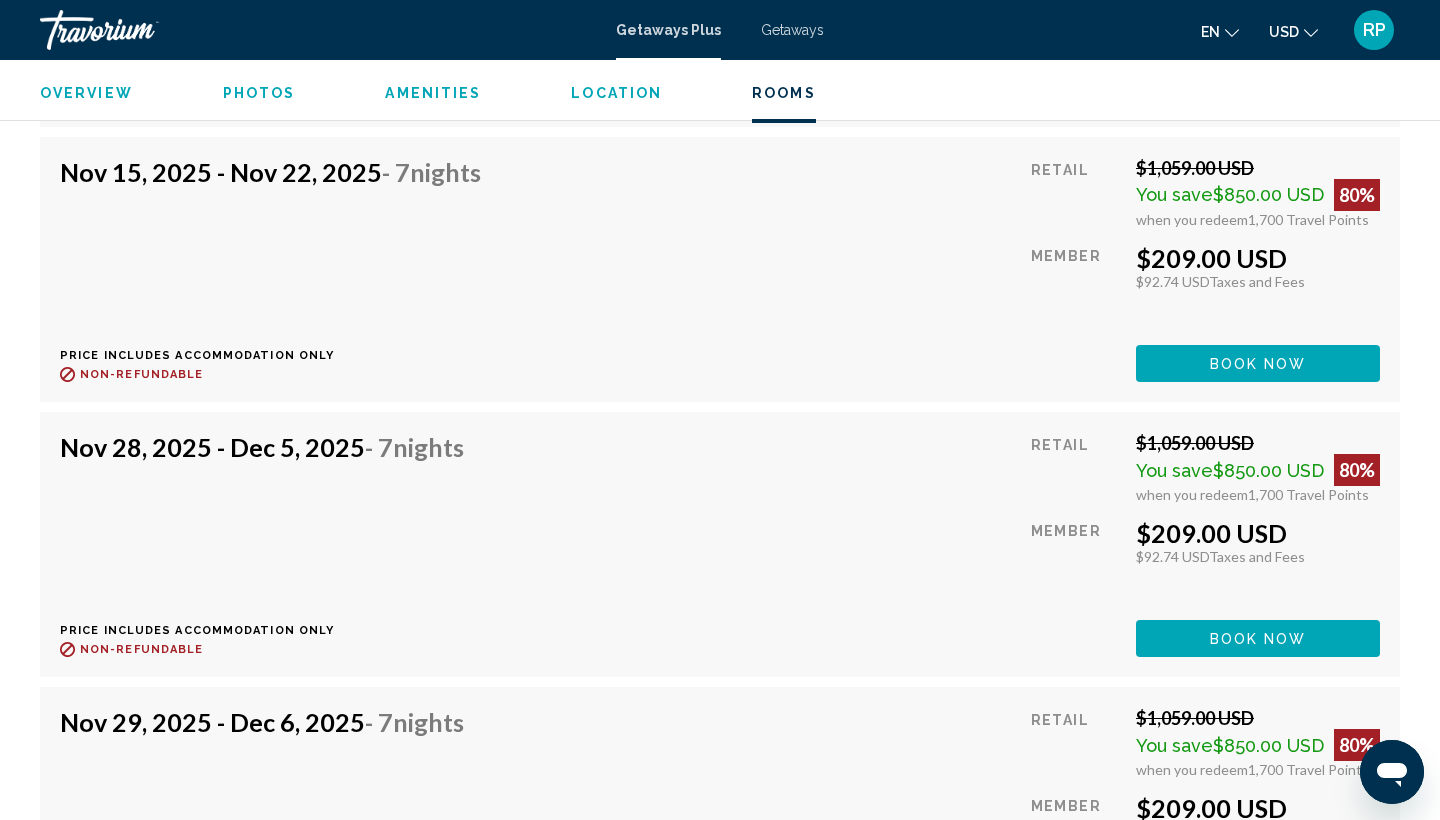 scroll, scrollTop: 4854, scrollLeft: 0, axis: vertical 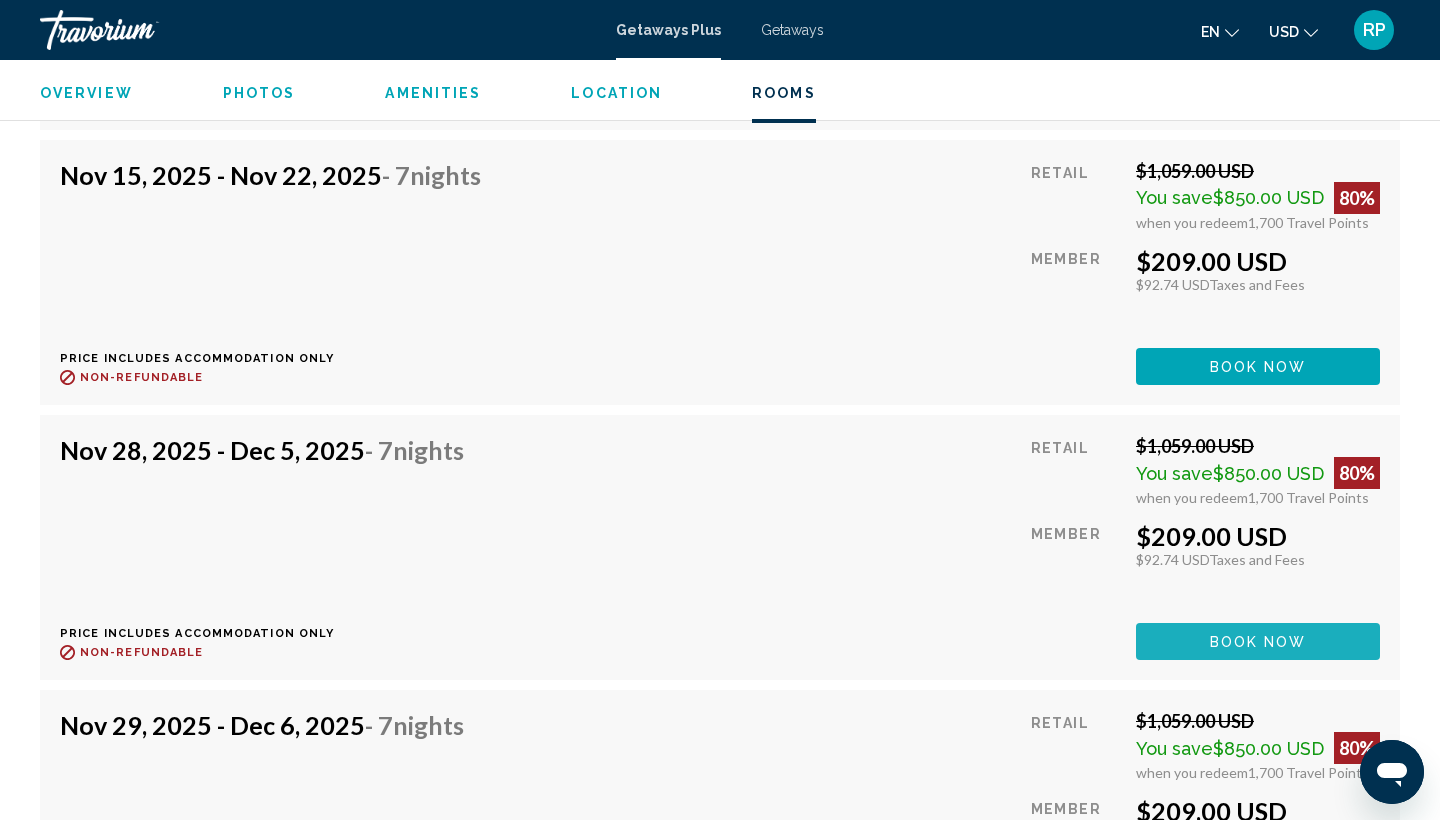 click on "Book now" at bounding box center [1258, -734] 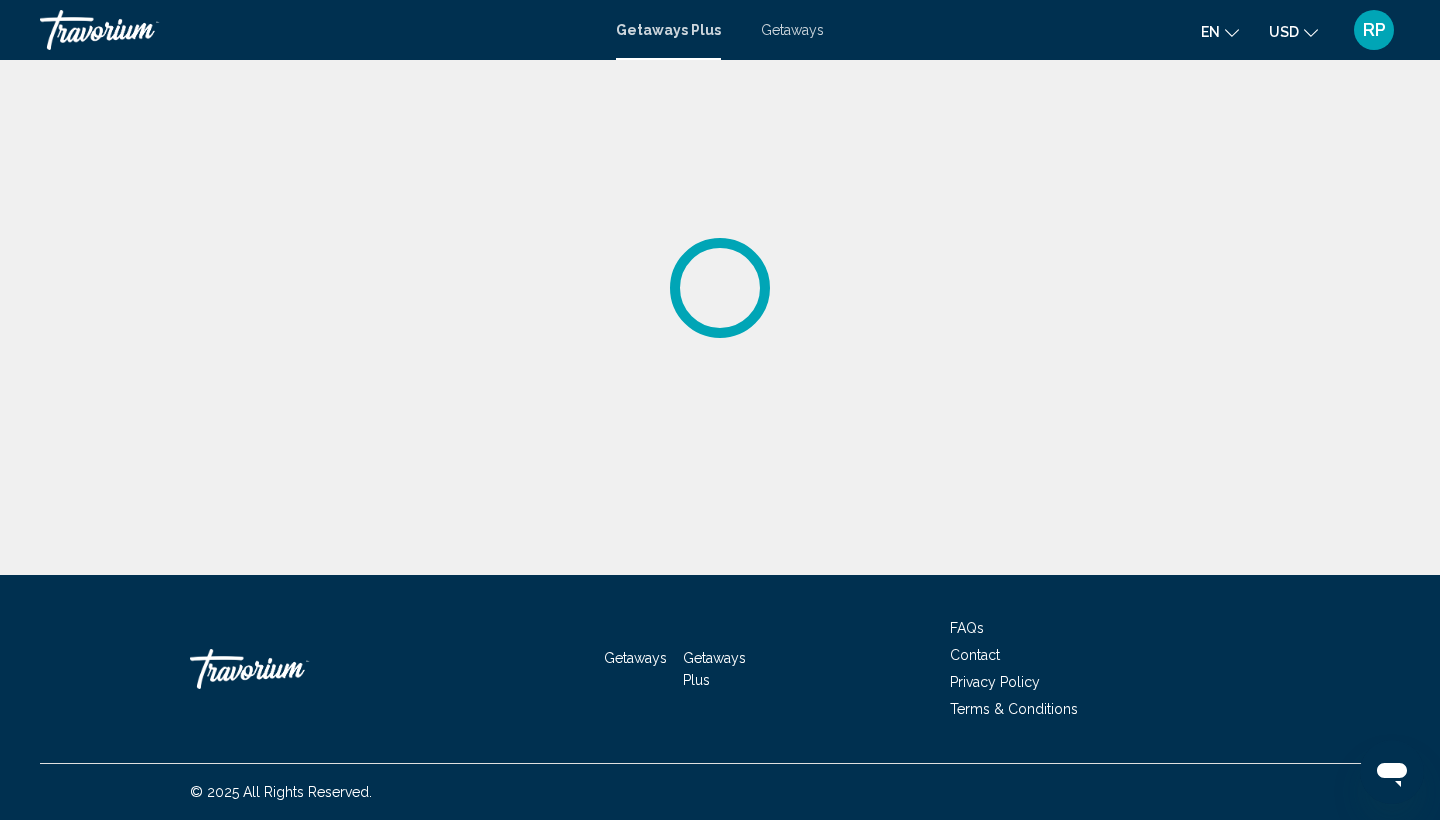 scroll, scrollTop: 0, scrollLeft: 0, axis: both 